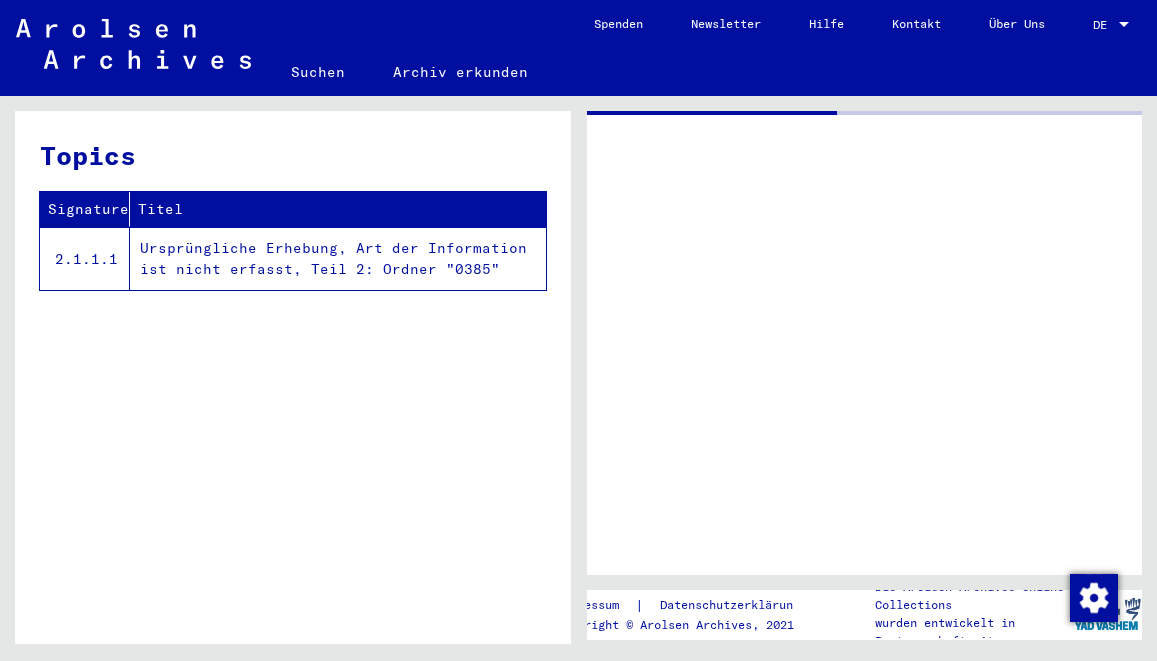 scroll, scrollTop: 0, scrollLeft: 0, axis: both 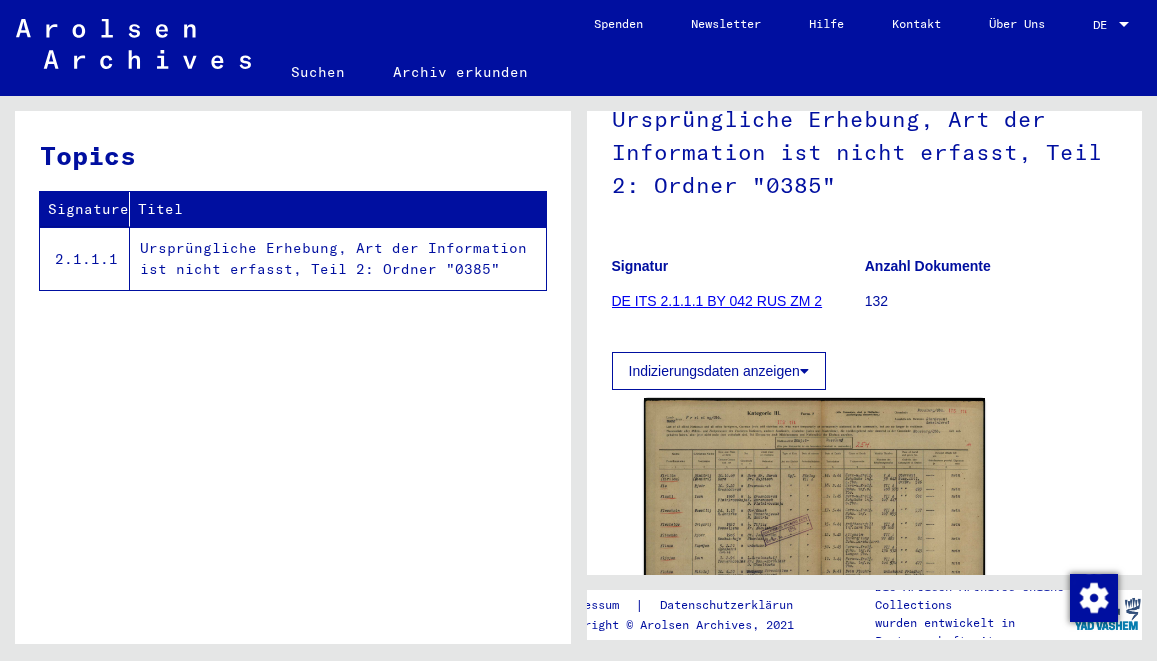 click on "Signatur DE ITS 2.1.1.1 BY 042 RUS ZM 2" 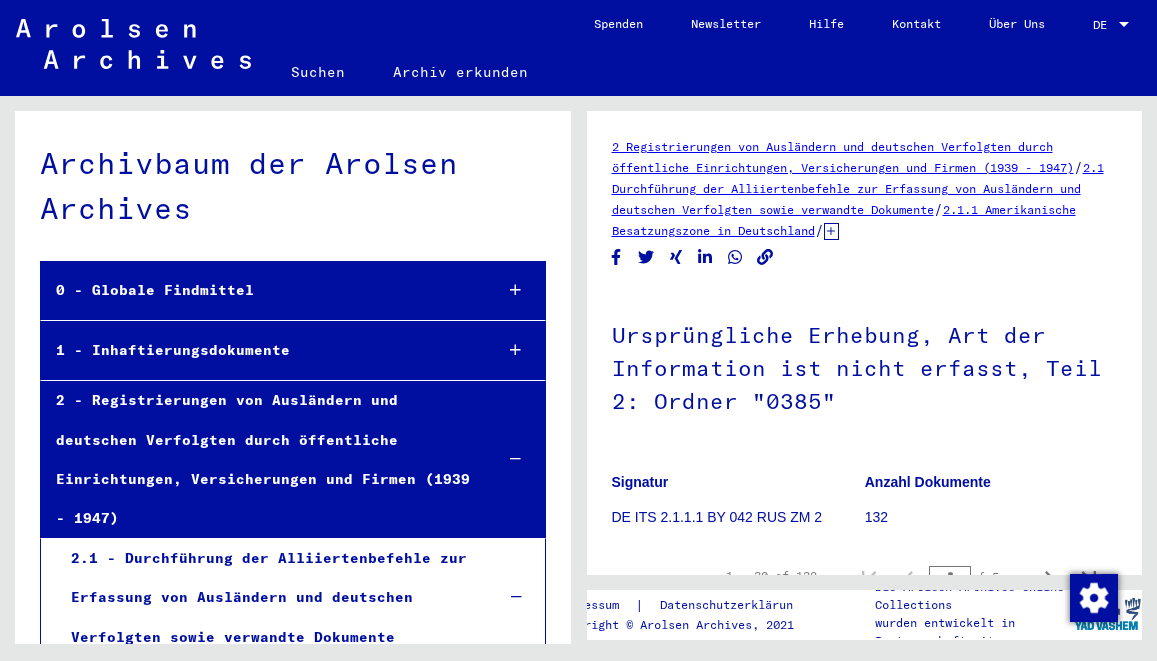 scroll, scrollTop: 108, scrollLeft: 0, axis: vertical 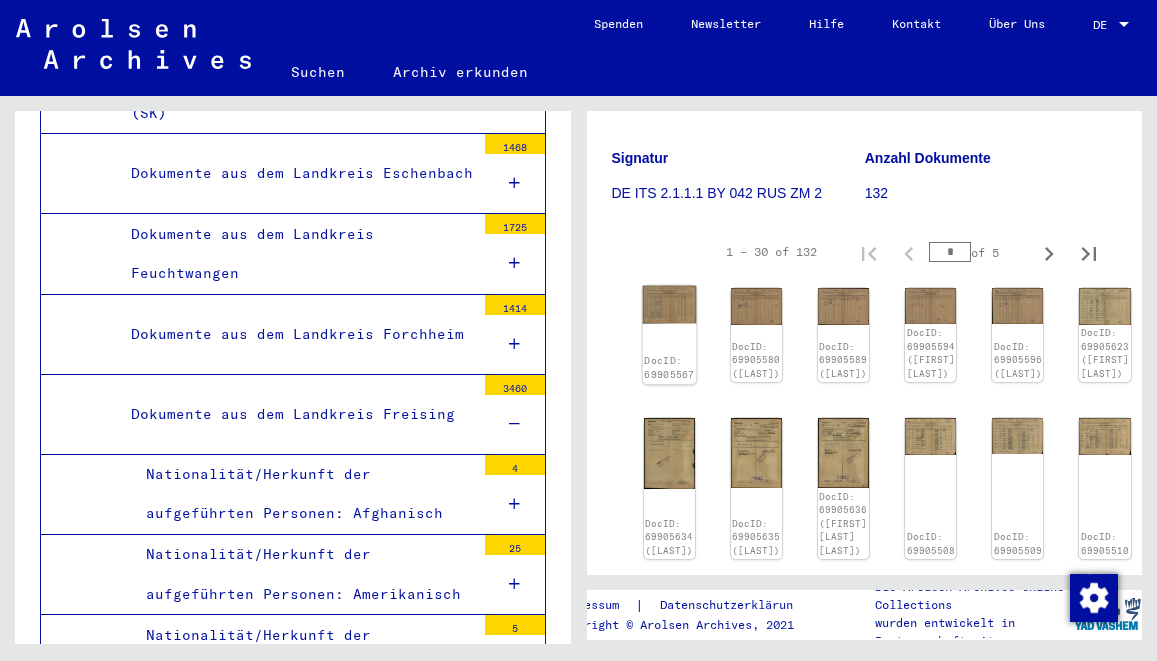 click 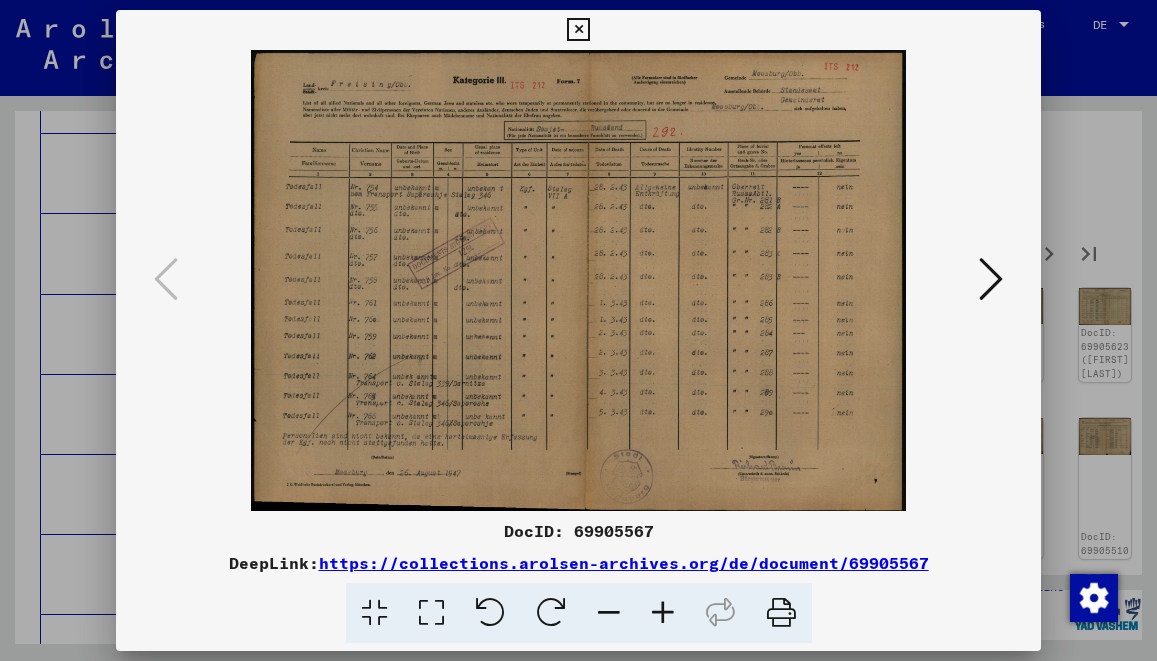 click at bounding box center (663, 613) 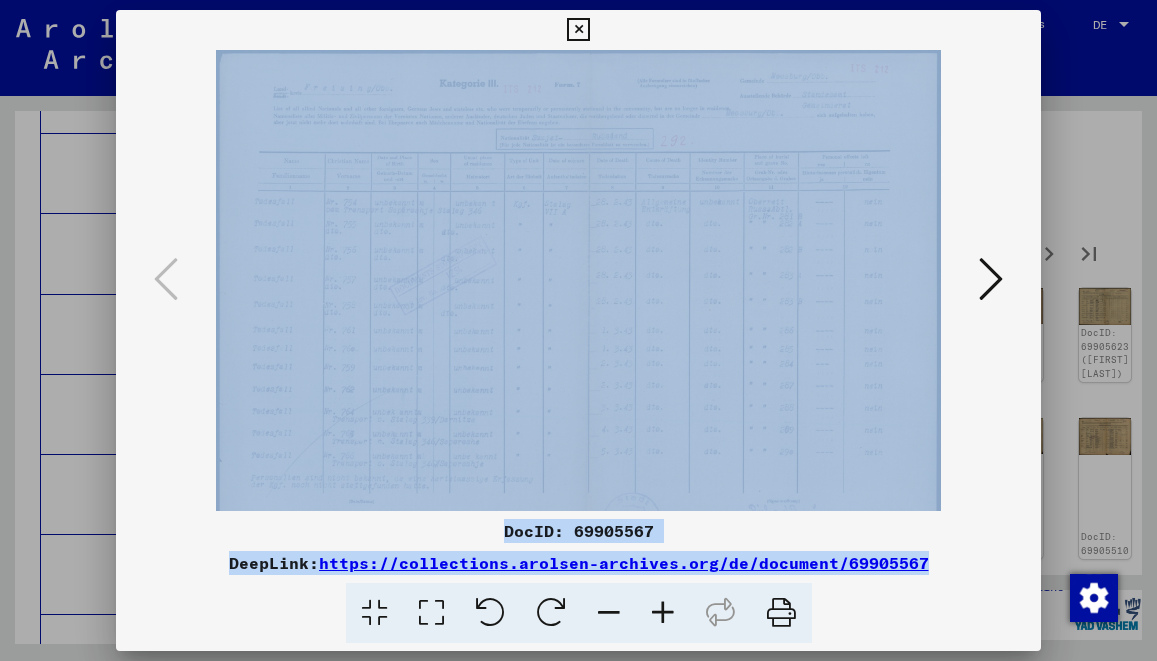 click at bounding box center (663, 613) 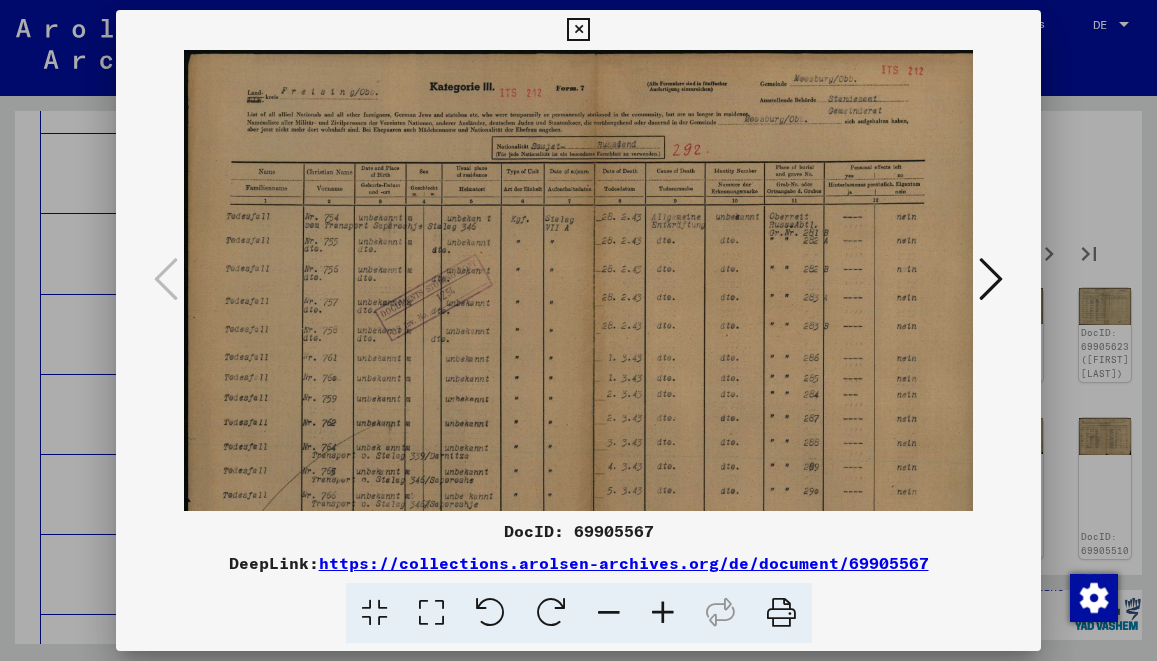 drag, startPoint x: 682, startPoint y: 610, endPoint x: 638, endPoint y: 606, distance: 44.181442 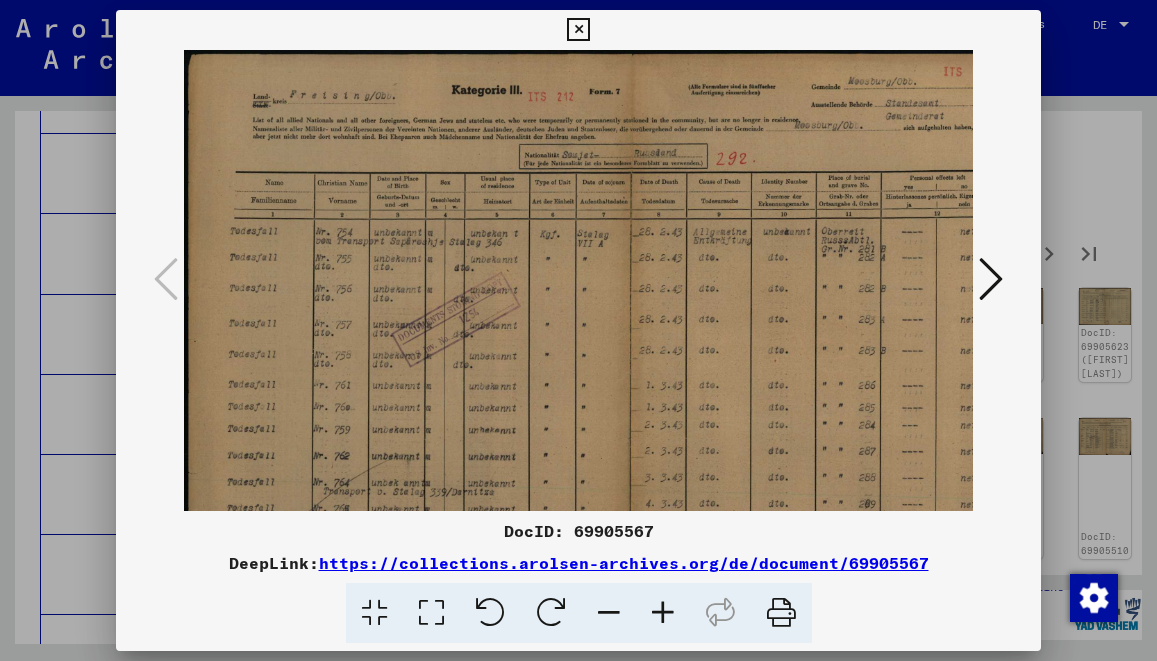 click at bounding box center (663, 613) 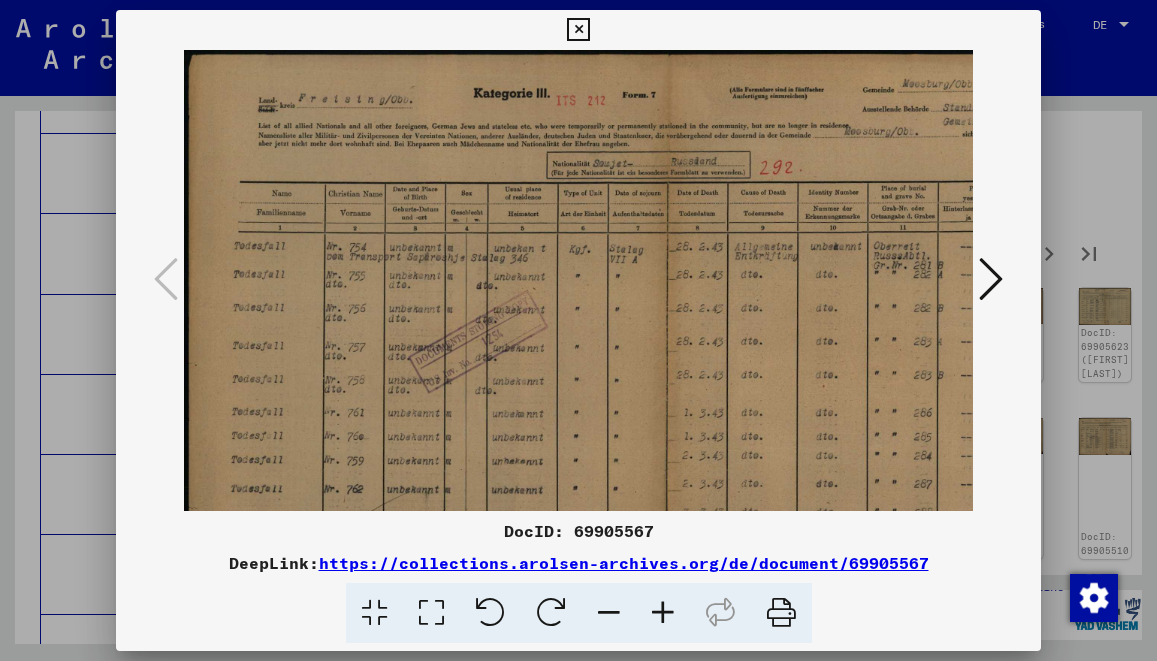 click at bounding box center [663, 613] 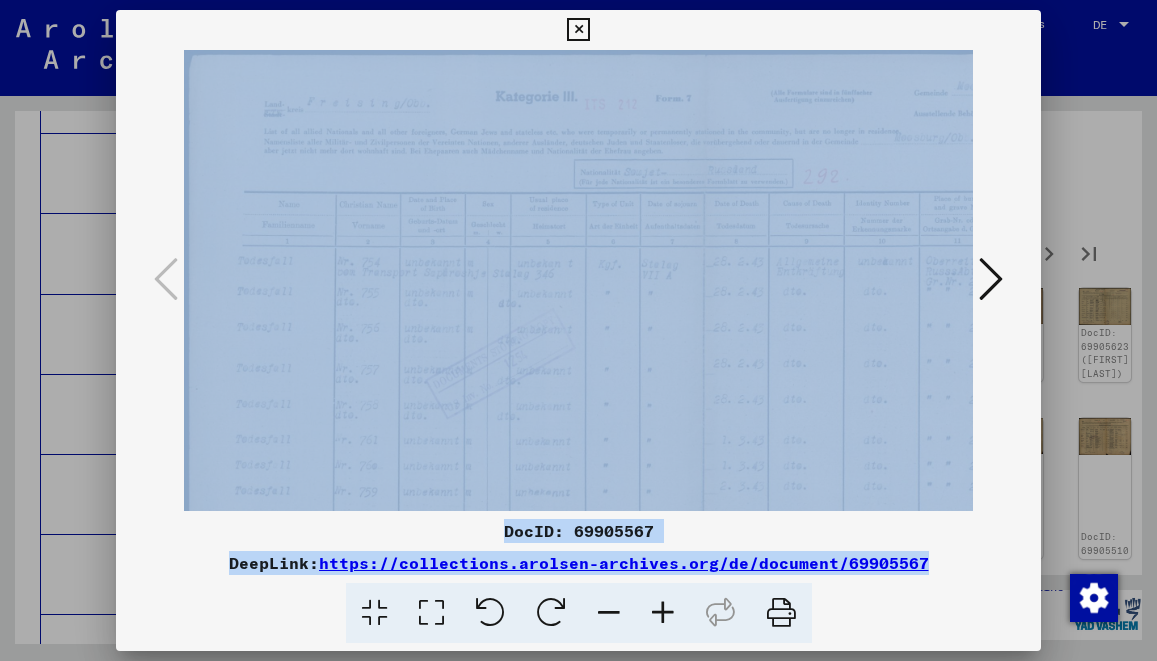 click at bounding box center [663, 613] 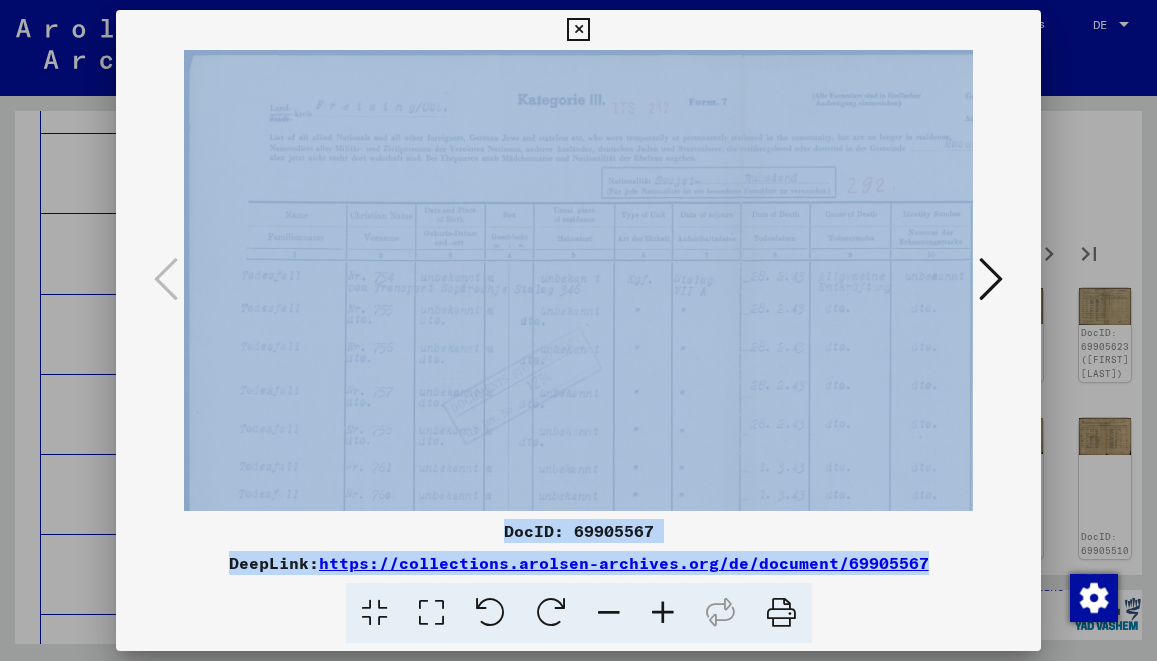 click at bounding box center (663, 613) 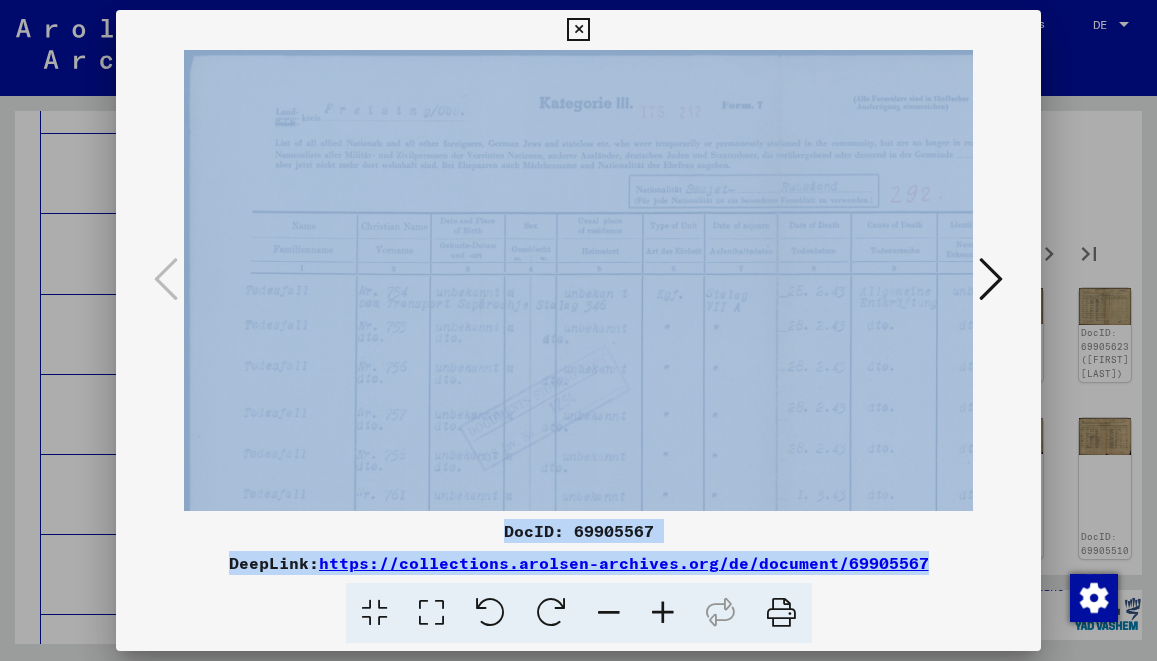 click at bounding box center (663, 613) 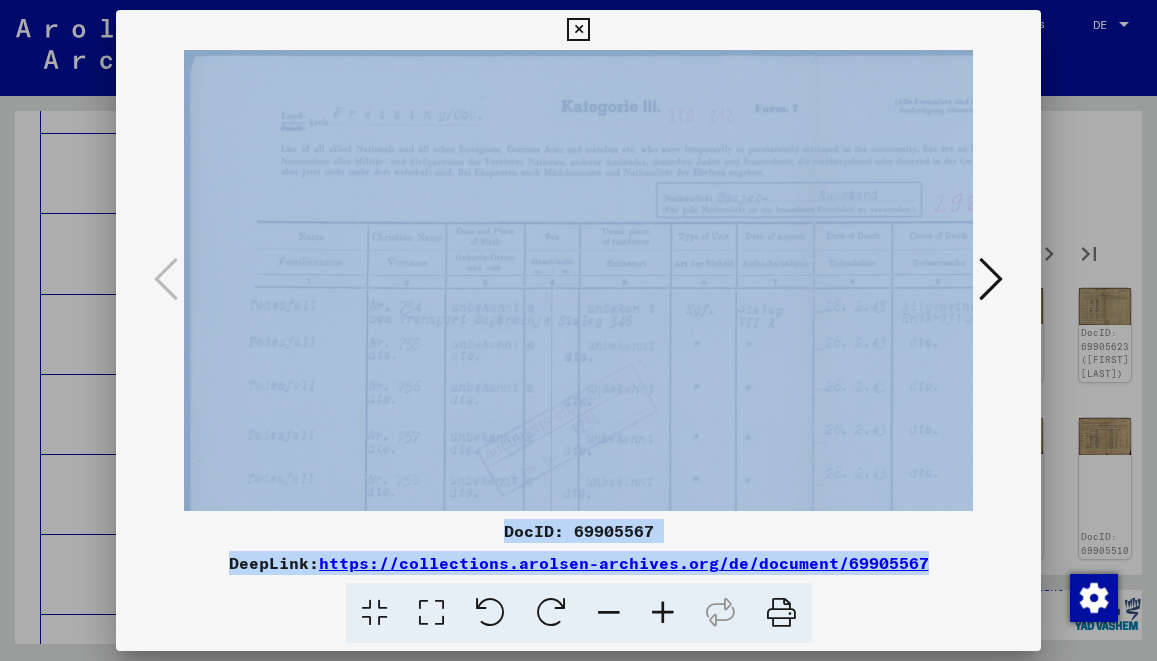 click at bounding box center (663, 613) 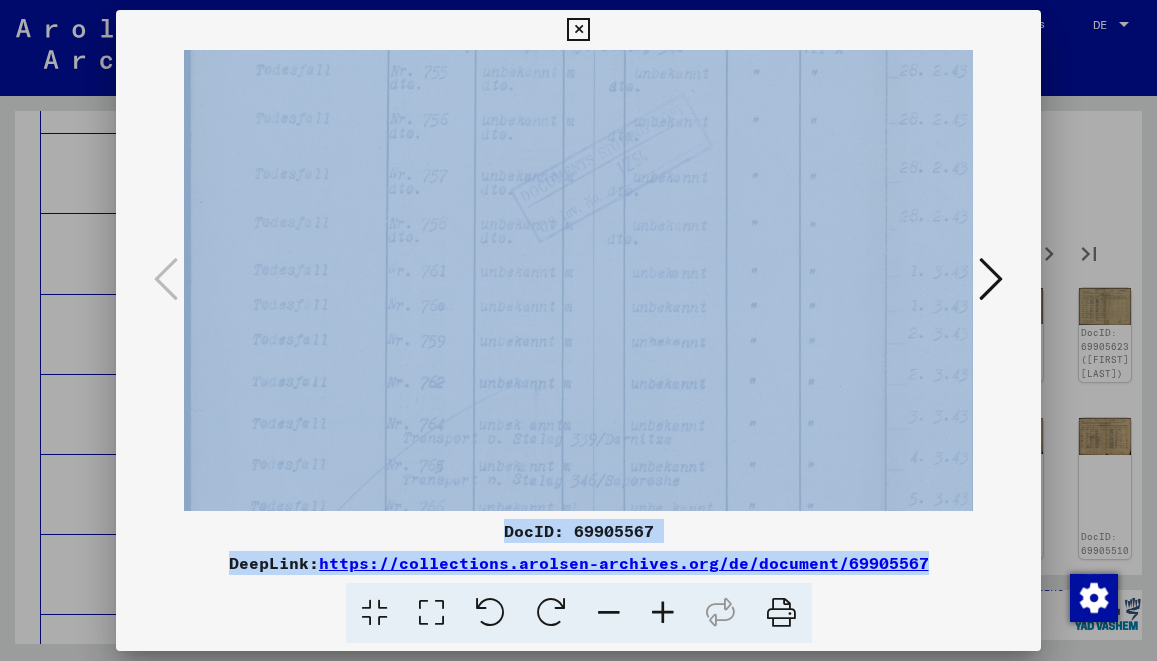 scroll, scrollTop: 319, scrollLeft: 0, axis: vertical 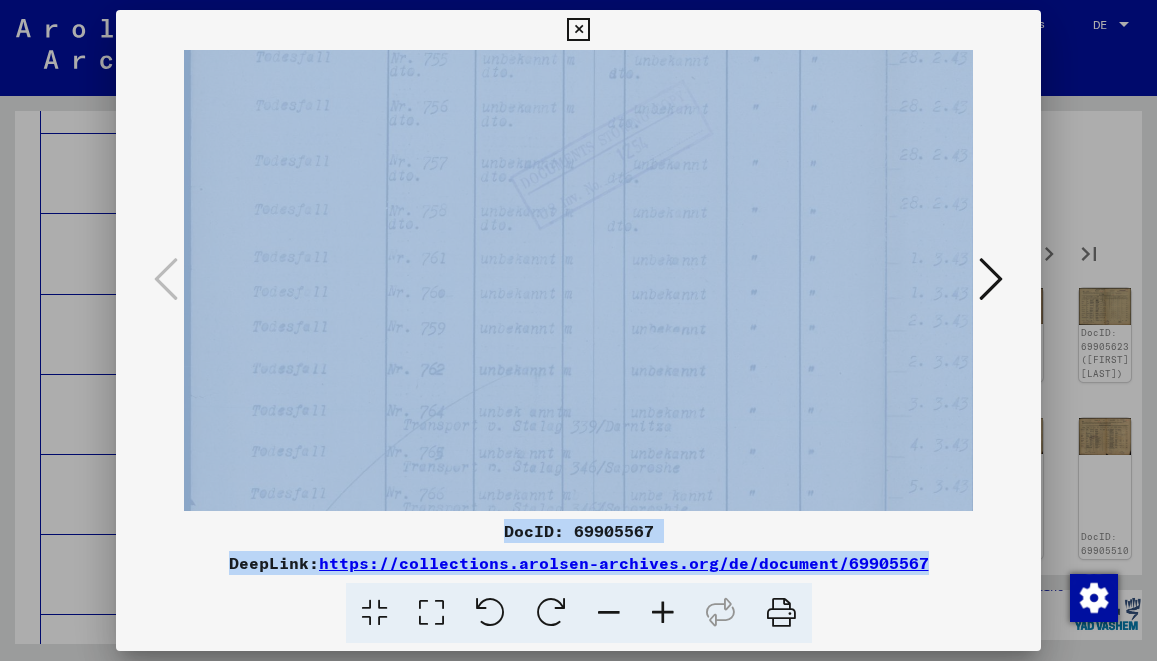 drag, startPoint x: 721, startPoint y: 458, endPoint x: 994, endPoint y: 139, distance: 419.86902 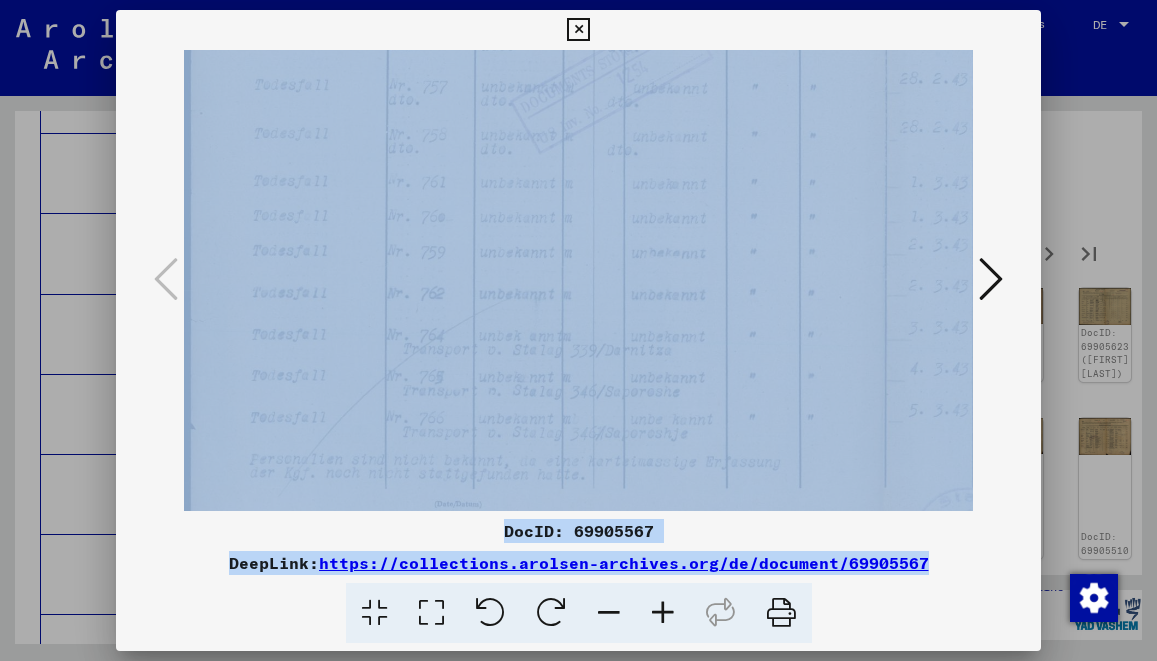 scroll, scrollTop: 376, scrollLeft: 0, axis: vertical 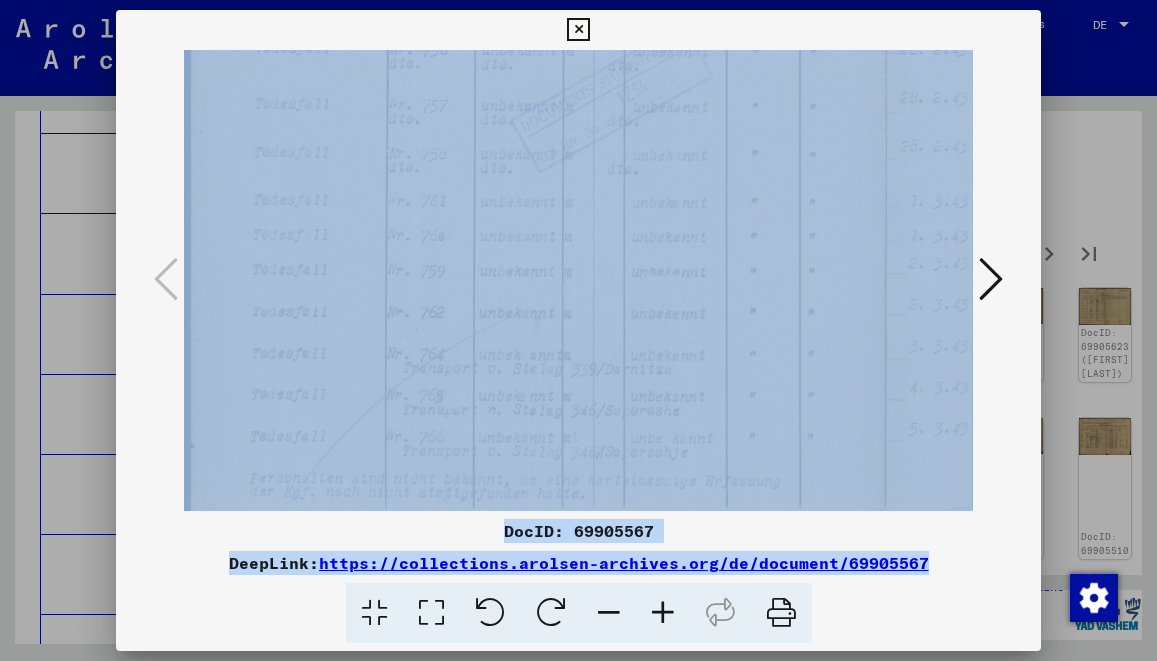 drag, startPoint x: 787, startPoint y: 402, endPoint x: 823, endPoint y: 345, distance: 67.41662 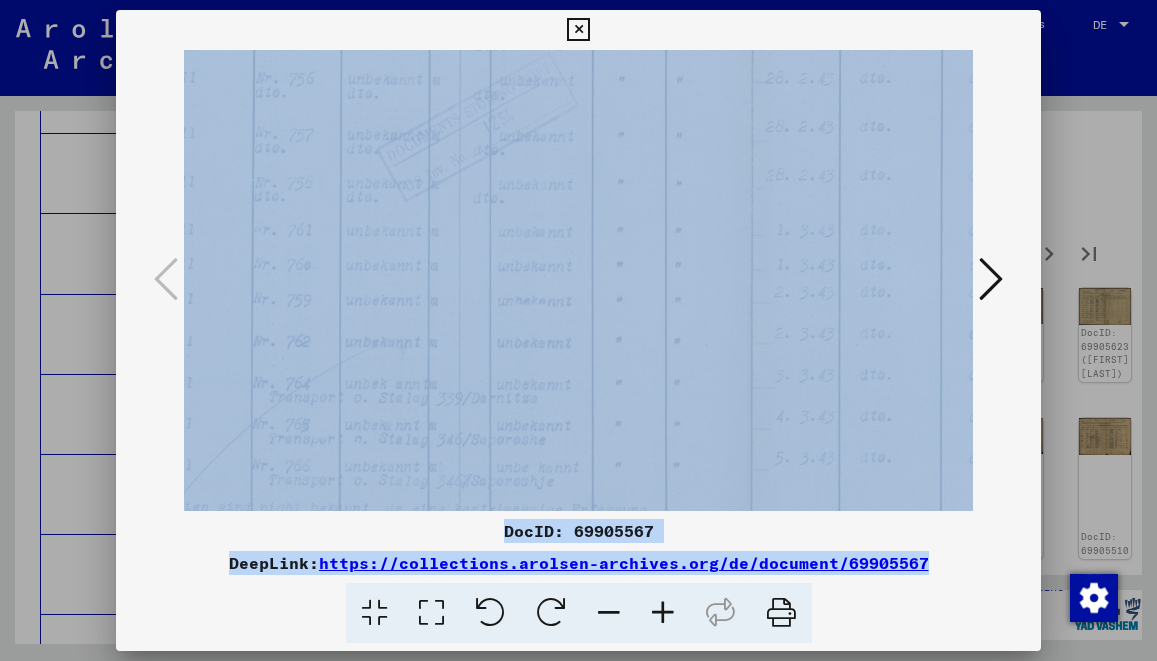 scroll, scrollTop: 277, scrollLeft: 0, axis: vertical 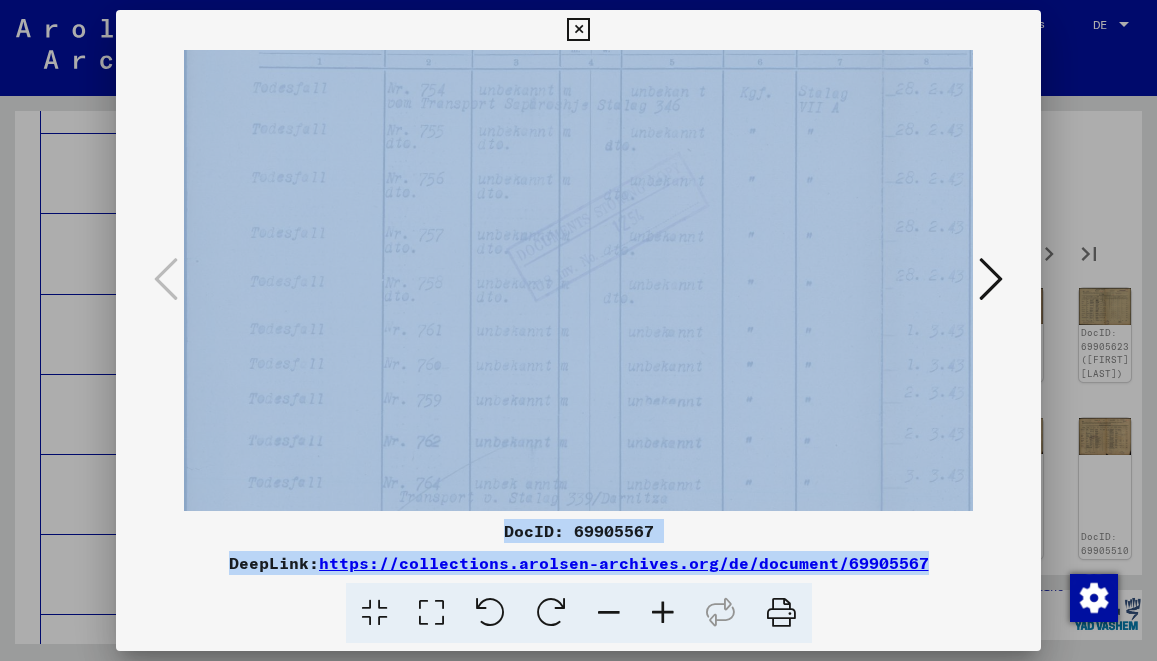 drag, startPoint x: 635, startPoint y: 402, endPoint x: 623, endPoint y: 223, distance: 179.40178 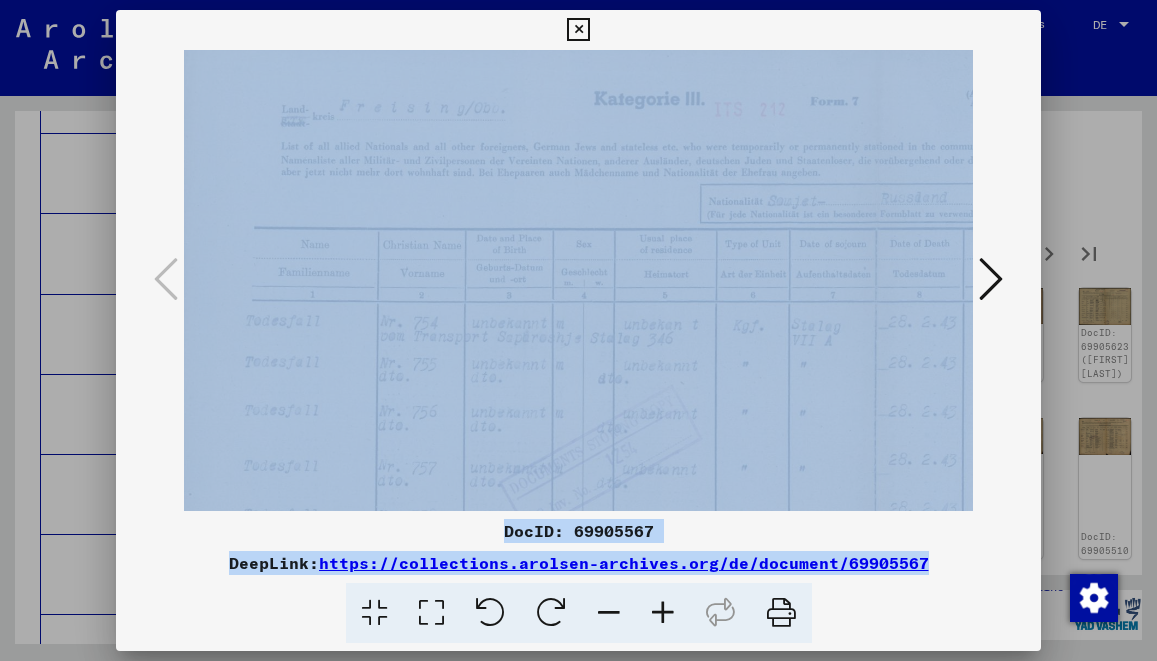 scroll, scrollTop: 18, scrollLeft: 10, axis: both 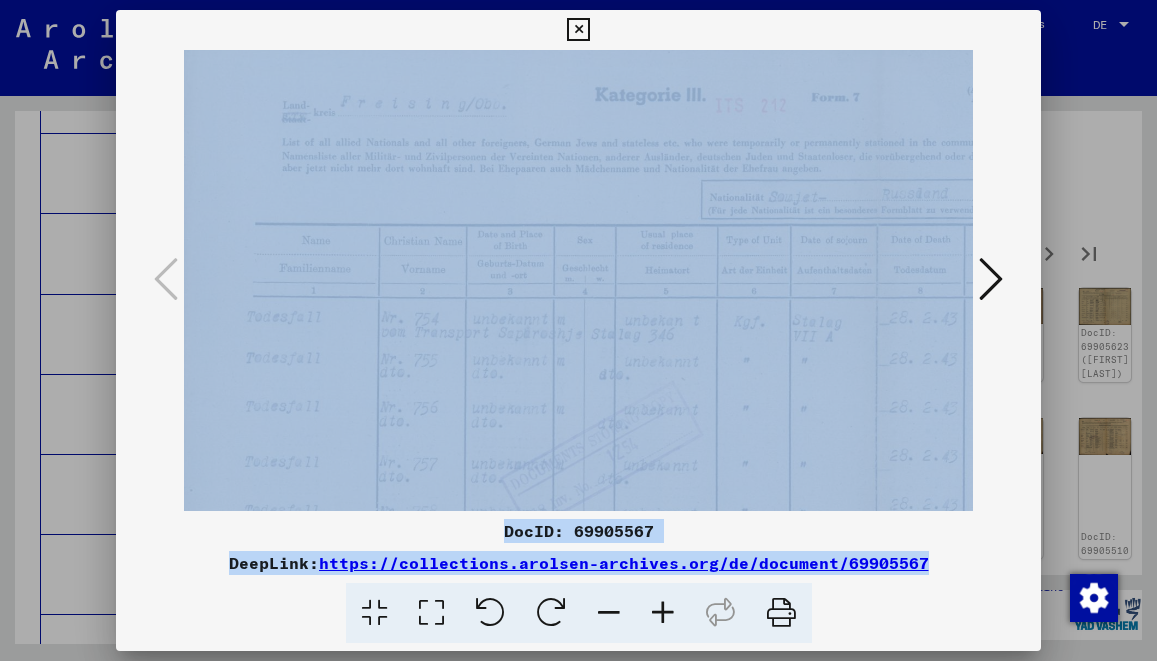 drag, startPoint x: 597, startPoint y: 159, endPoint x: 596, endPoint y: 389, distance: 230.00217 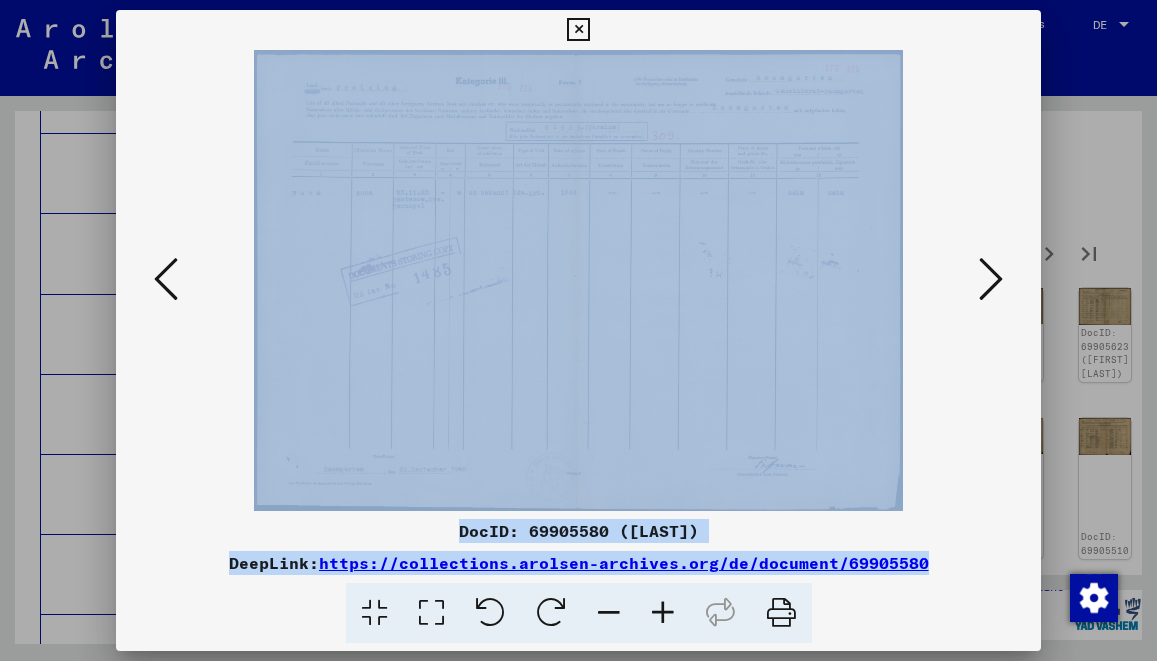 scroll, scrollTop: 0, scrollLeft: 0, axis: both 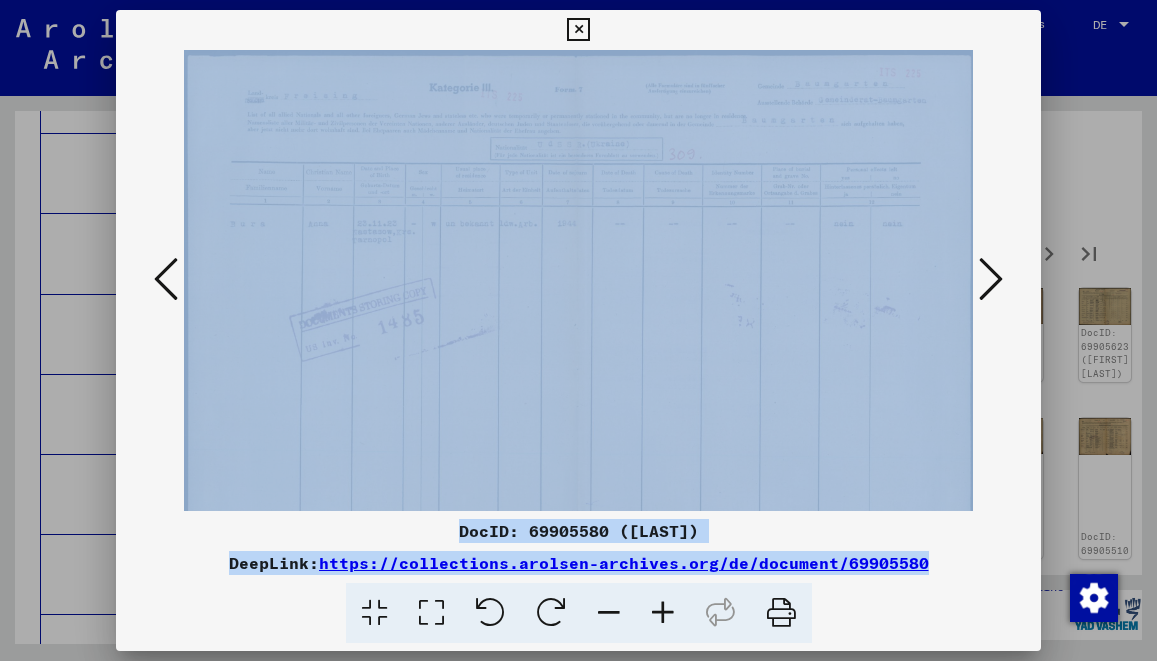 click at bounding box center [663, 613] 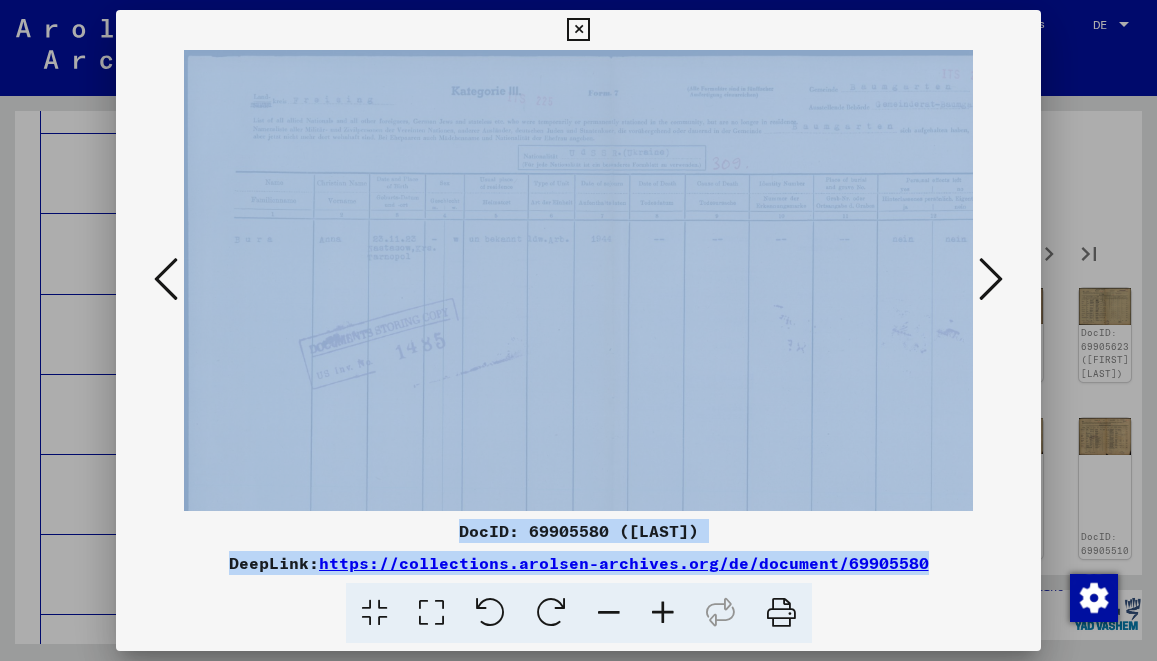 click at bounding box center [663, 613] 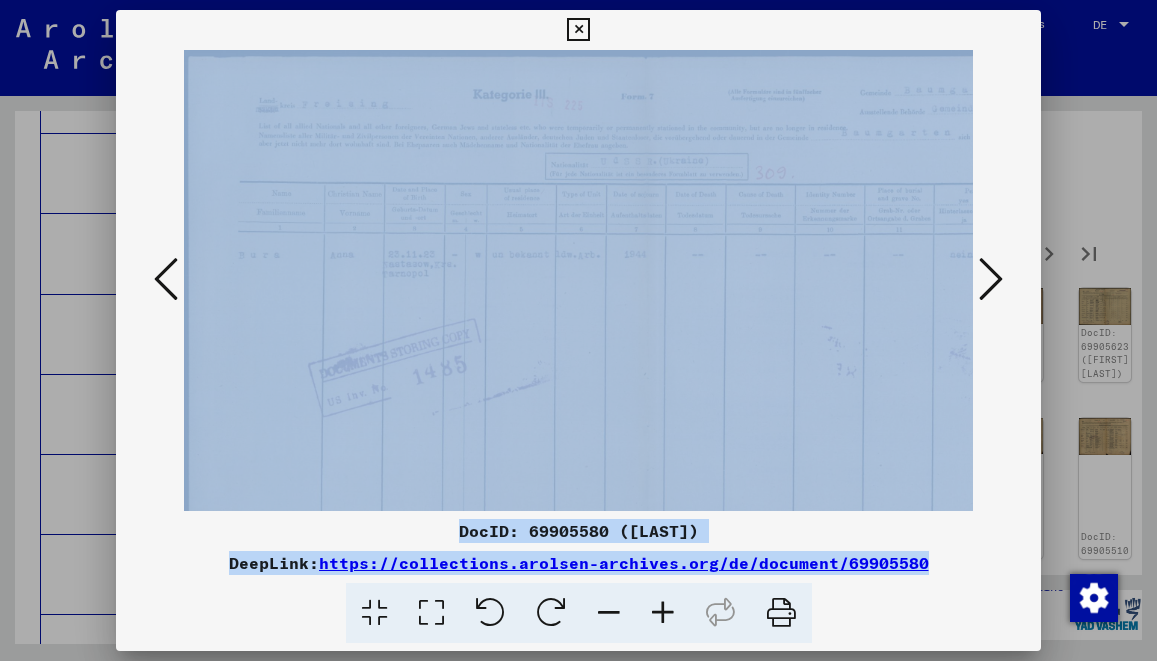 click at bounding box center [663, 613] 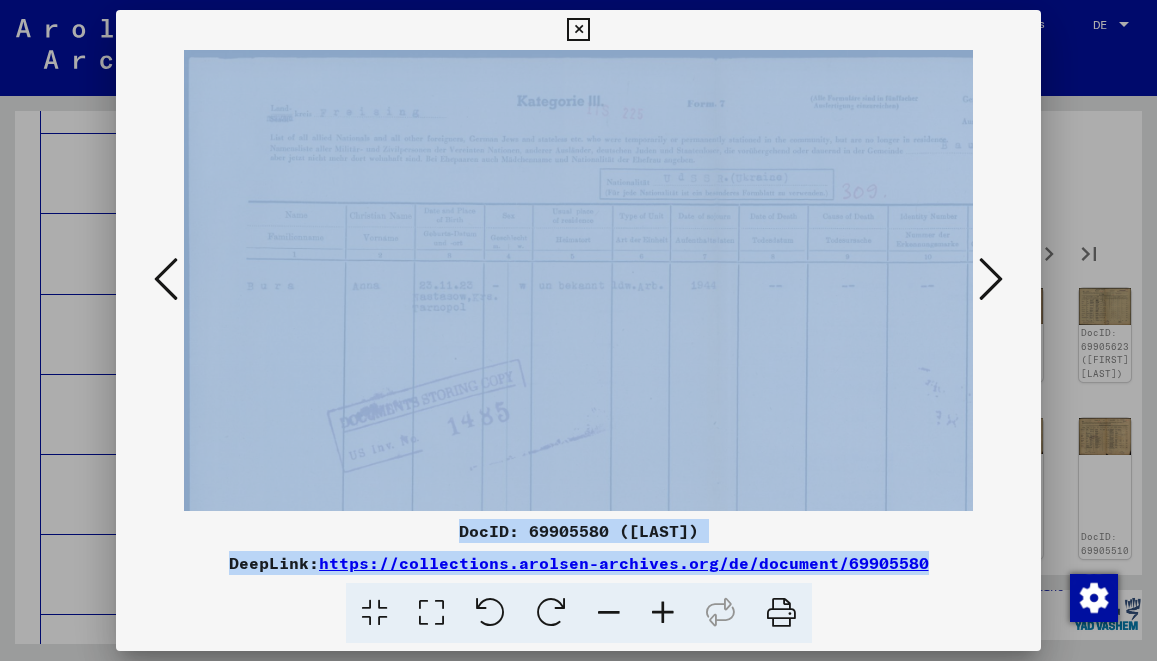 click at bounding box center (663, 613) 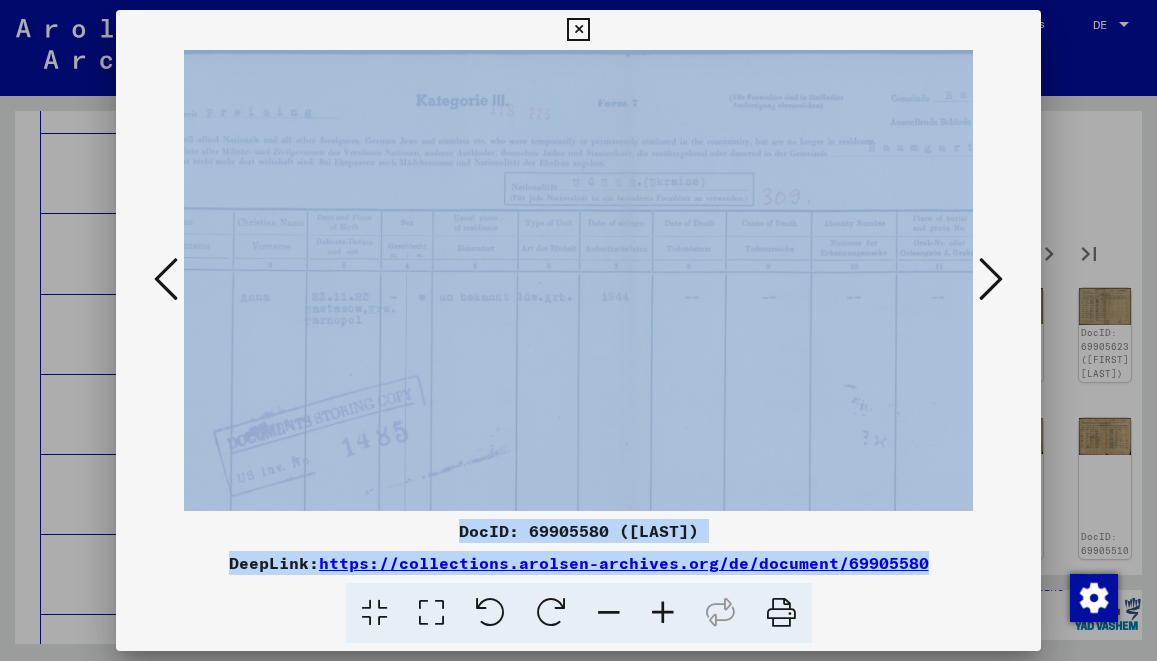 scroll, scrollTop: 2, scrollLeft: 117, axis: both 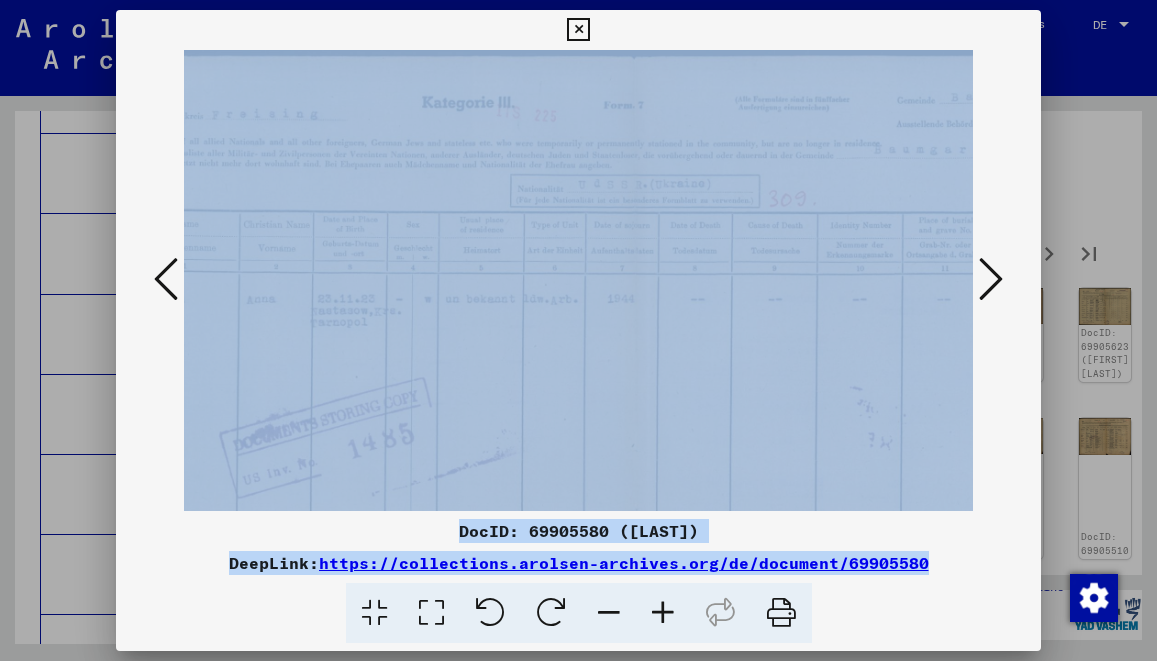 drag, startPoint x: 660, startPoint y: 481, endPoint x: 543, endPoint y: 479, distance: 117.01709 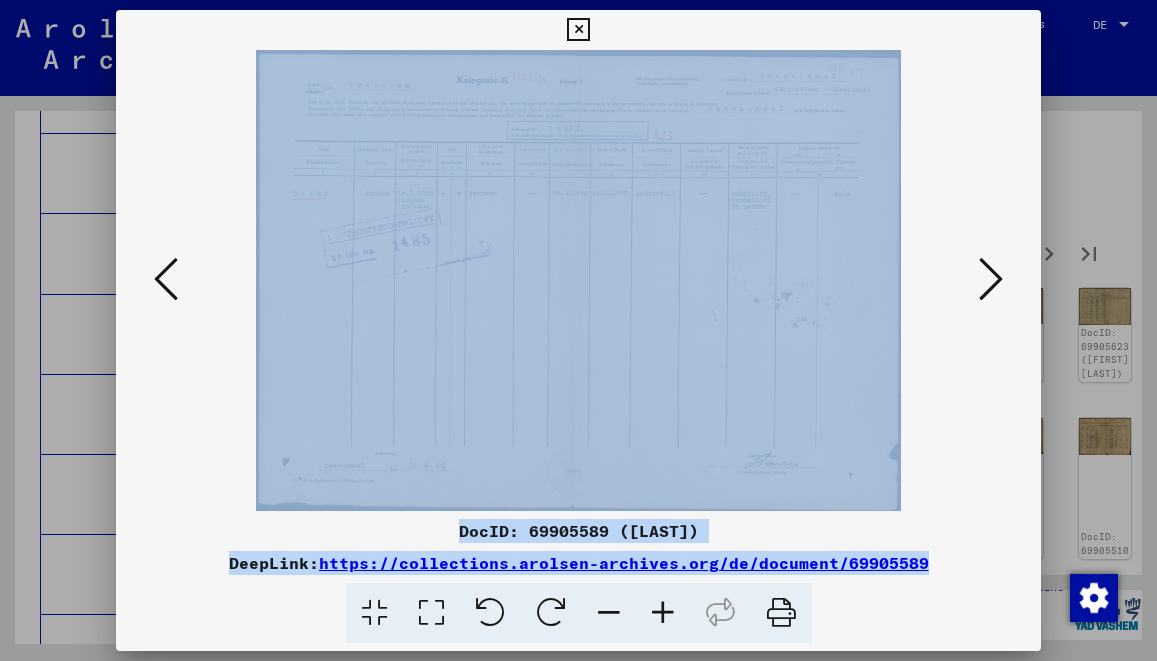 click at bounding box center [991, 279] 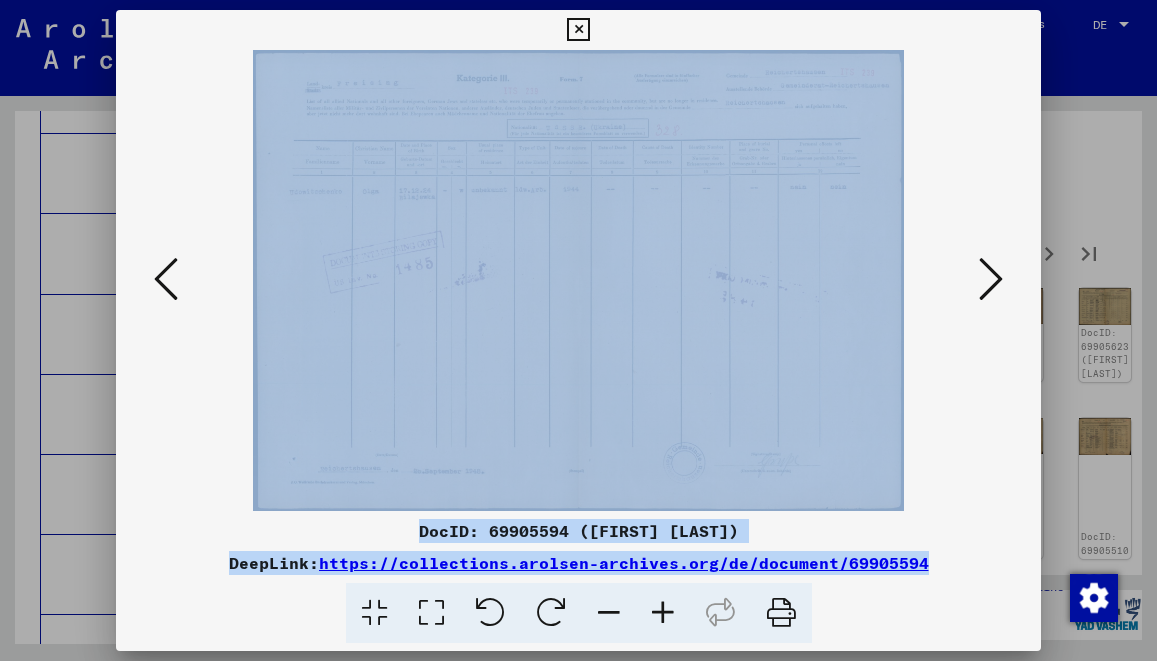click at bounding box center (991, 279) 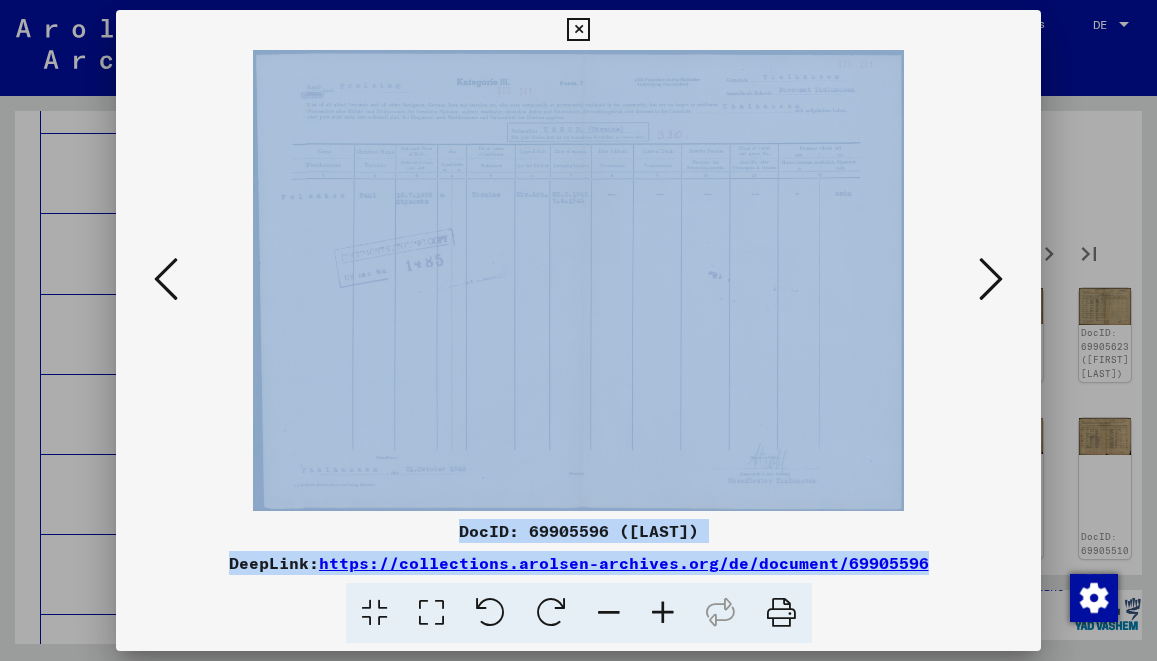 click at bounding box center (991, 279) 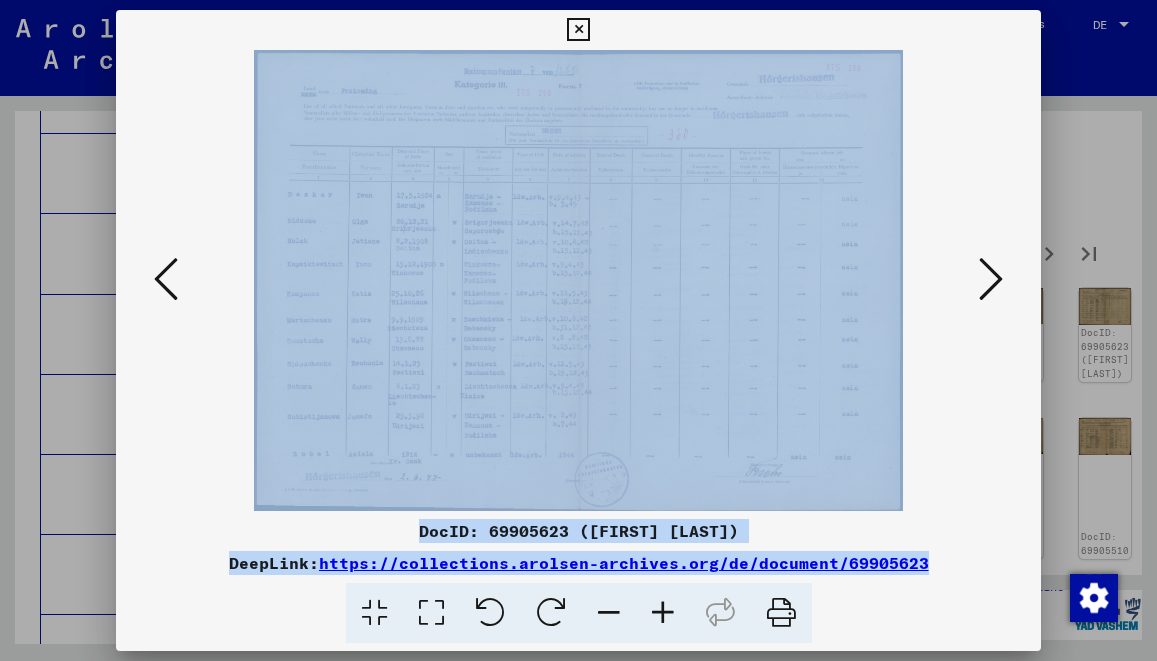 click at bounding box center (663, 613) 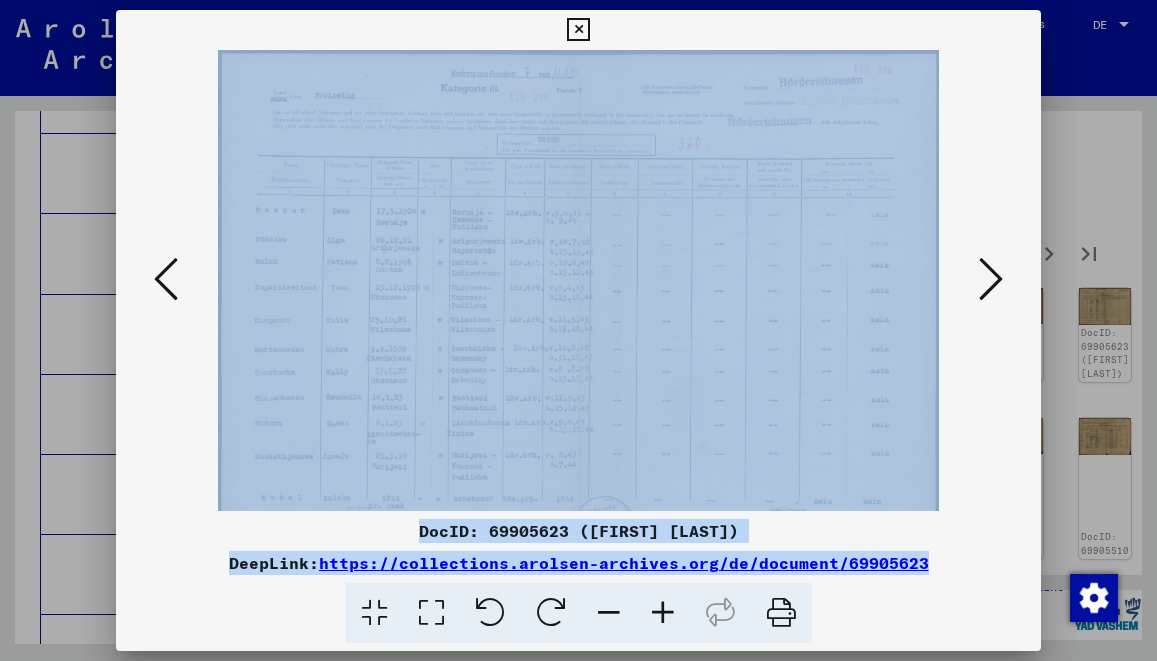 click at bounding box center (663, 613) 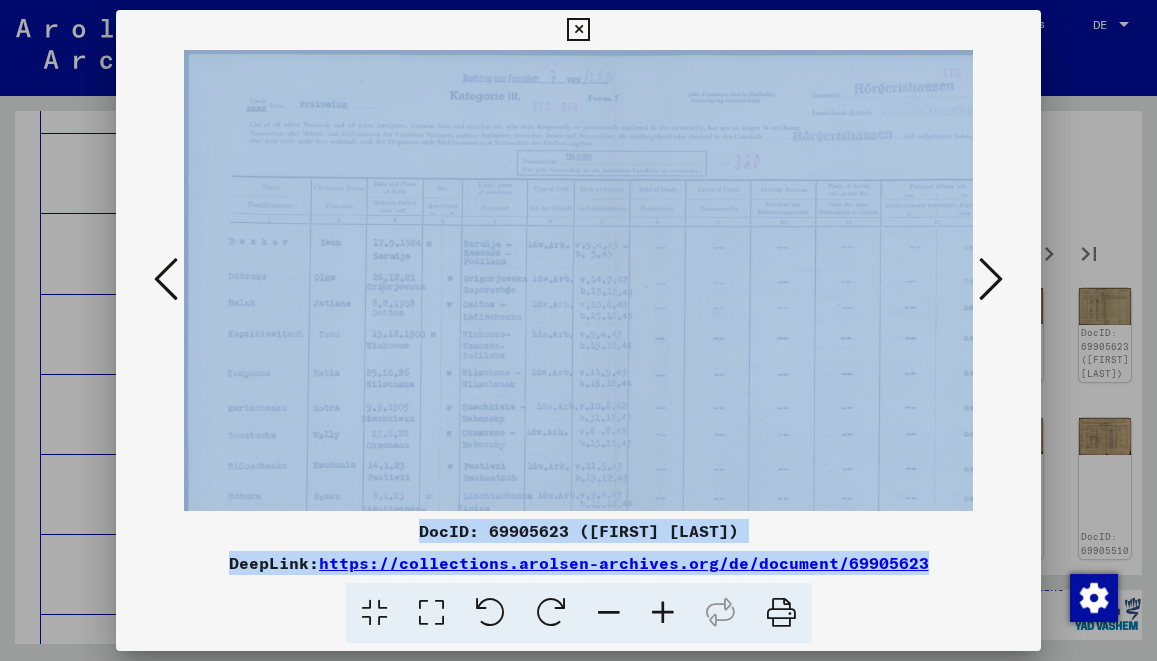 click at bounding box center (663, 613) 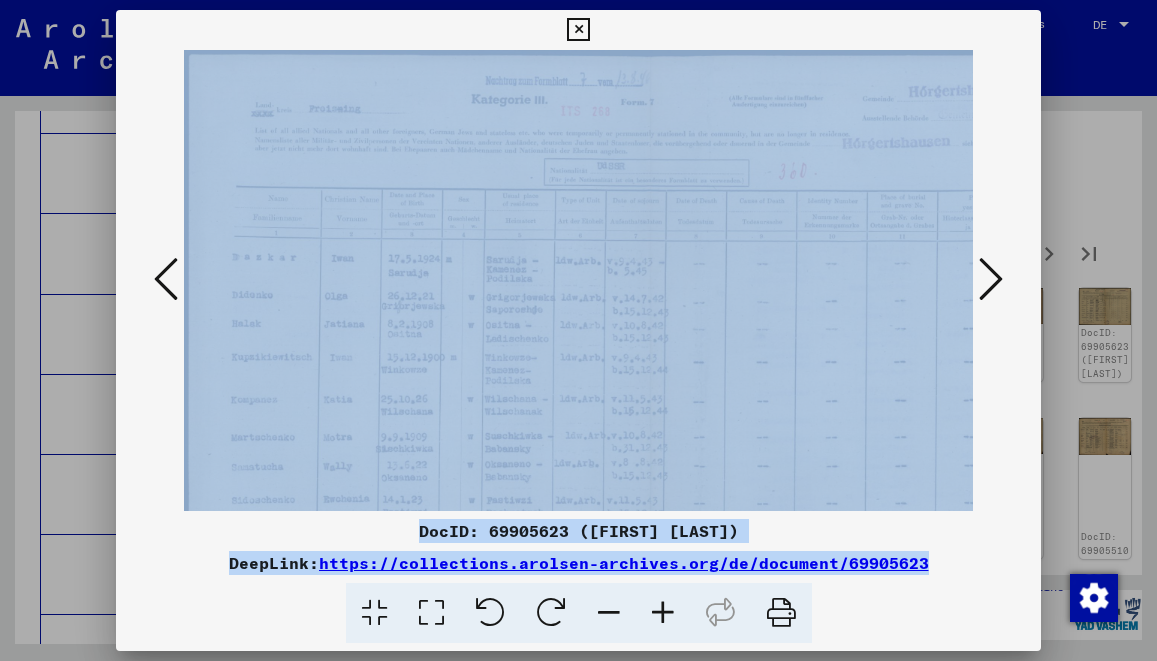 click at bounding box center [663, 613] 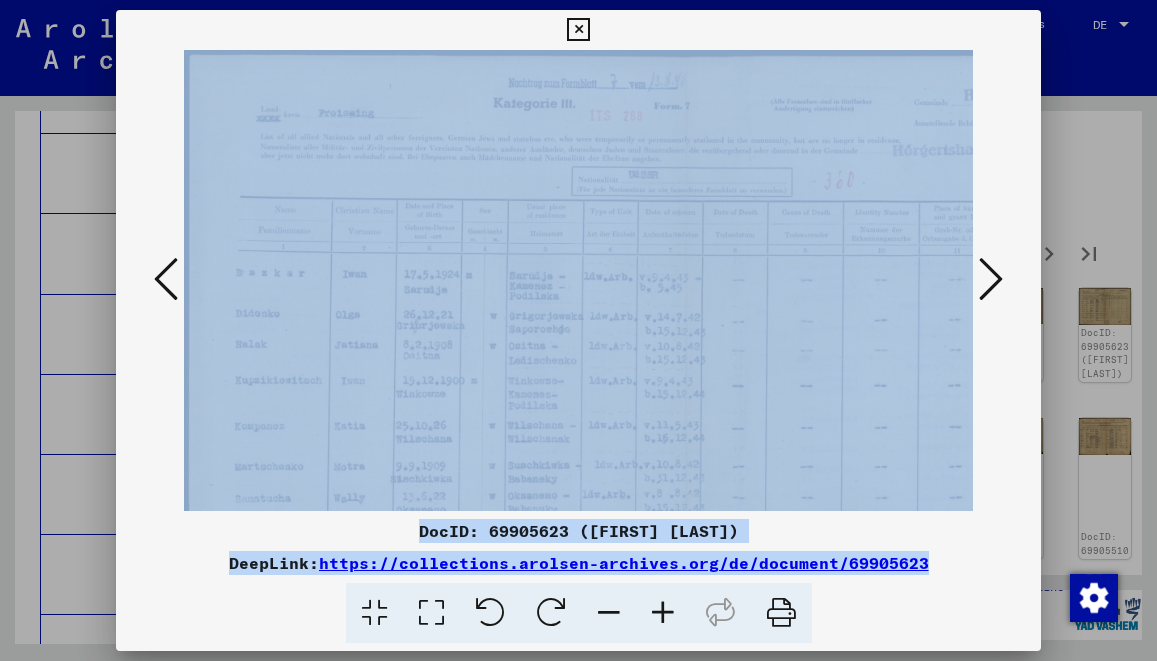 click at bounding box center [663, 613] 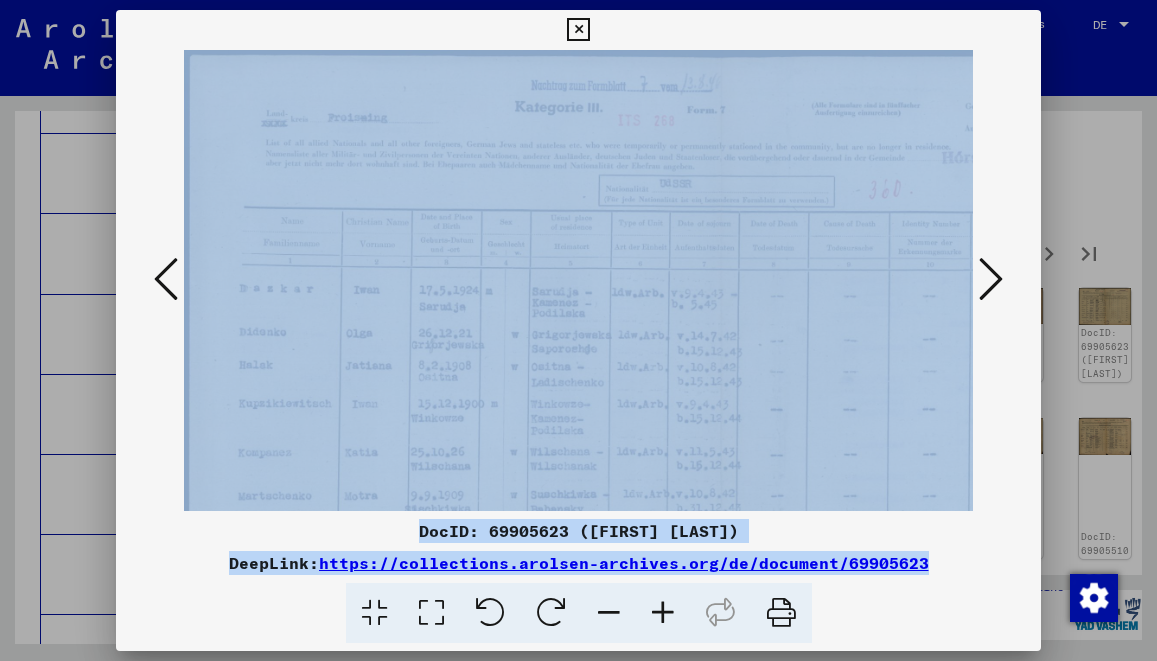 click at bounding box center [663, 613] 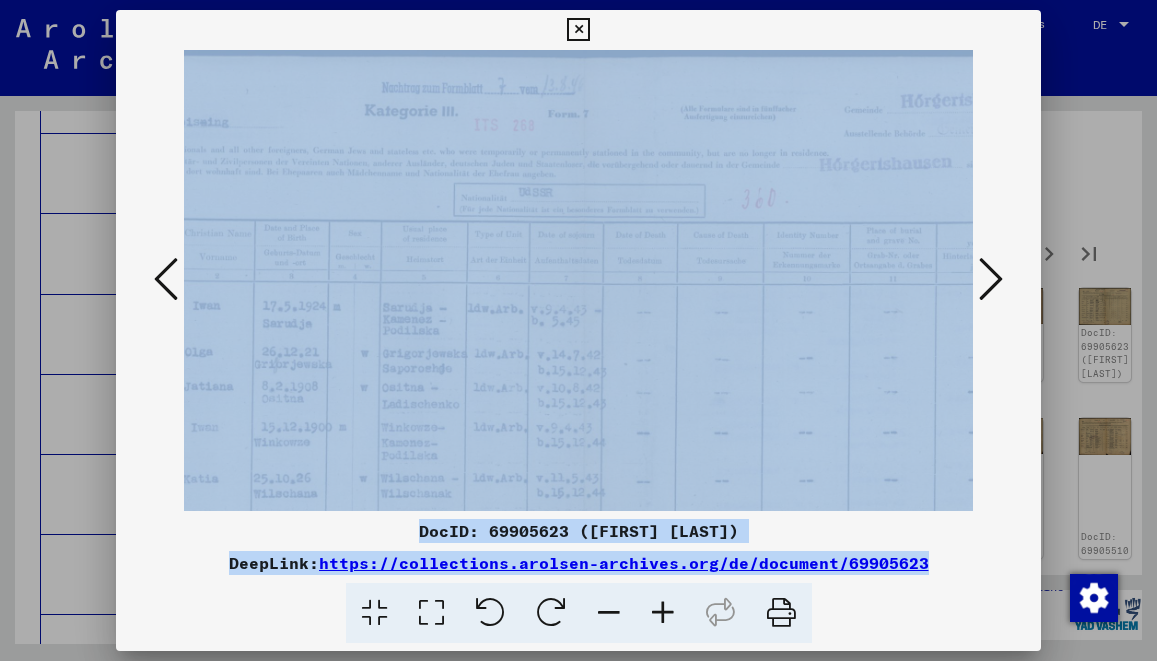drag, startPoint x: 652, startPoint y: 460, endPoint x: 414, endPoint y: 481, distance: 238.92467 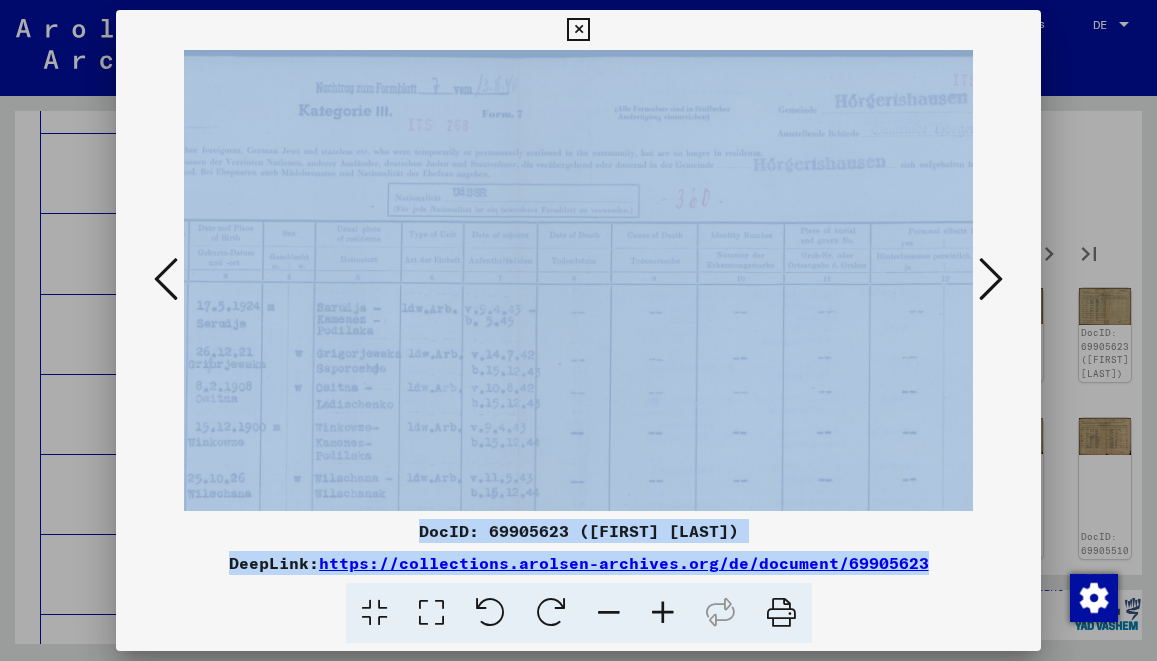 click at bounding box center (991, 280) 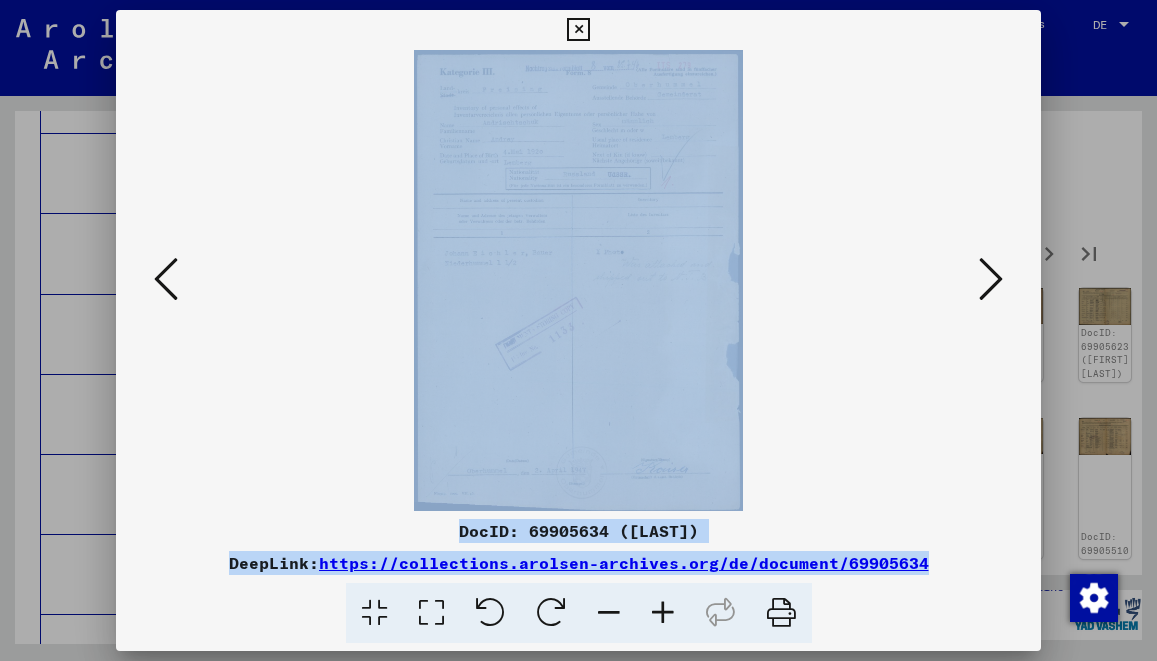 click at bounding box center (991, 280) 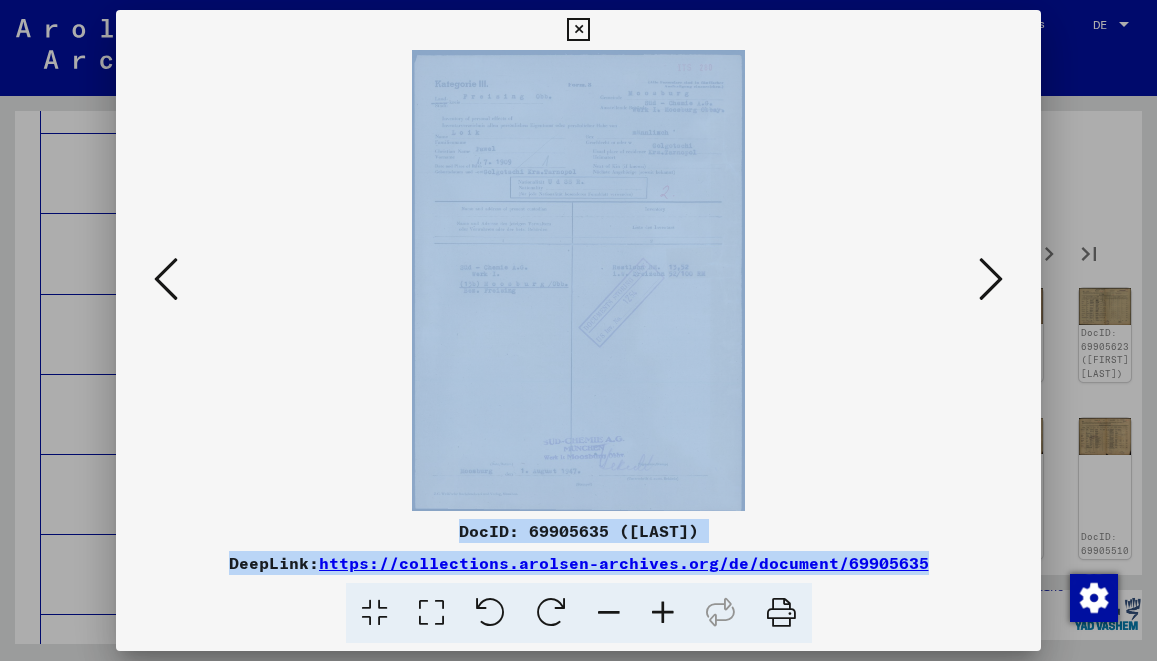 click at bounding box center (991, 280) 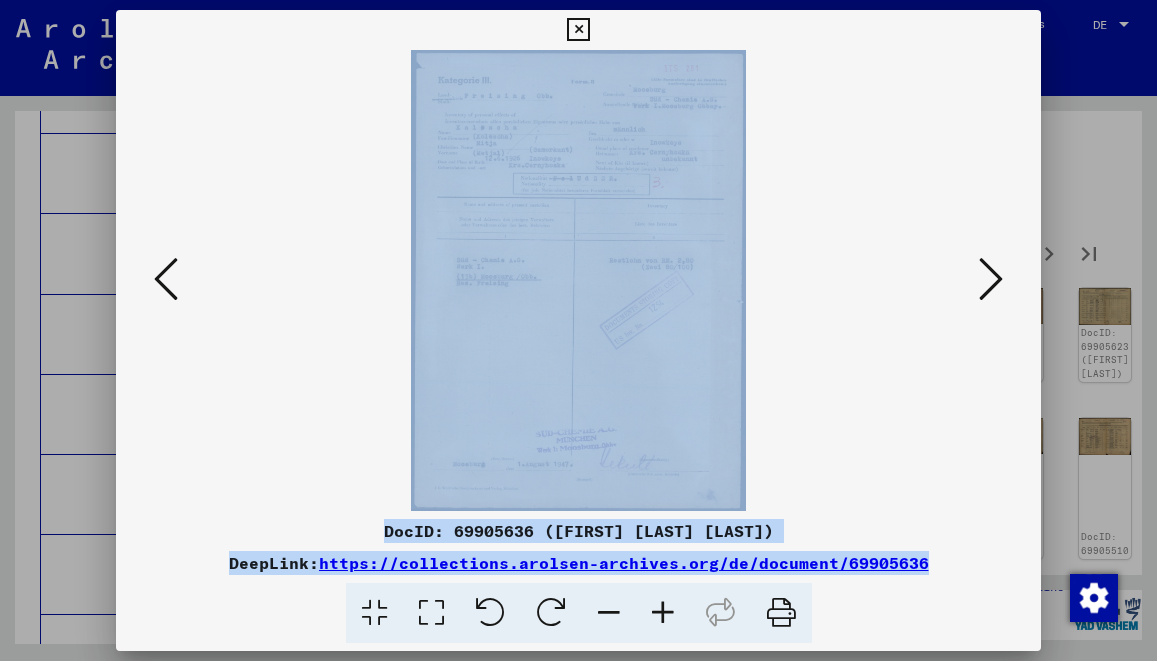 click at bounding box center (991, 280) 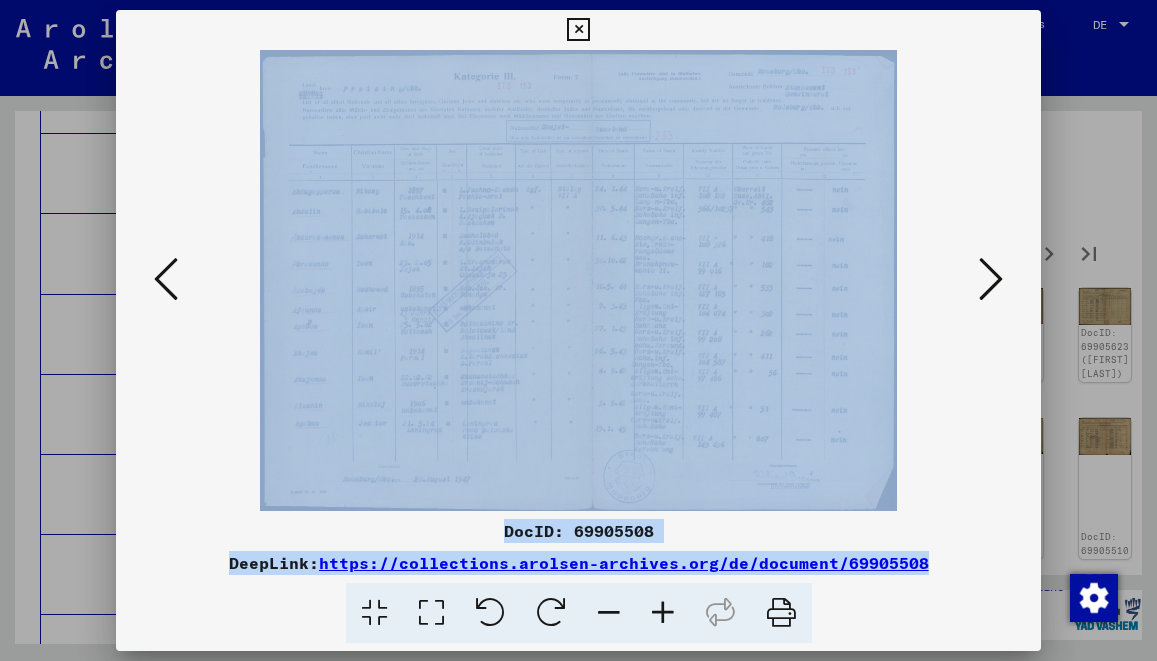 click at bounding box center (663, 613) 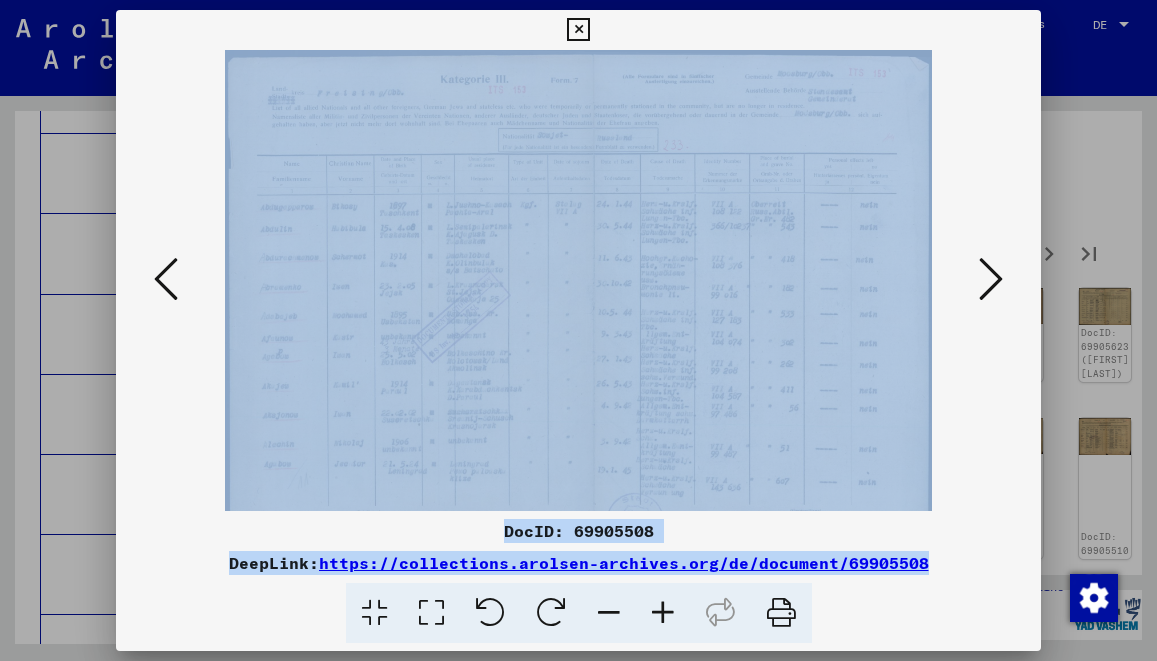 click at bounding box center [663, 613] 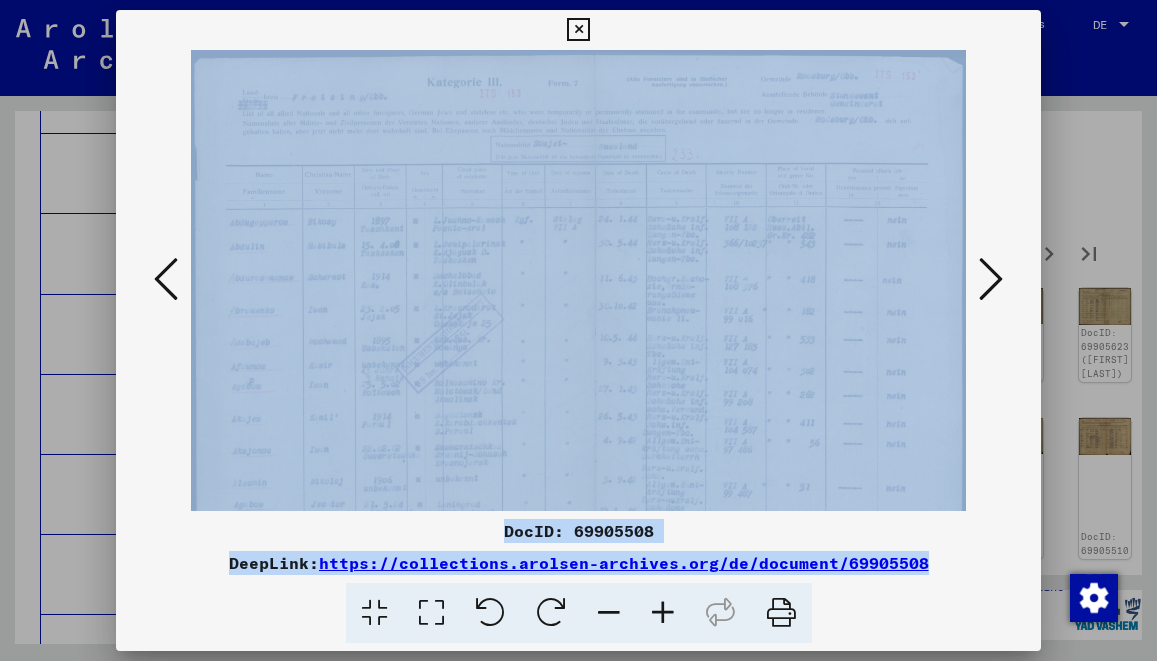 click at bounding box center (663, 613) 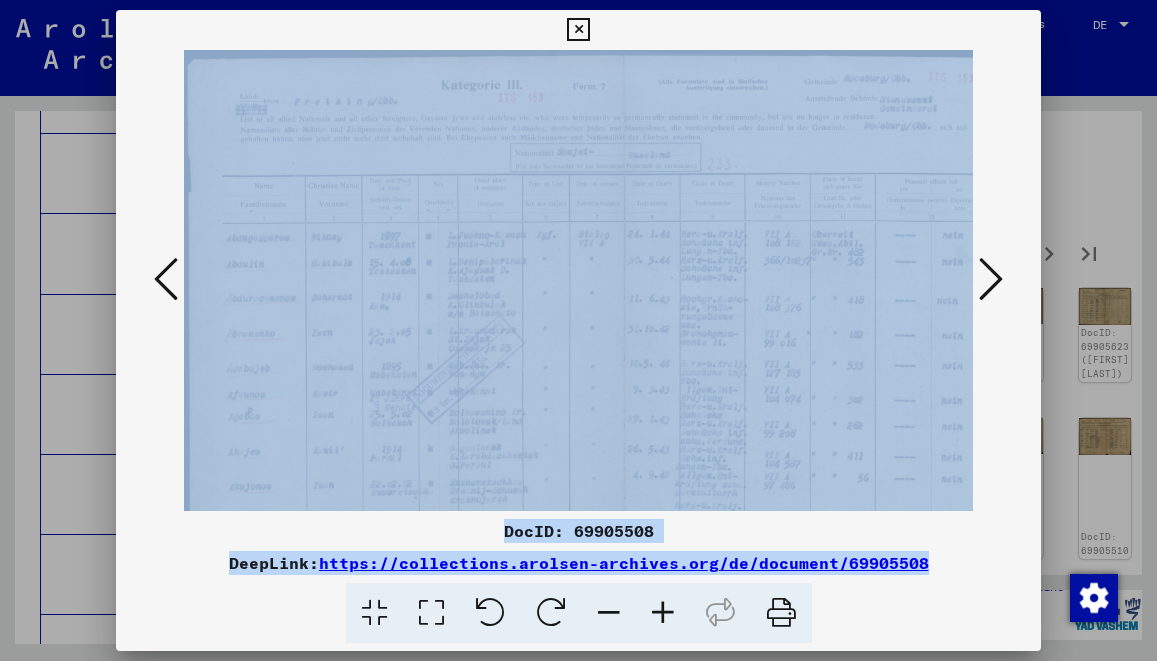 click at bounding box center [663, 613] 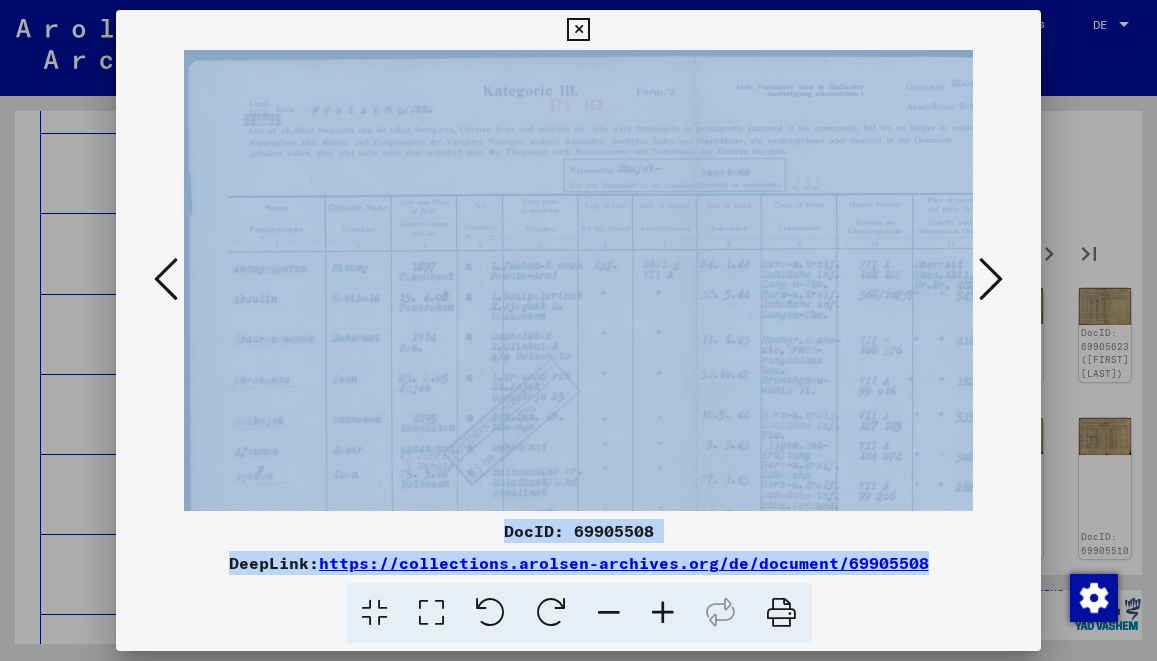 click at bounding box center [663, 613] 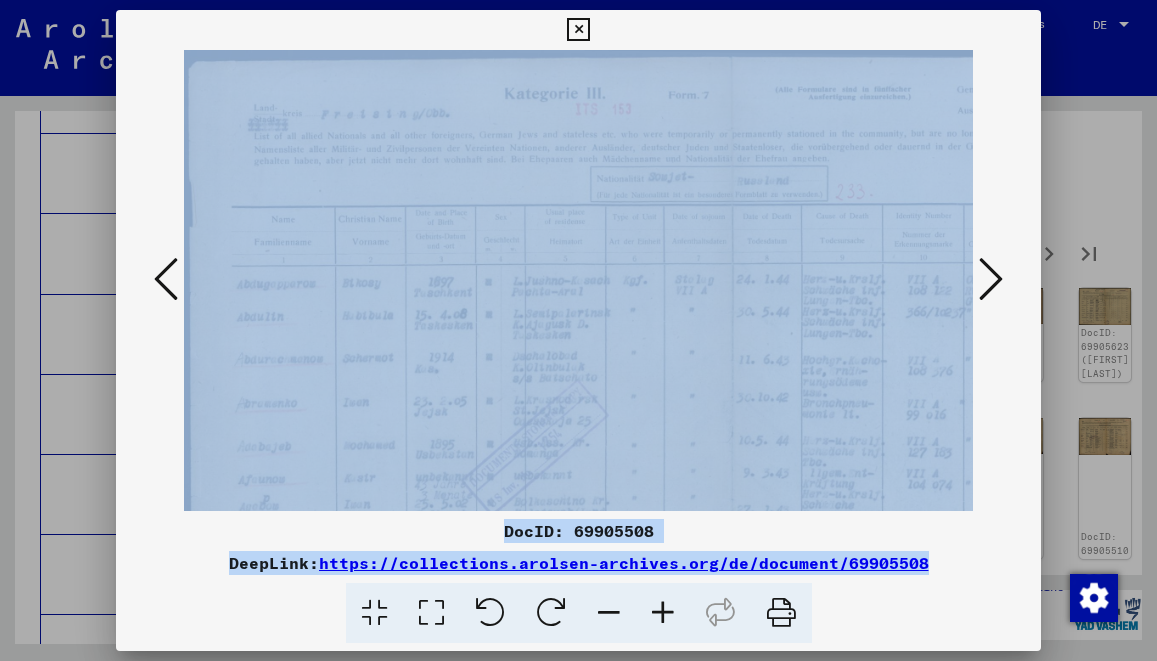 click at bounding box center [663, 613] 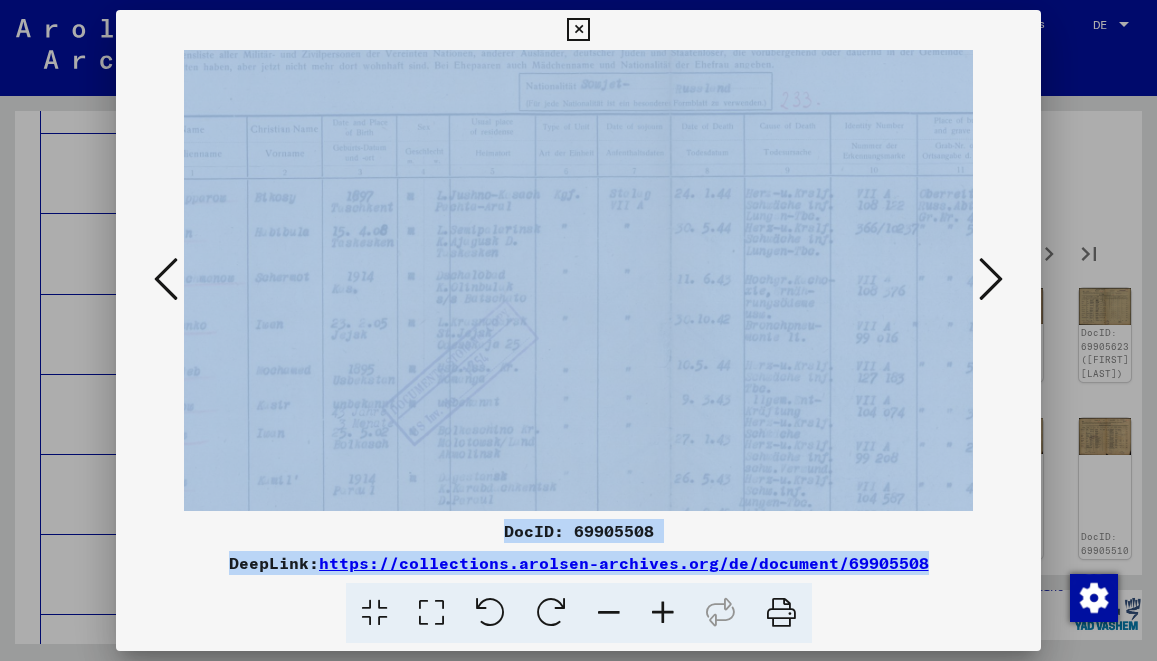 scroll, scrollTop: 105, scrollLeft: 95, axis: both 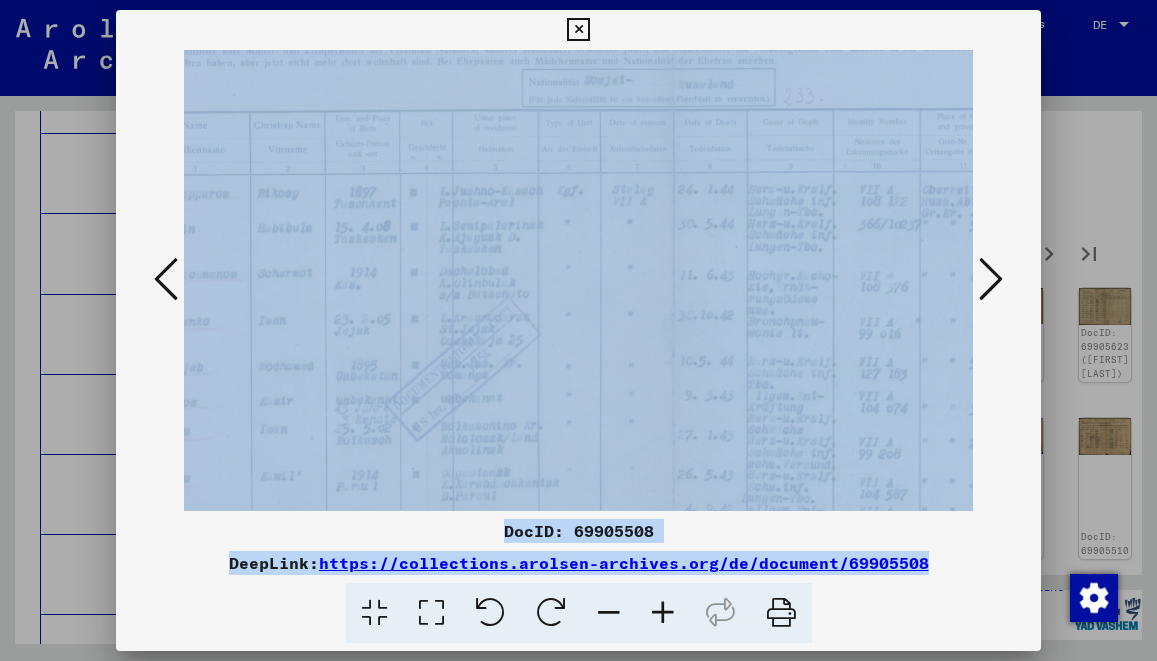 drag, startPoint x: 765, startPoint y: 458, endPoint x: 807, endPoint y: 354, distance: 112.1606 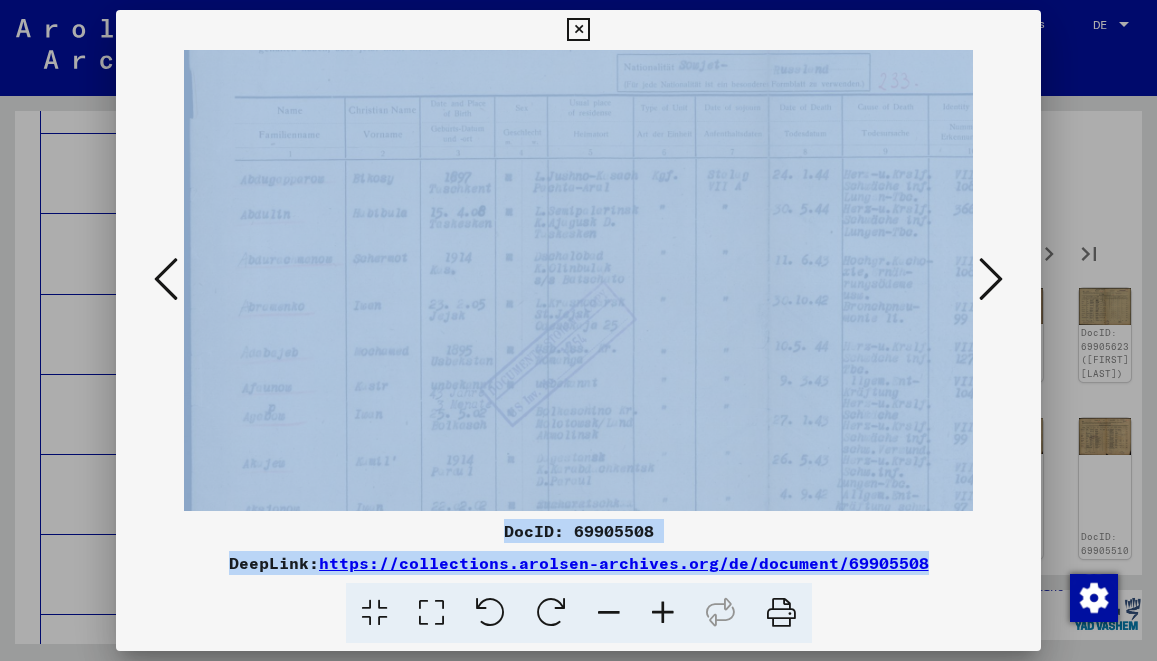 drag, startPoint x: 608, startPoint y: 384, endPoint x: 873, endPoint y: 369, distance: 265.4242 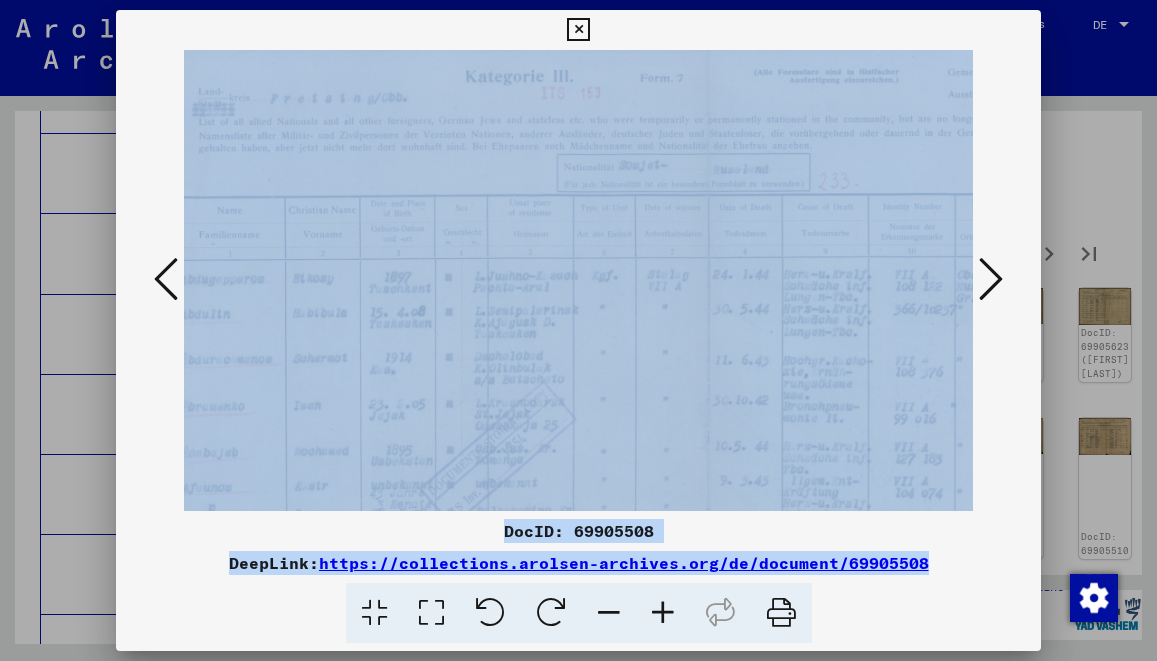 scroll, scrollTop: 0, scrollLeft: 0, axis: both 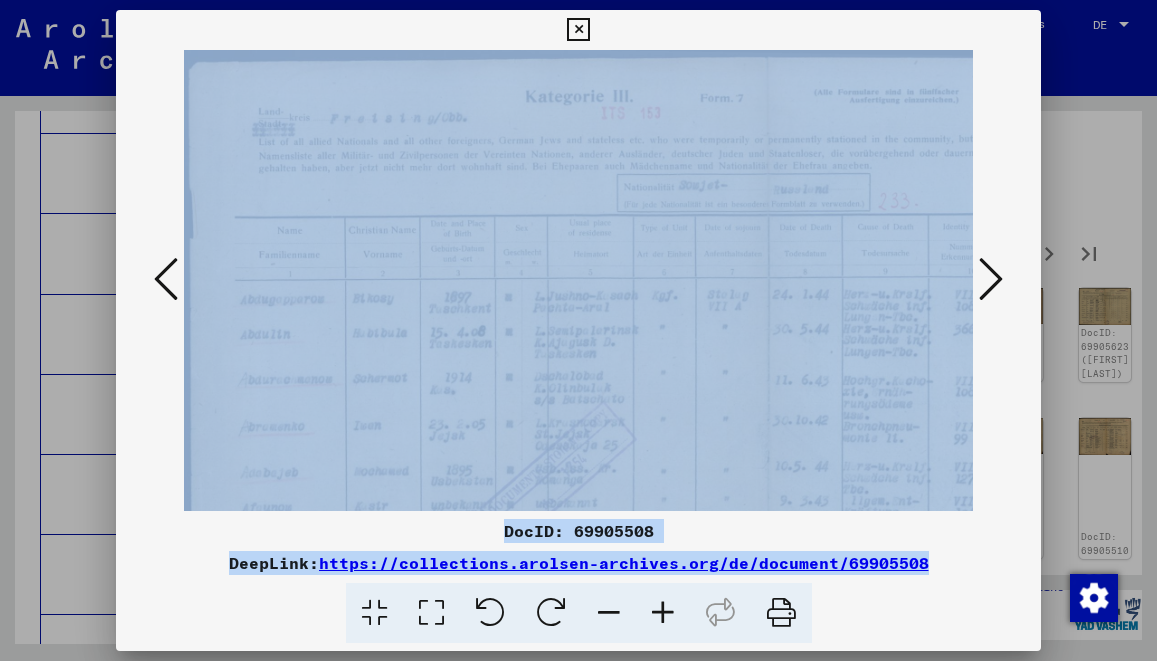 drag, startPoint x: 716, startPoint y: 458, endPoint x: 782, endPoint y: 655, distance: 207.76189 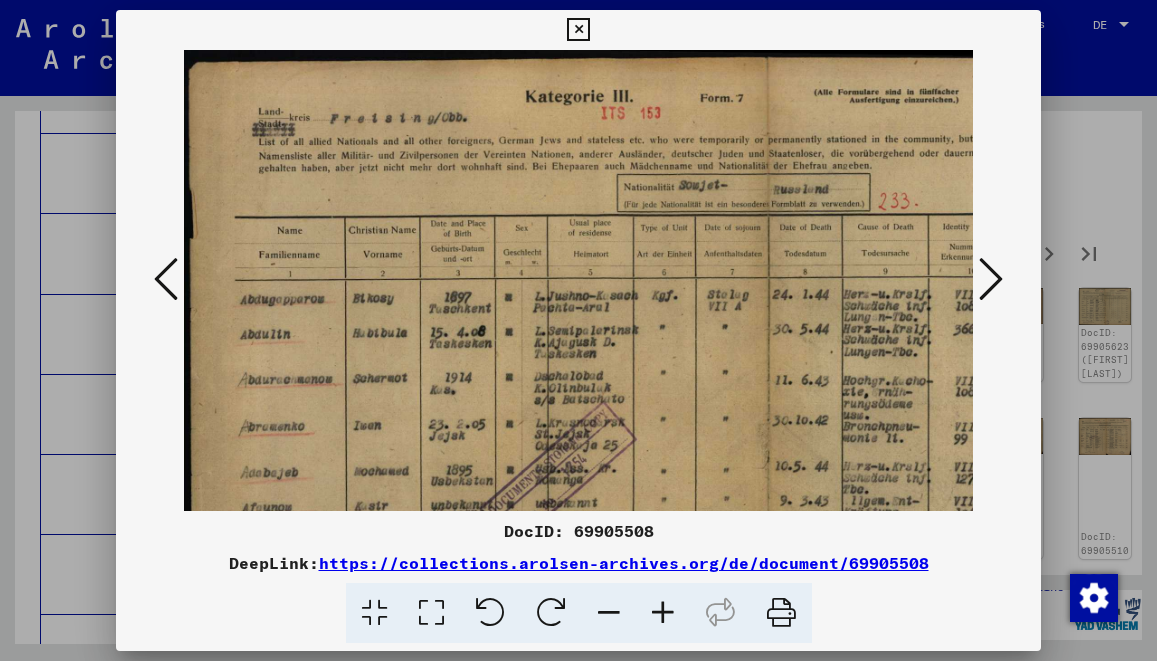 click at bounding box center (578, 330) 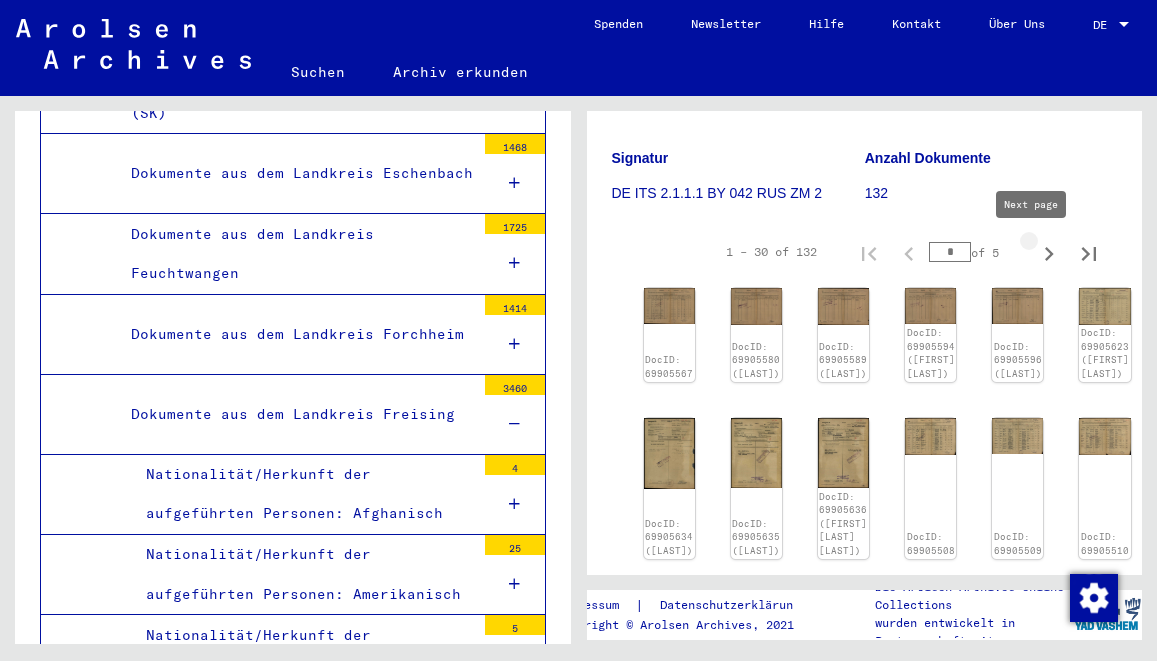 click 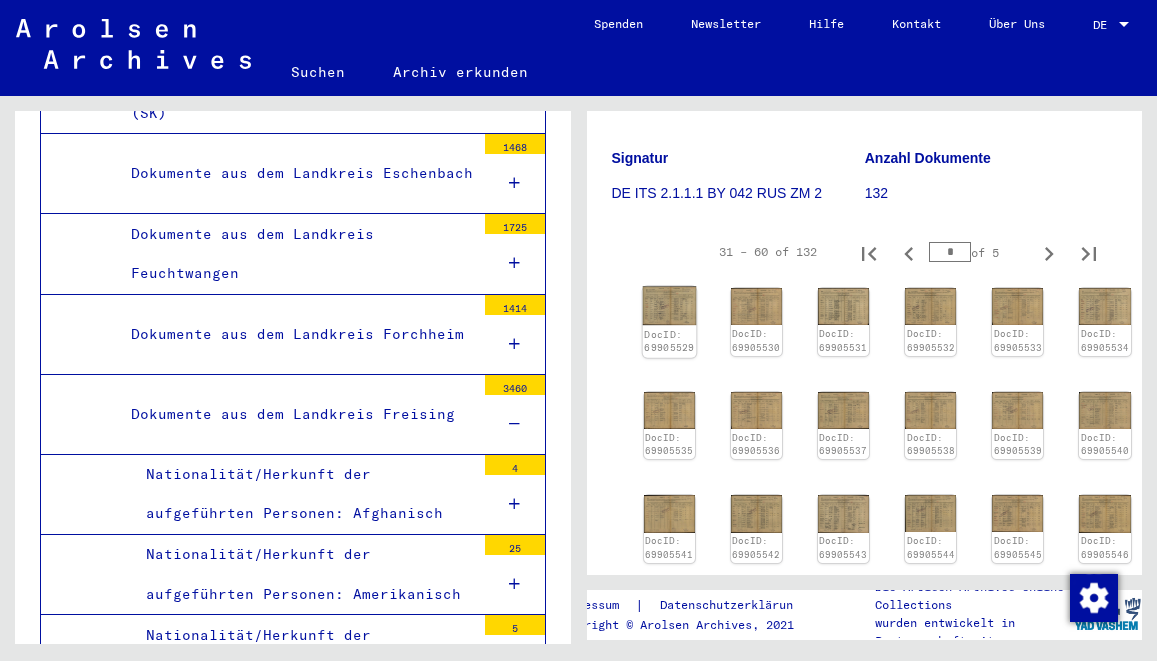 click 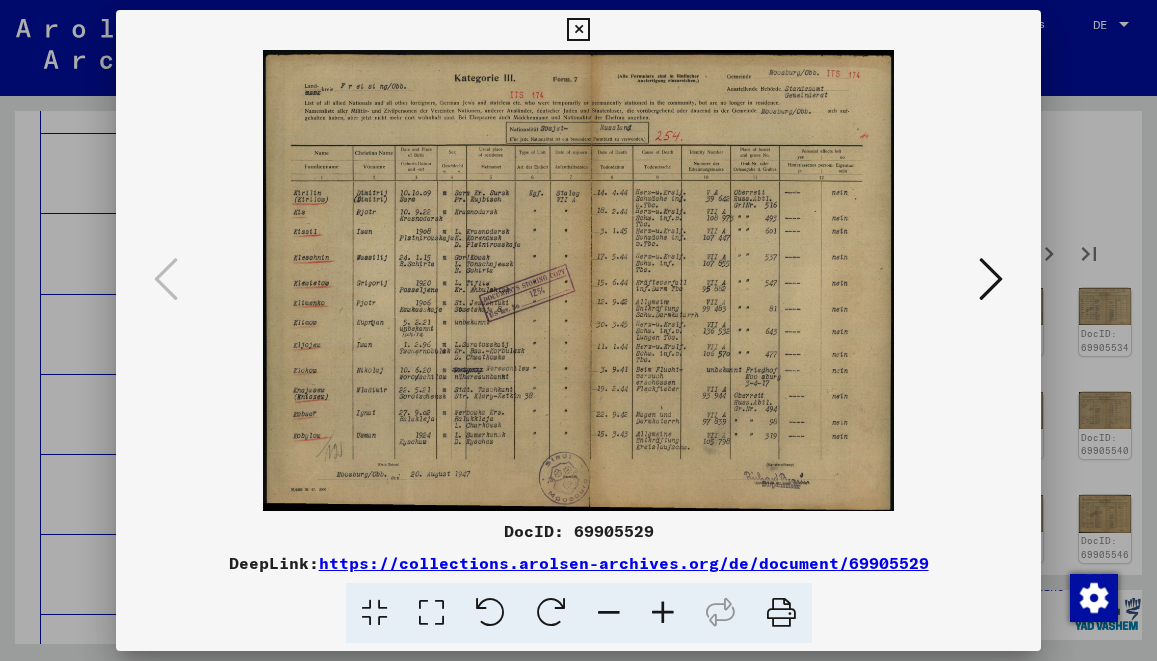 click at bounding box center [663, 613] 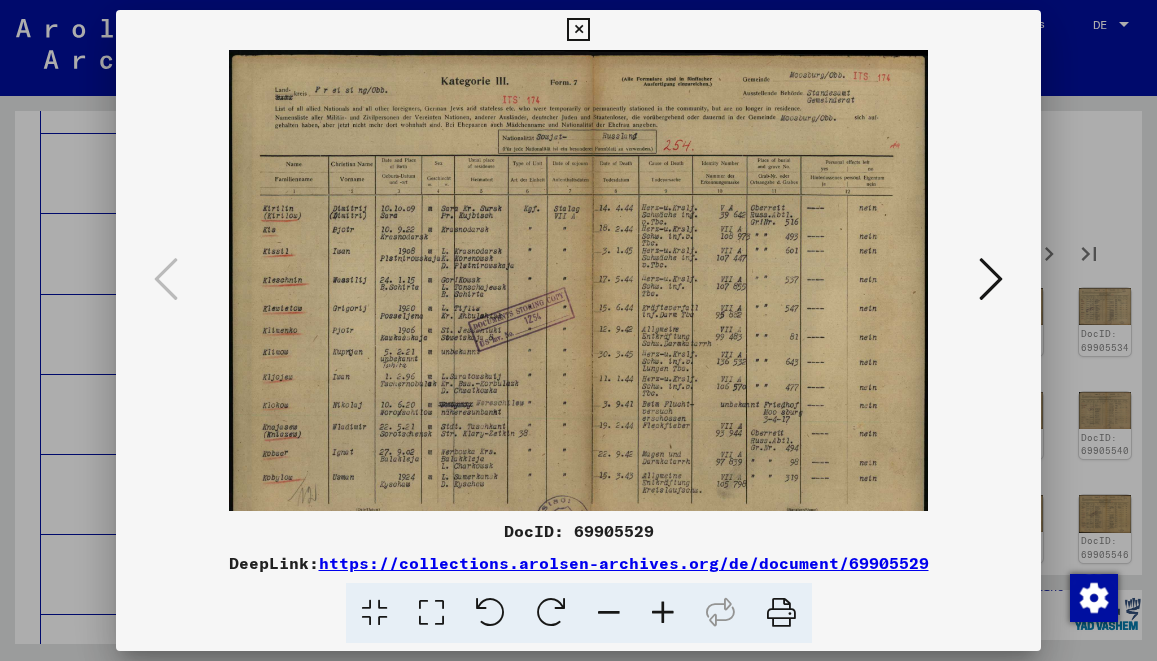 click at bounding box center (663, 613) 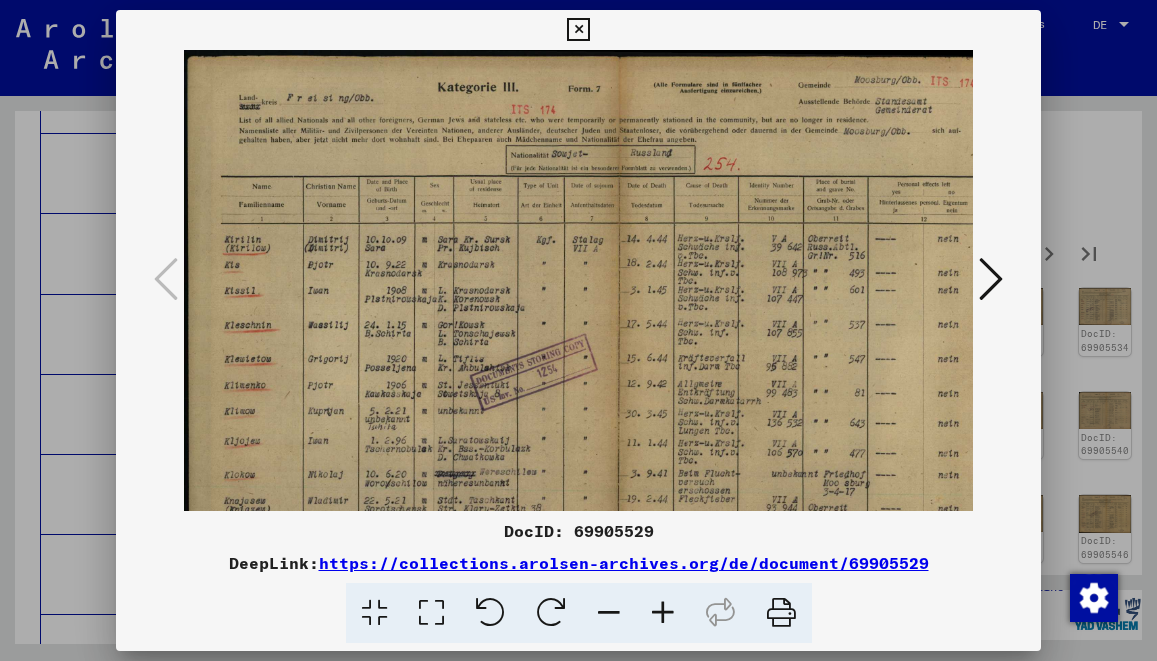 click at bounding box center (663, 613) 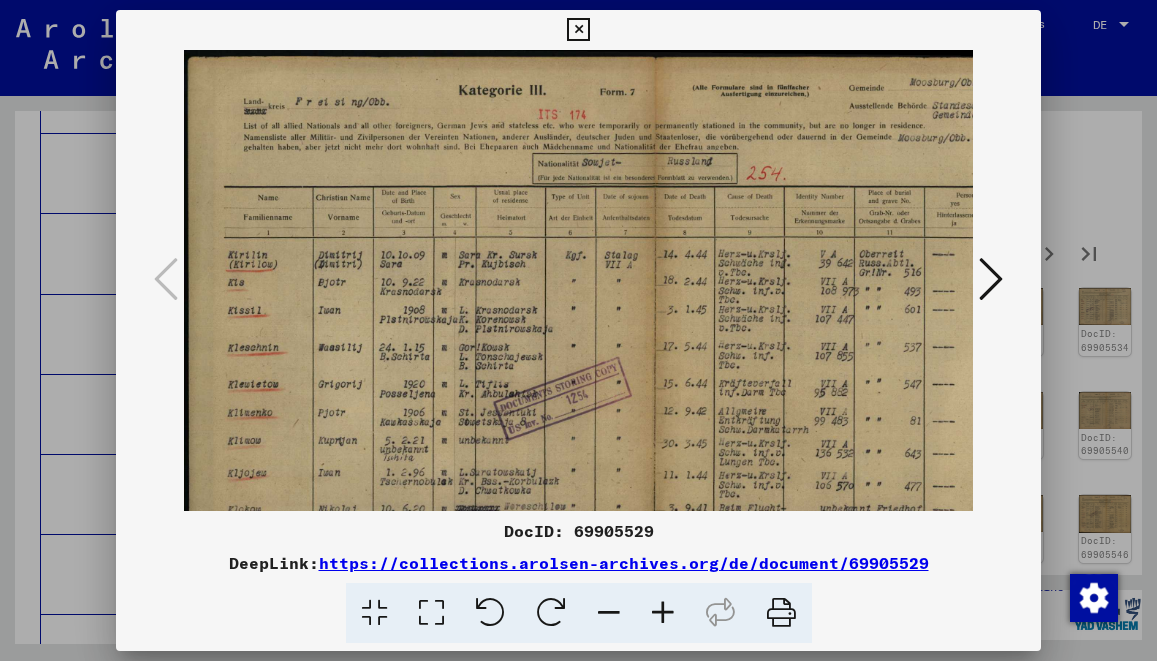 click at bounding box center [663, 613] 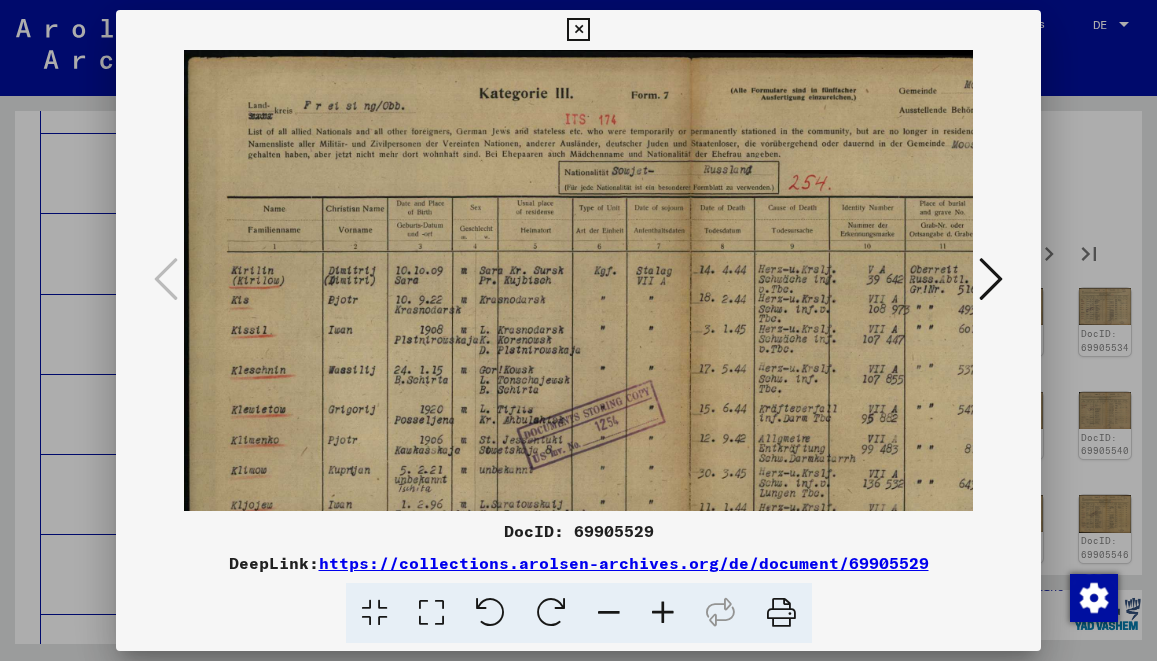 click at bounding box center (663, 613) 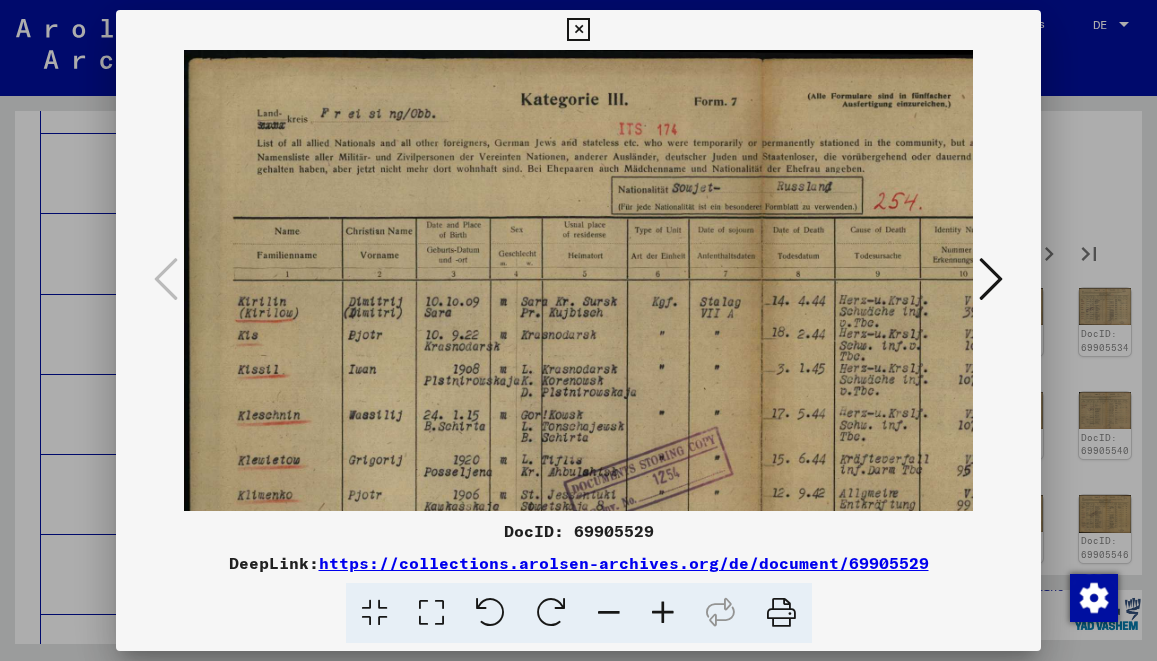 click at bounding box center (663, 613) 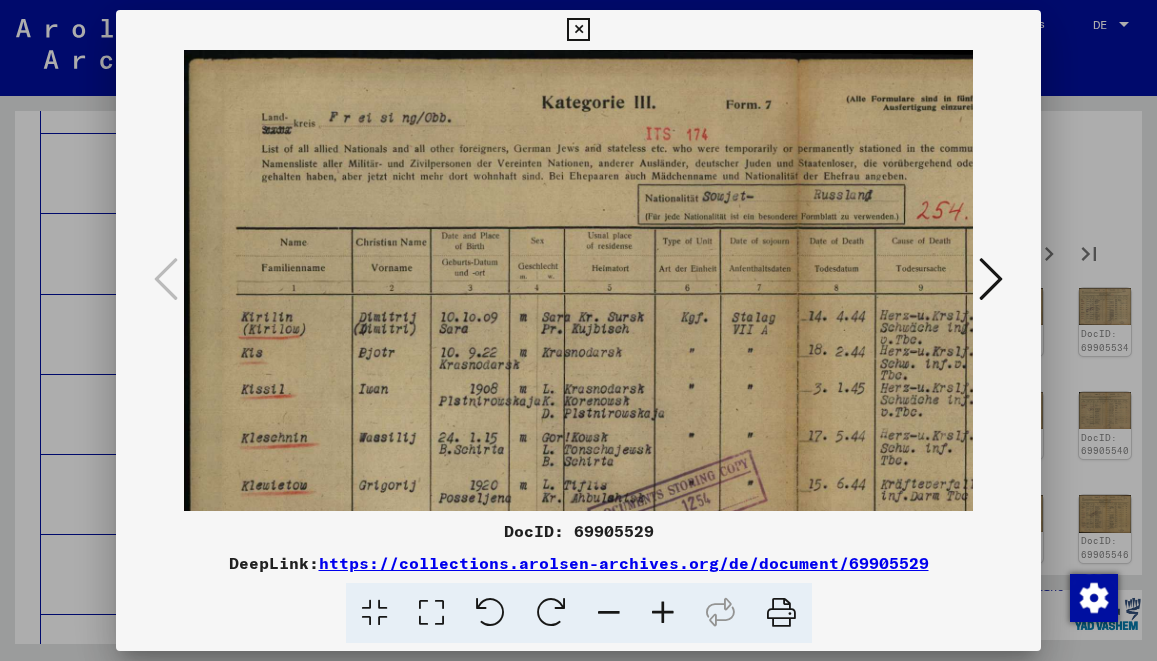 click at bounding box center [578, 330] 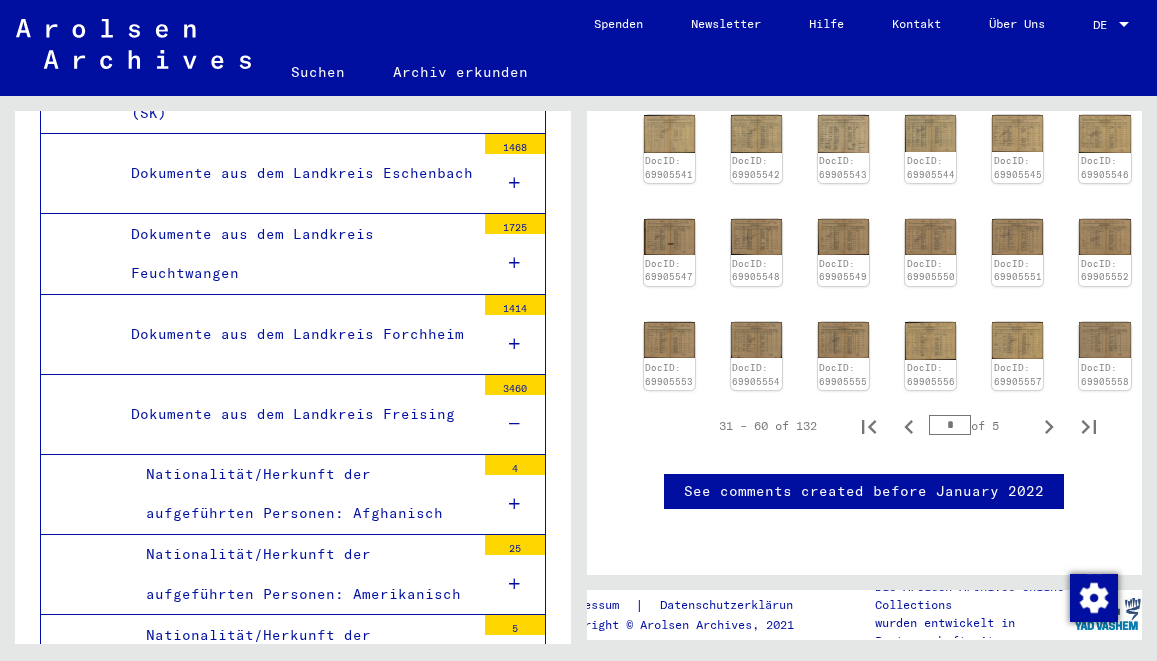 scroll, scrollTop: 864, scrollLeft: 0, axis: vertical 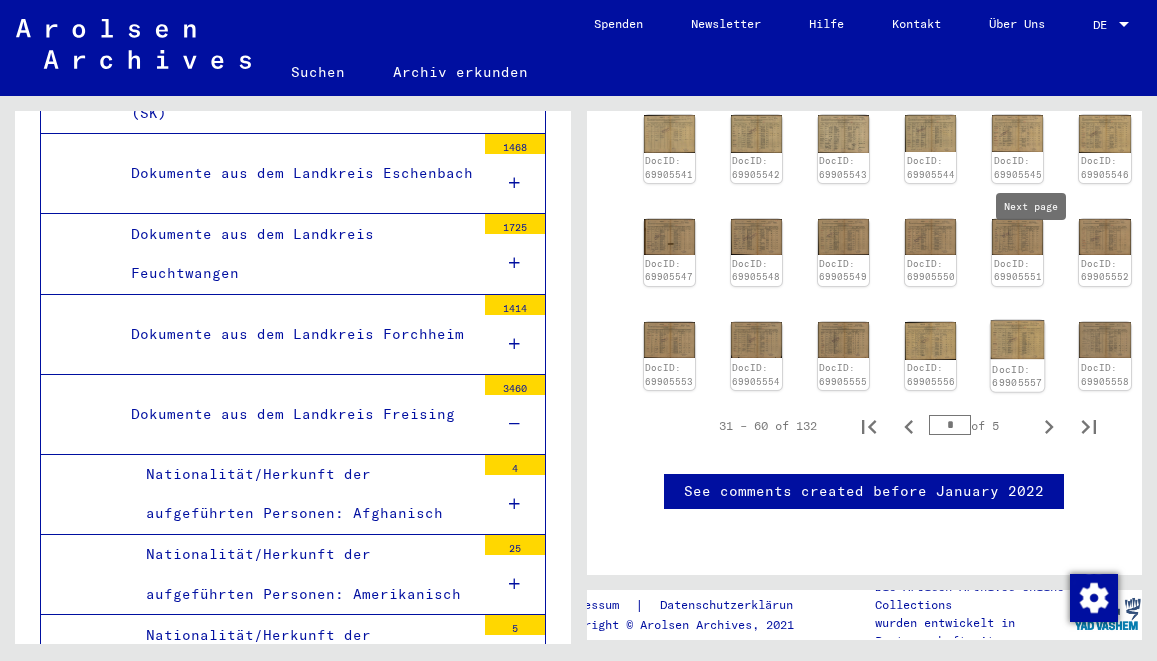 click 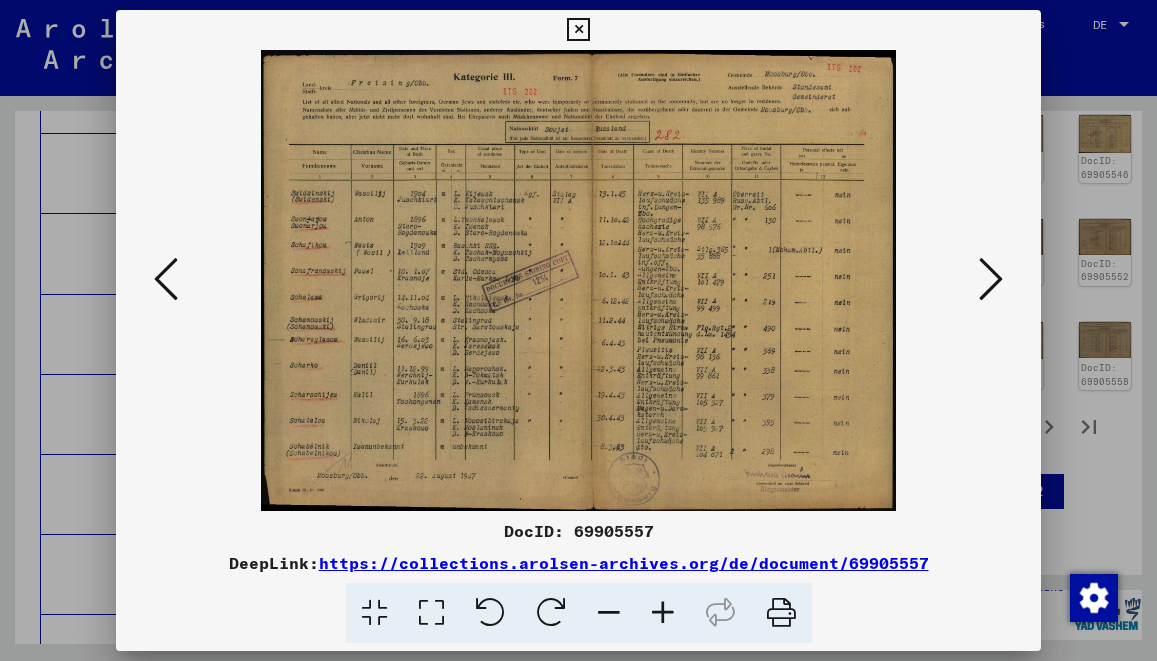 click at bounding box center (663, 613) 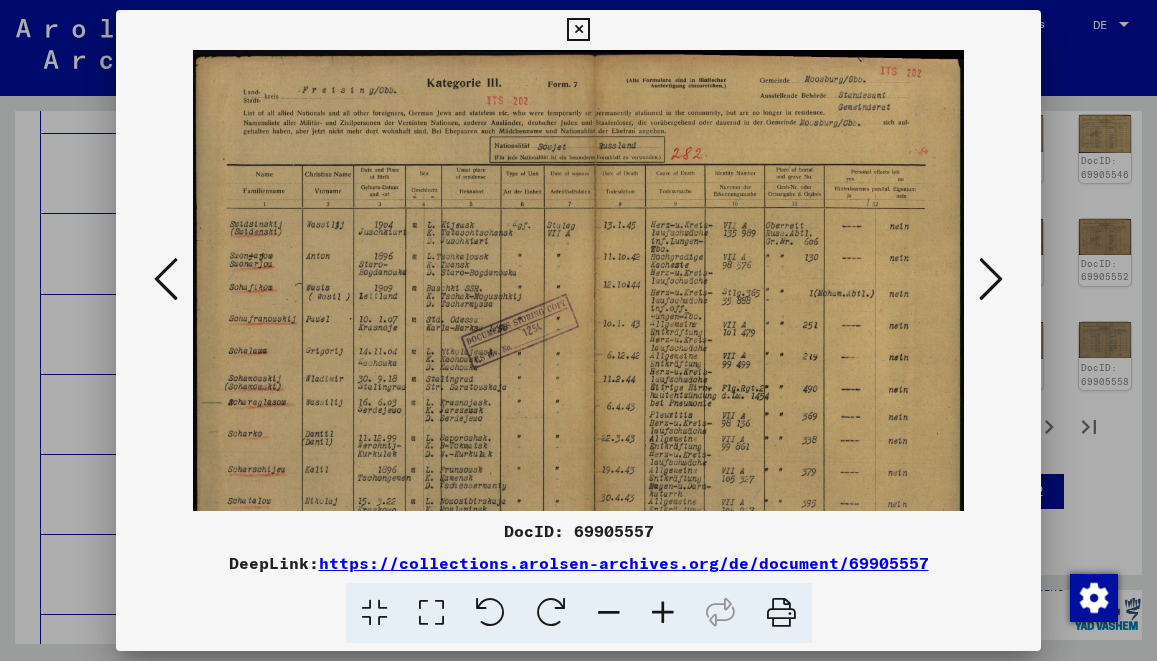click at bounding box center (663, 613) 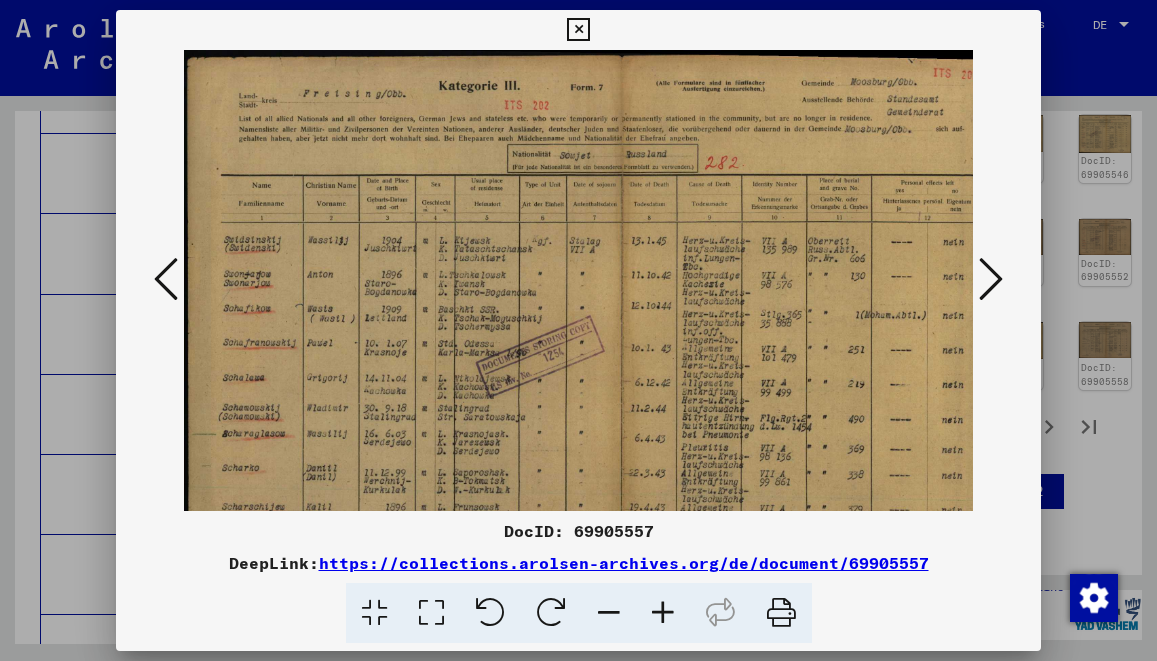 click at bounding box center (663, 613) 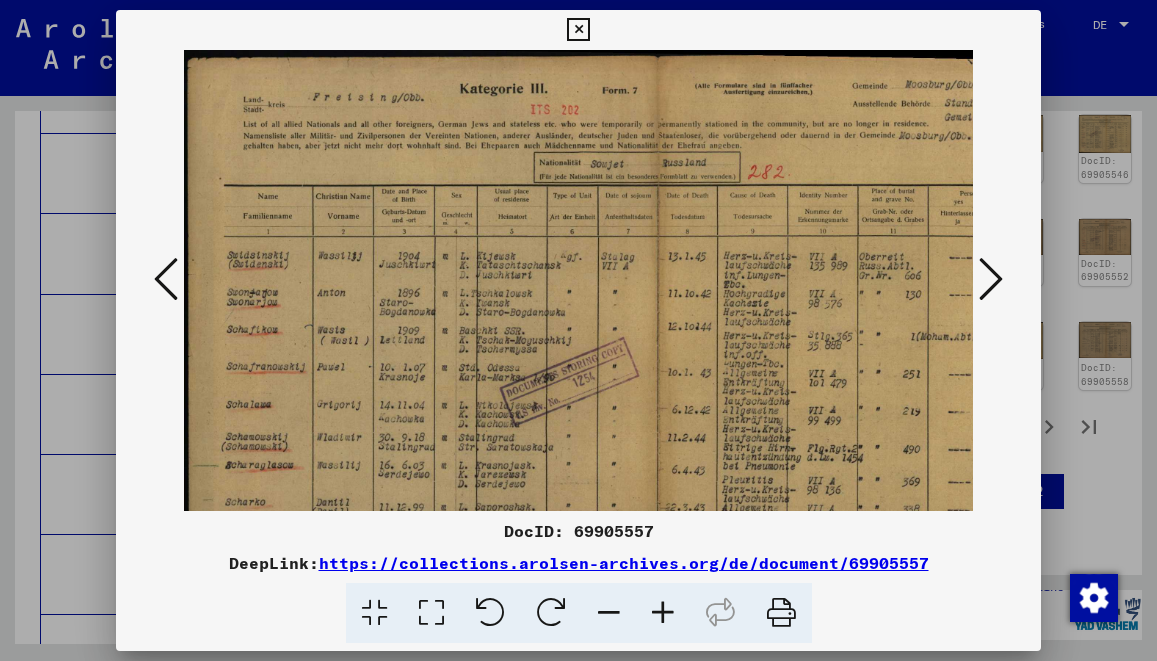 click at bounding box center [663, 613] 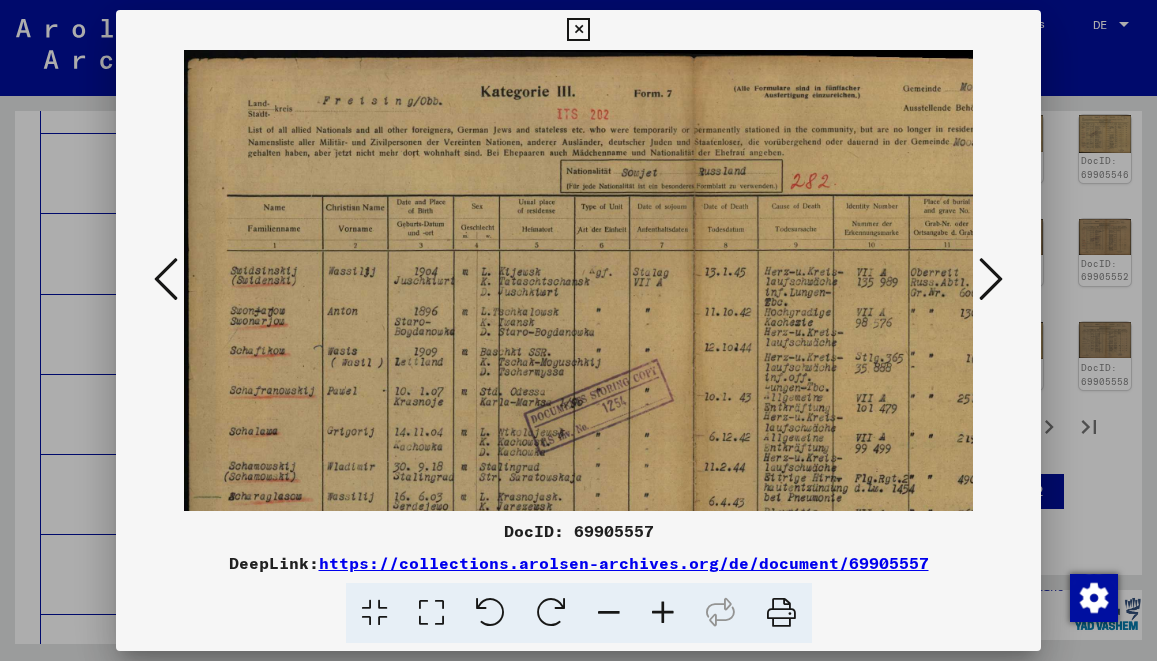 click at bounding box center (663, 613) 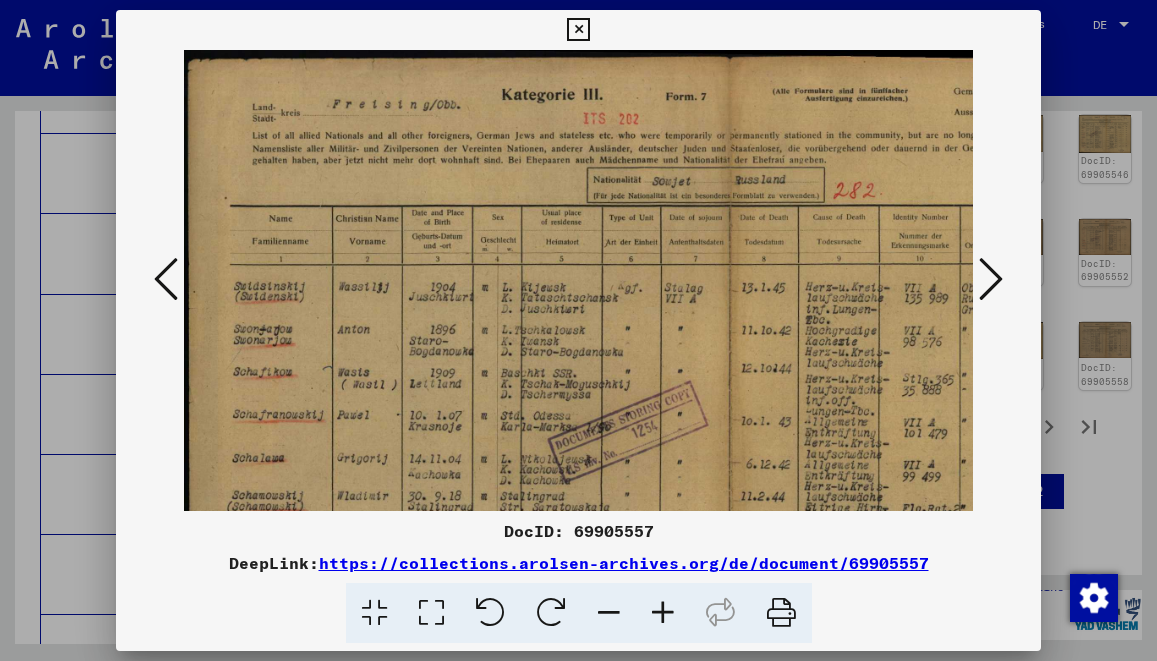 click at bounding box center (991, 280) 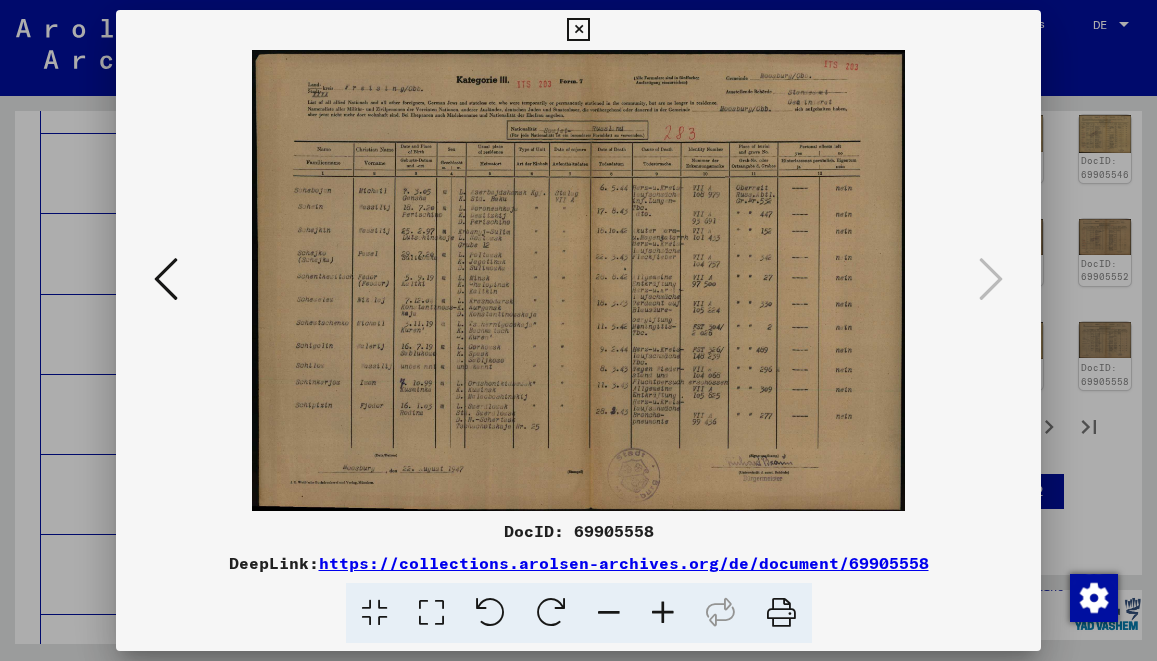 click at bounding box center [663, 613] 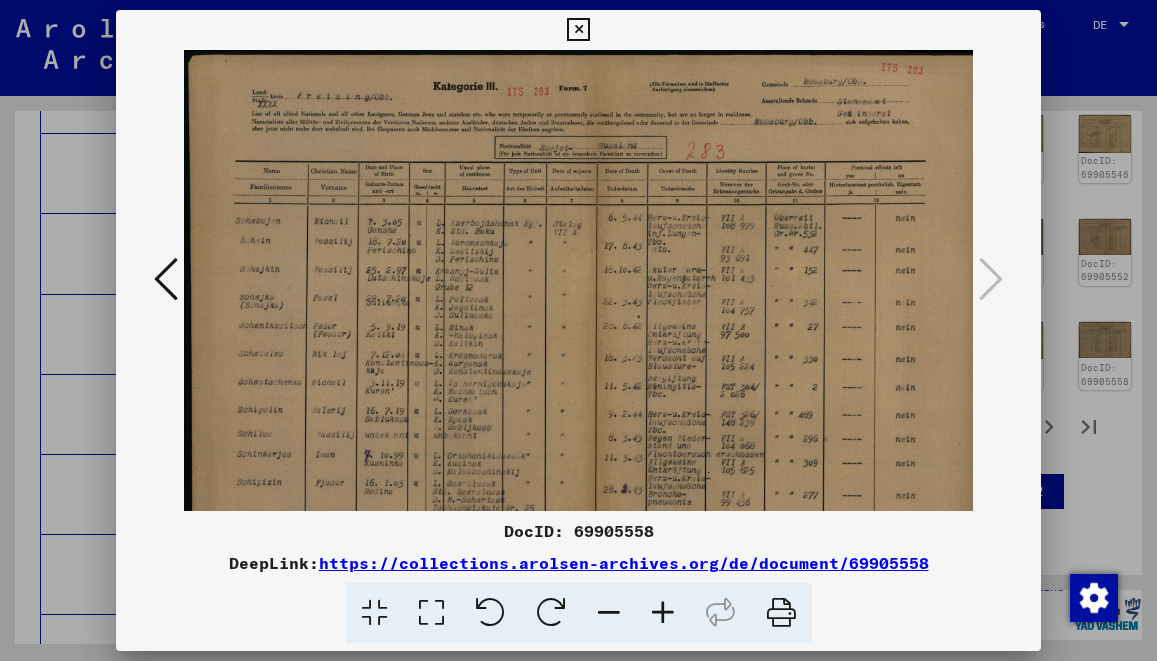 click at bounding box center [663, 613] 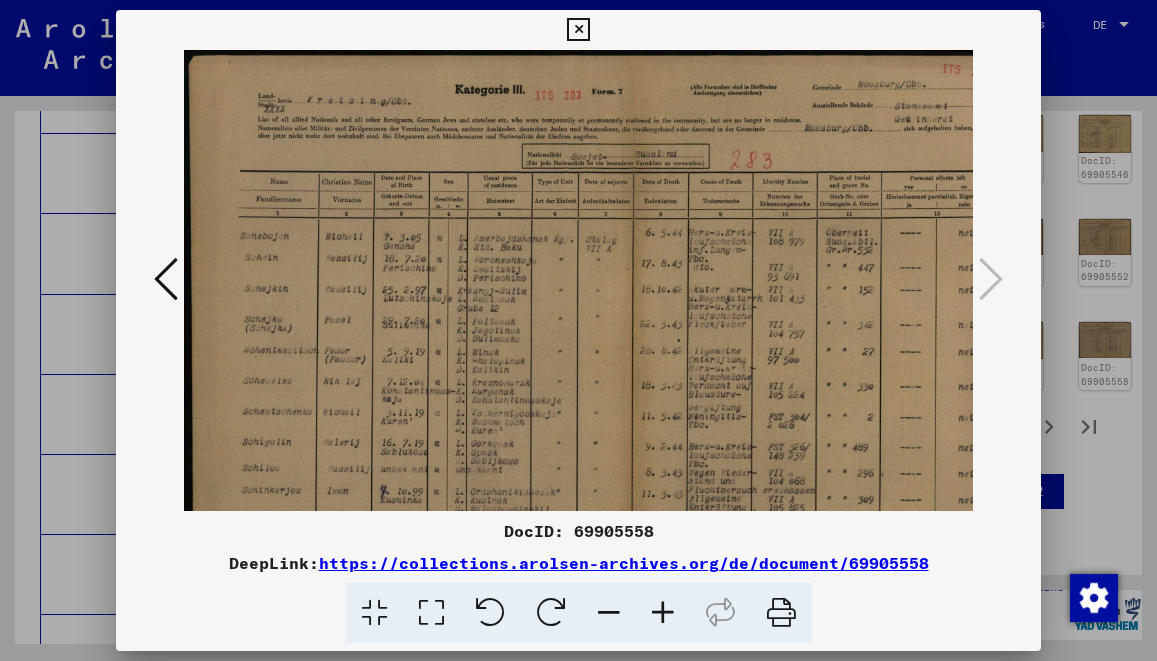 click at bounding box center [663, 613] 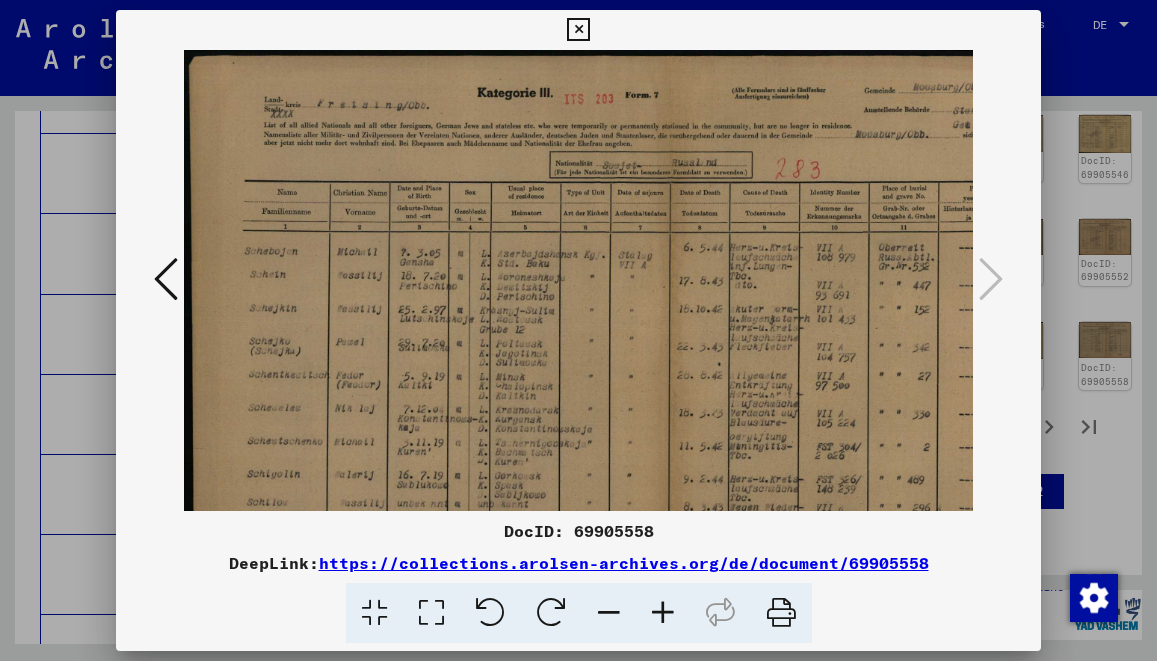 click at bounding box center [663, 613] 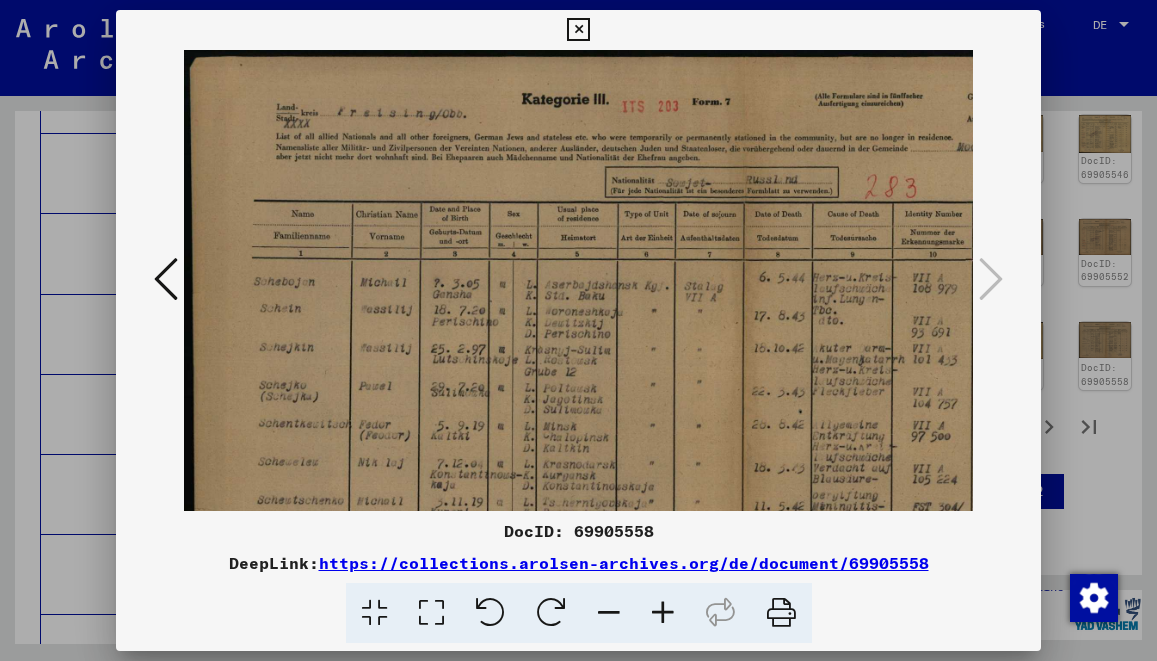 click at bounding box center (663, 613) 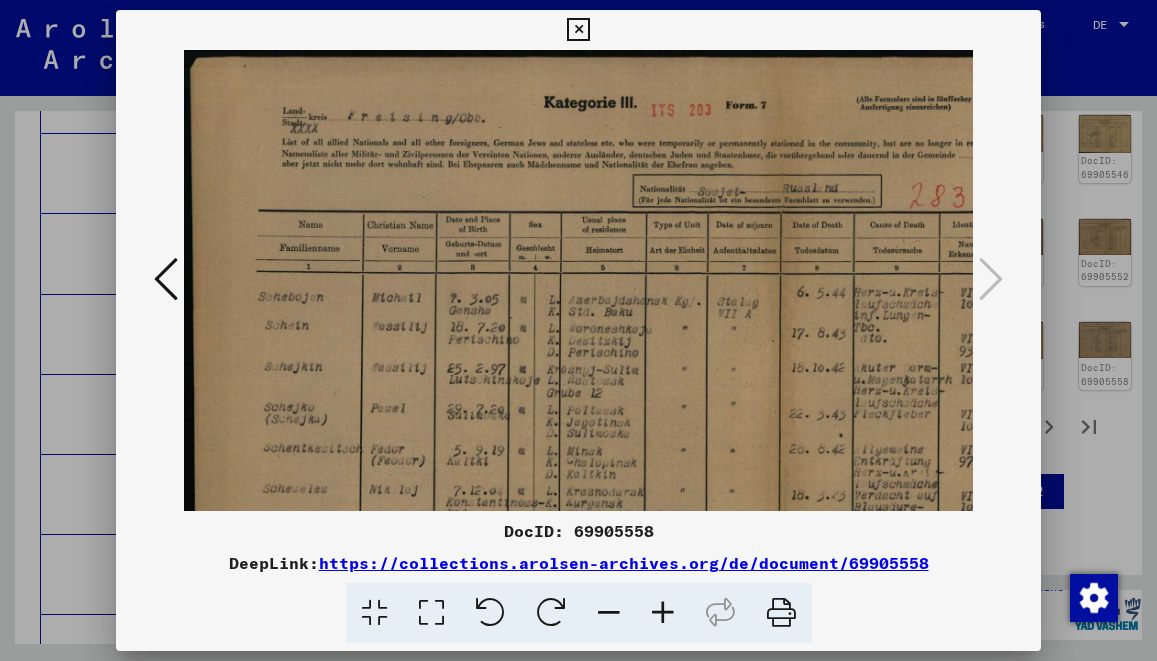 click at bounding box center [663, 613] 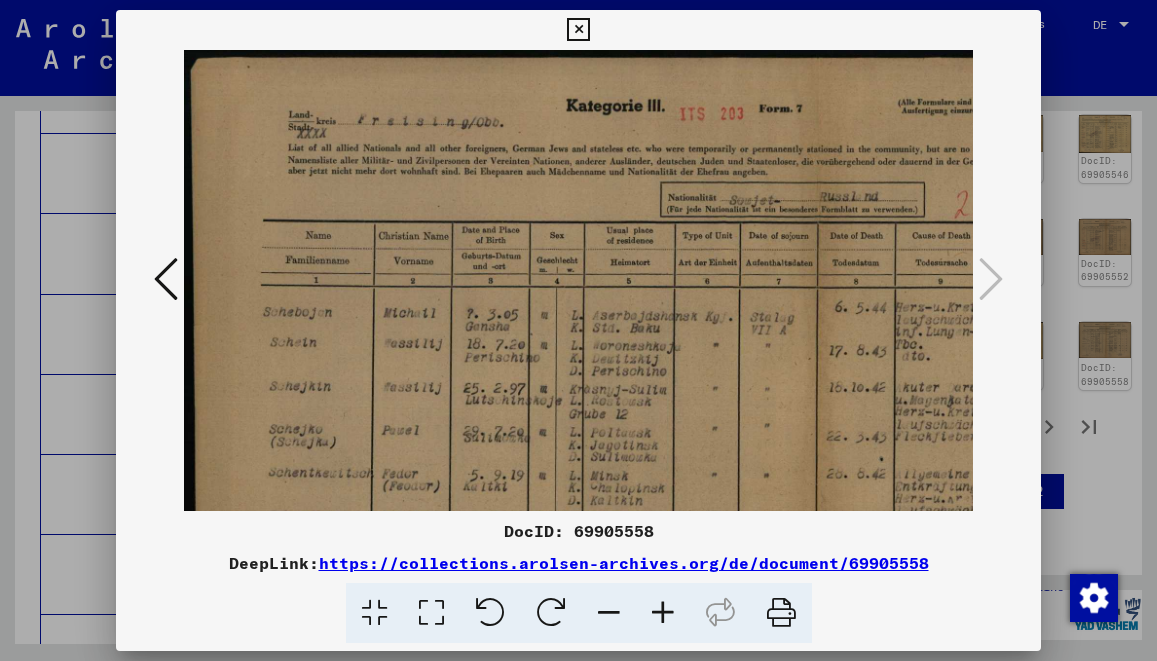 click at bounding box center [663, 613] 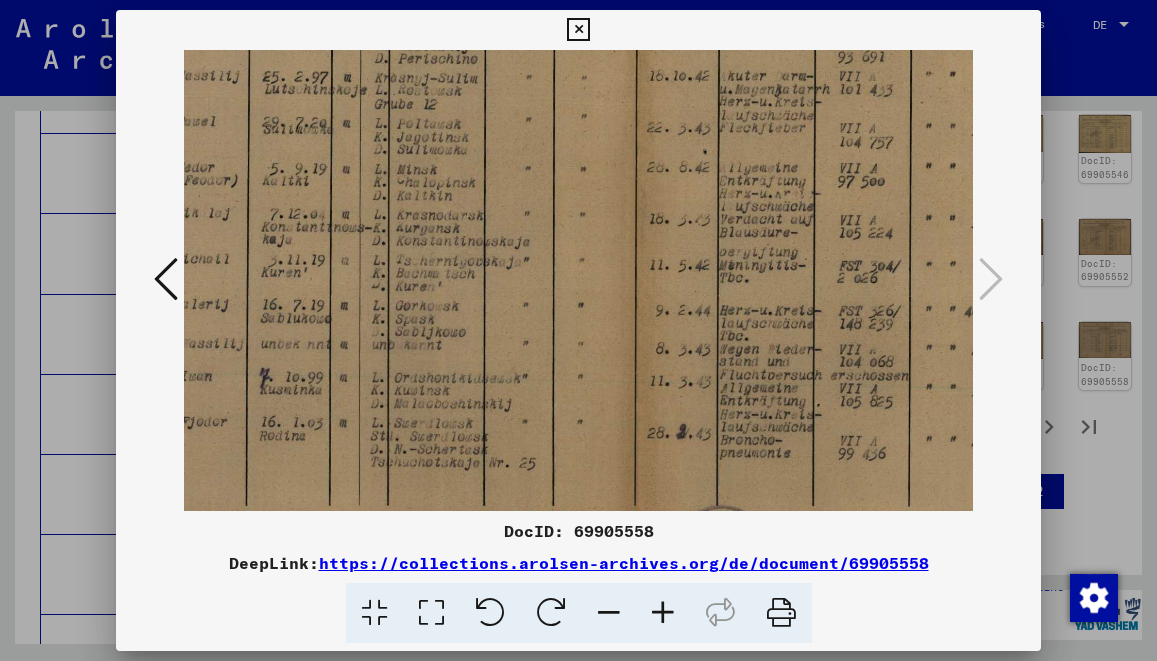 drag, startPoint x: 851, startPoint y: 471, endPoint x: 634, endPoint y: 140, distance: 395.79034 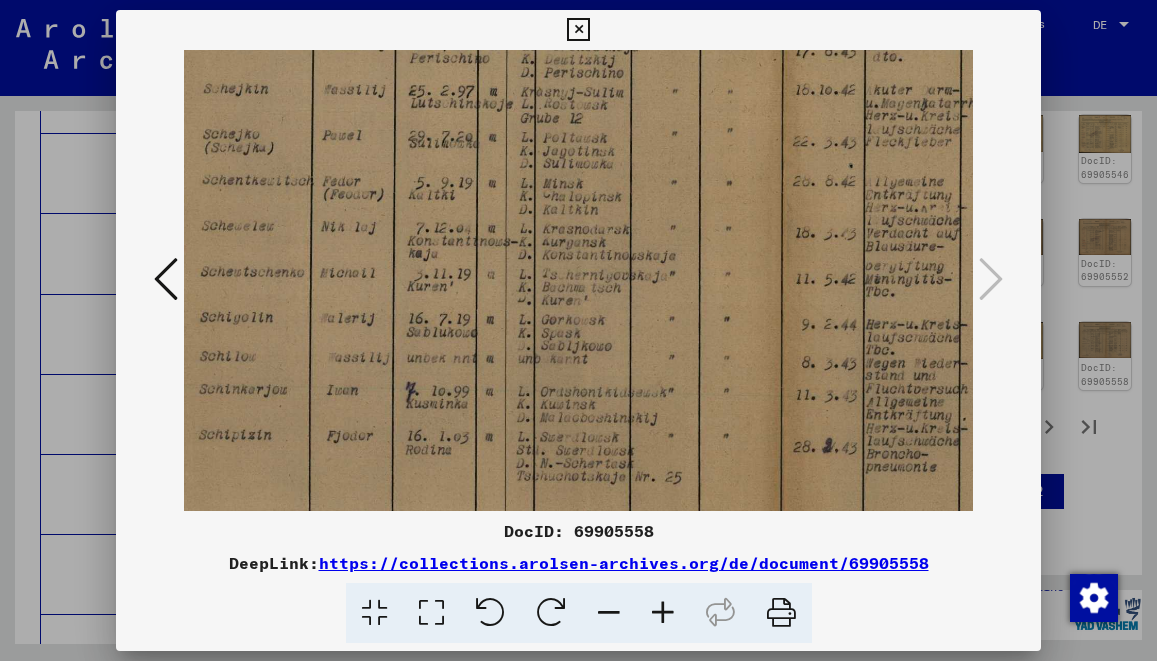 scroll, scrollTop: 316, scrollLeft: 70, axis: both 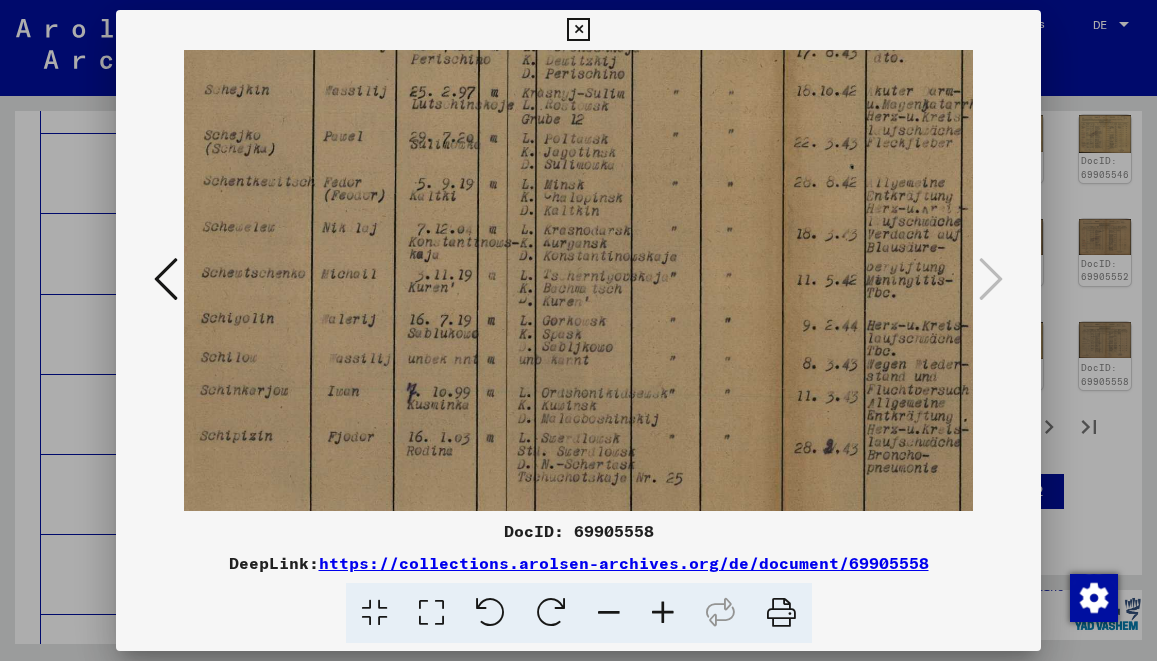 drag, startPoint x: 803, startPoint y: 407, endPoint x: 950, endPoint y: 323, distance: 169.30742 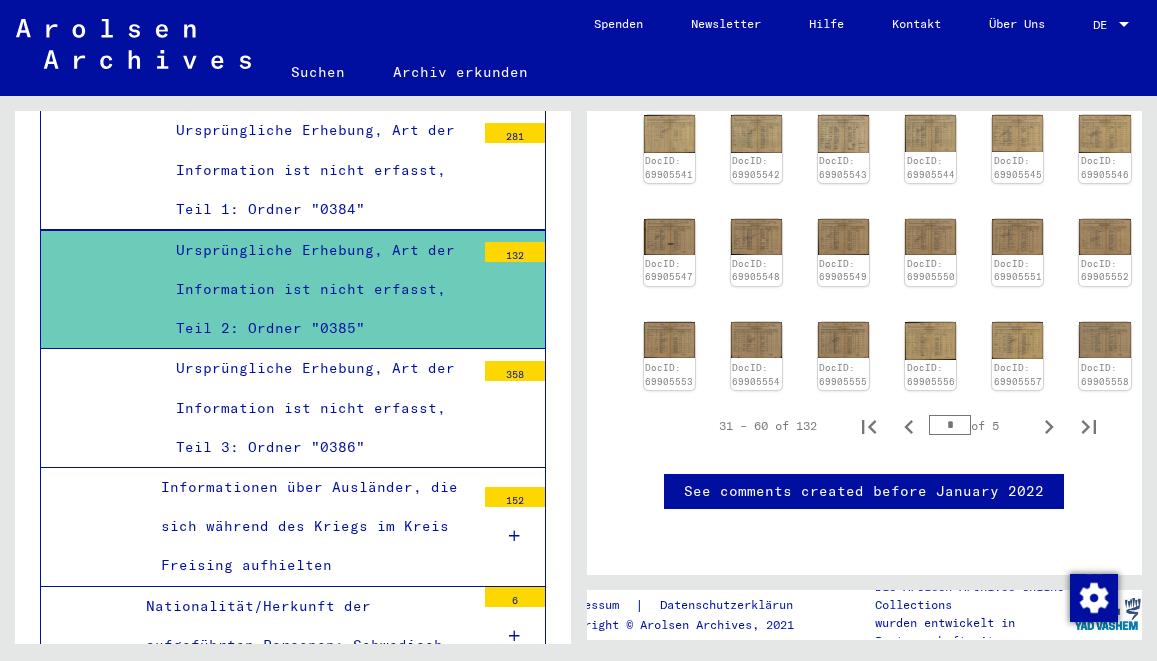 scroll, scrollTop: 6156, scrollLeft: 0, axis: vertical 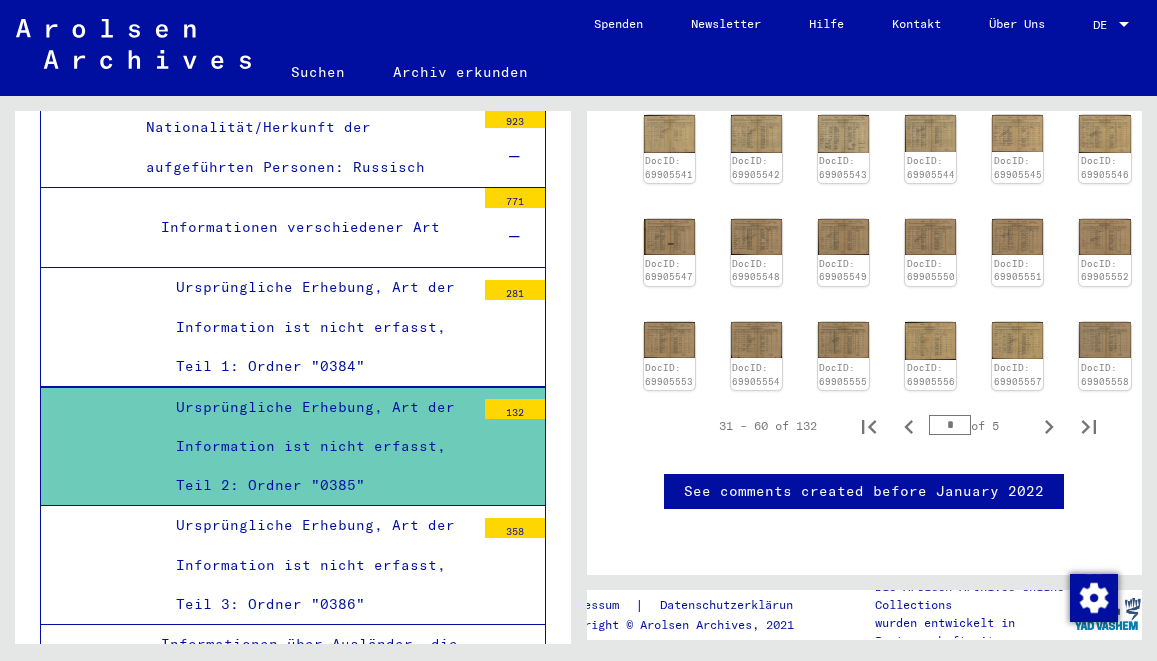 click on "Ursprüngliche Erhebung, Art der Information ist nicht erfasst, Teil 1: Ordner "0384"" at bounding box center (318, 327) 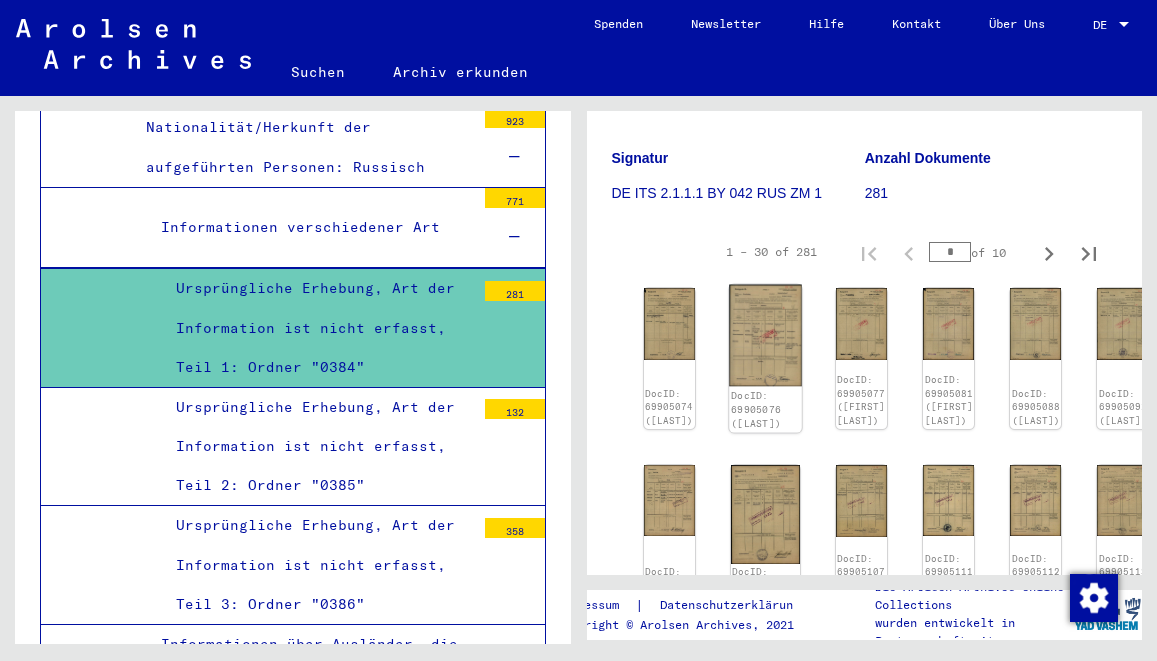 scroll, scrollTop: 216, scrollLeft: 0, axis: vertical 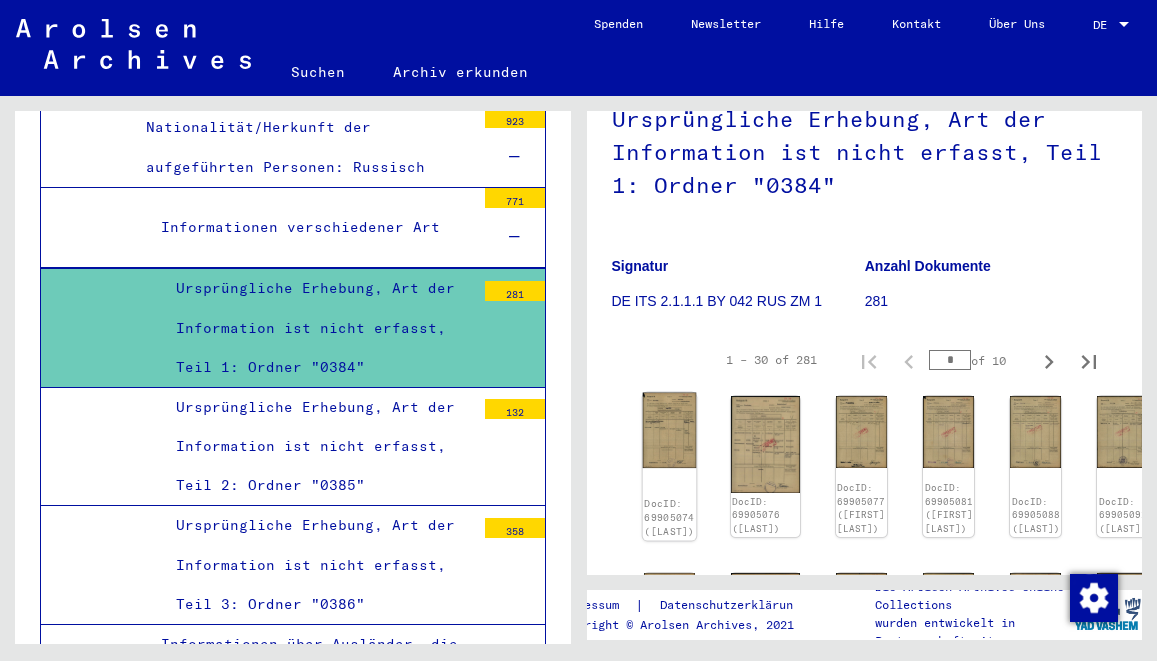 click 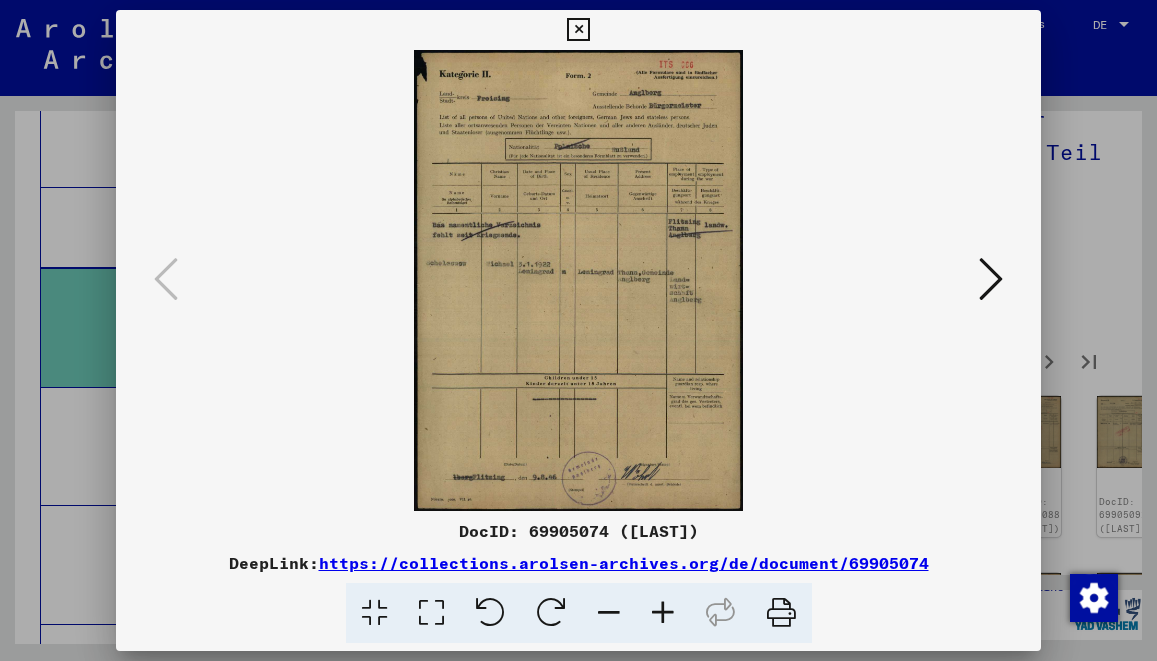scroll, scrollTop: 6156, scrollLeft: 0, axis: vertical 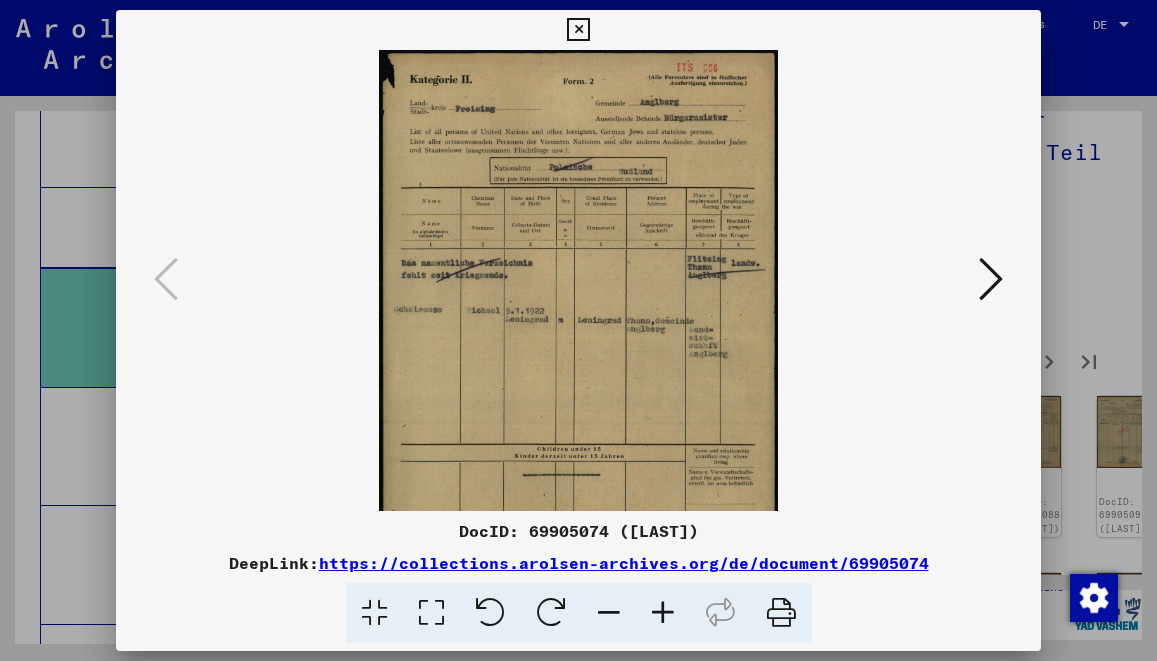click at bounding box center [663, 613] 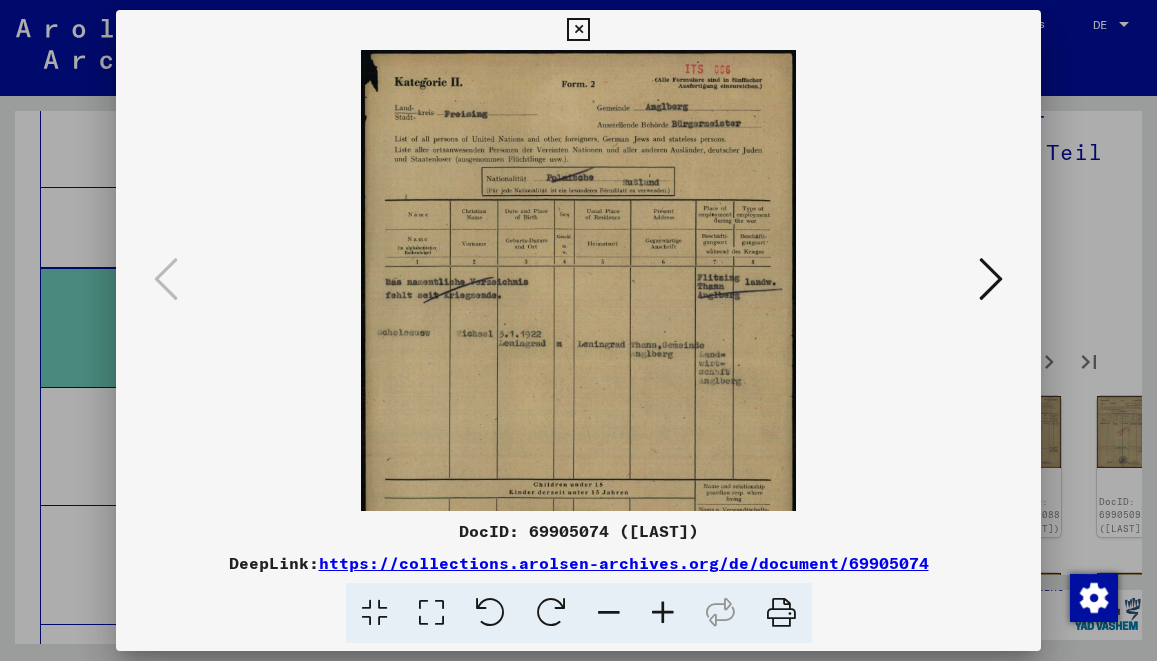 click at bounding box center (663, 613) 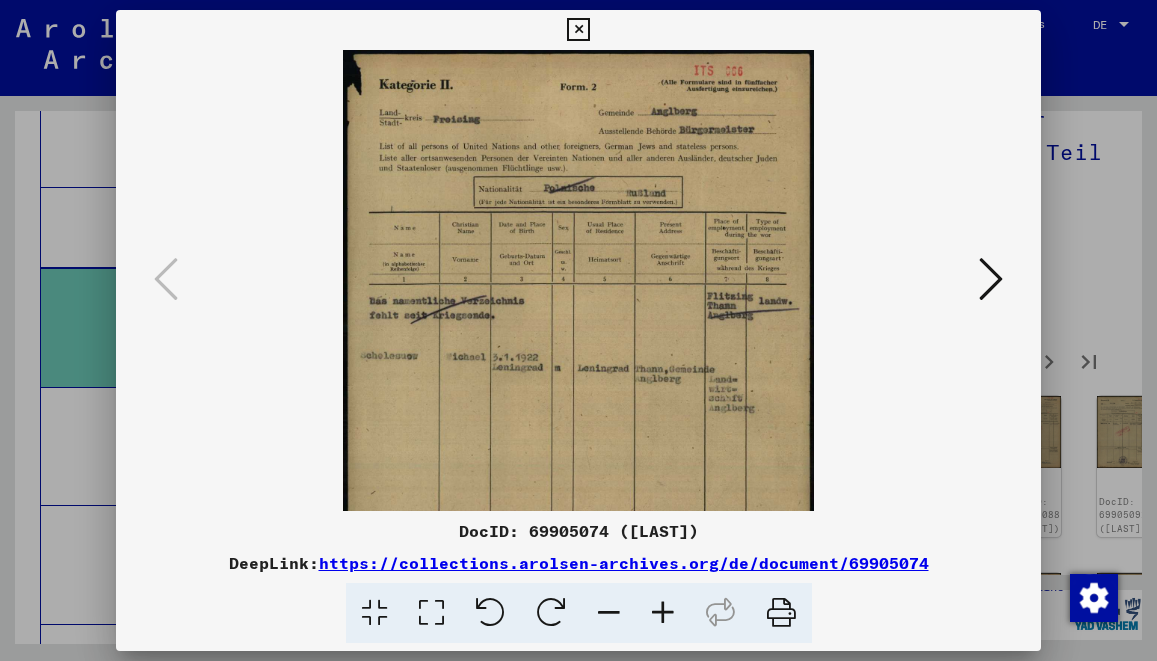 click at bounding box center [663, 613] 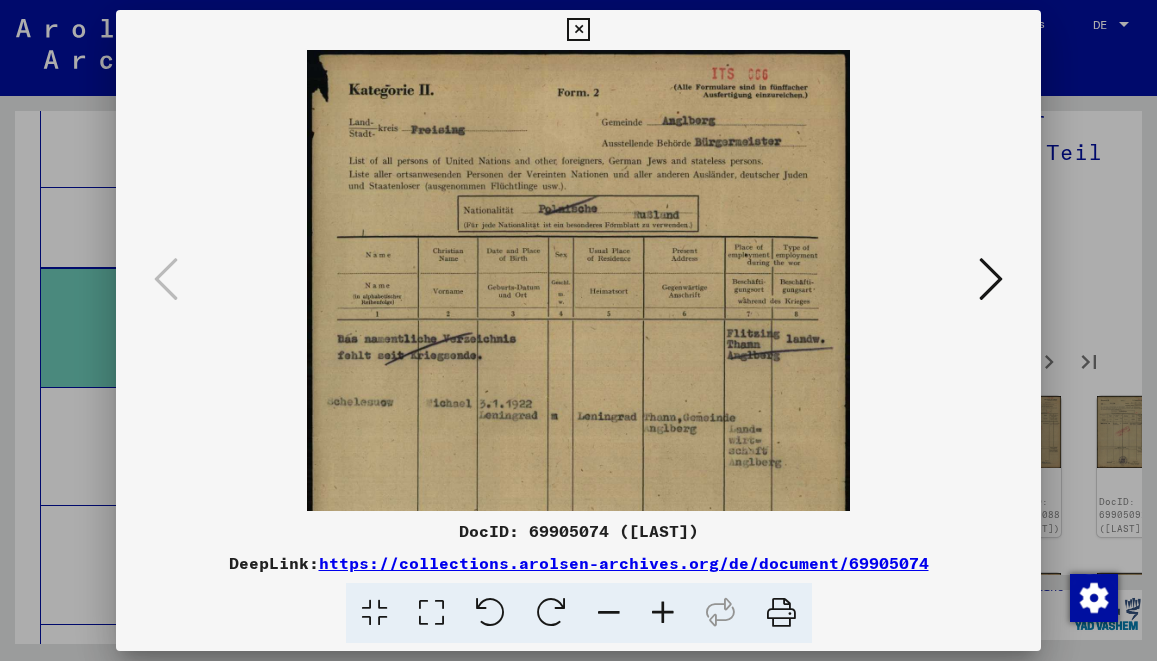 click at bounding box center [578, 330] 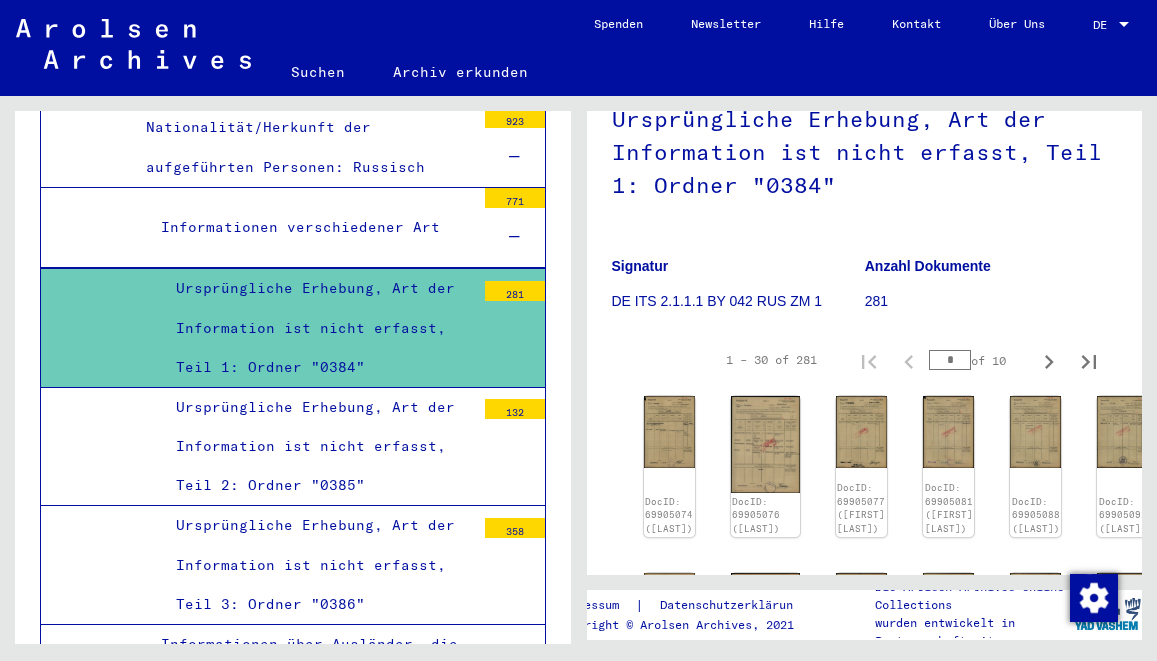 click on "Informationen verschiedener Art" at bounding box center [310, 227] 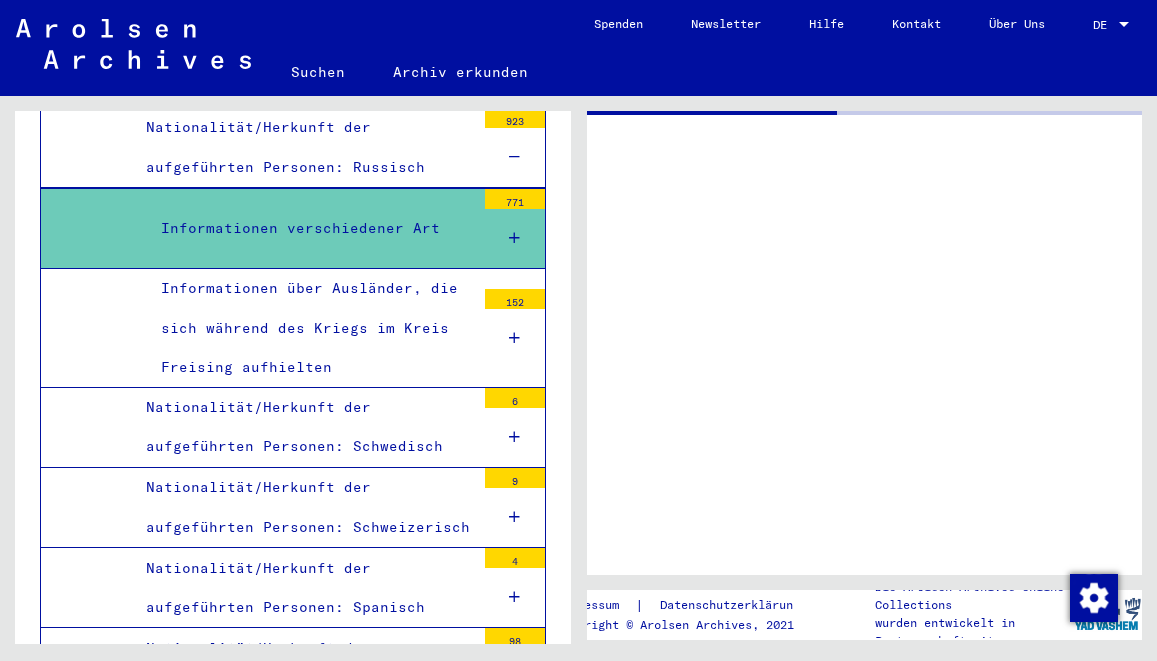 scroll, scrollTop: 0, scrollLeft: 0, axis: both 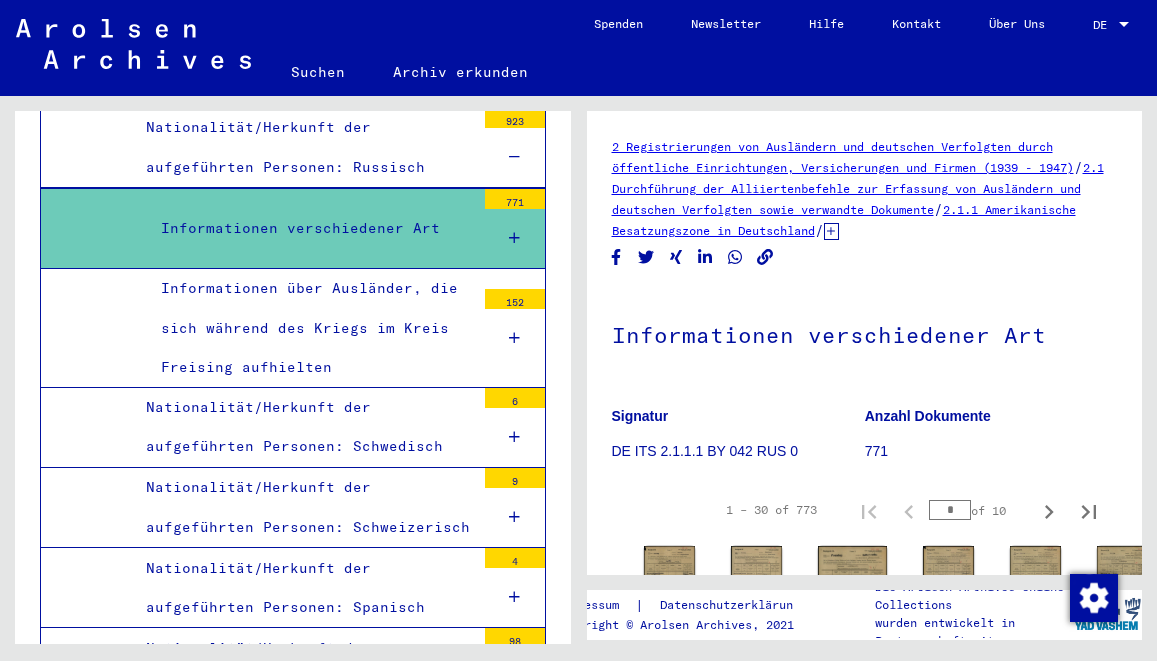 click on "Informationen verschiedener Art" at bounding box center [310, 228] 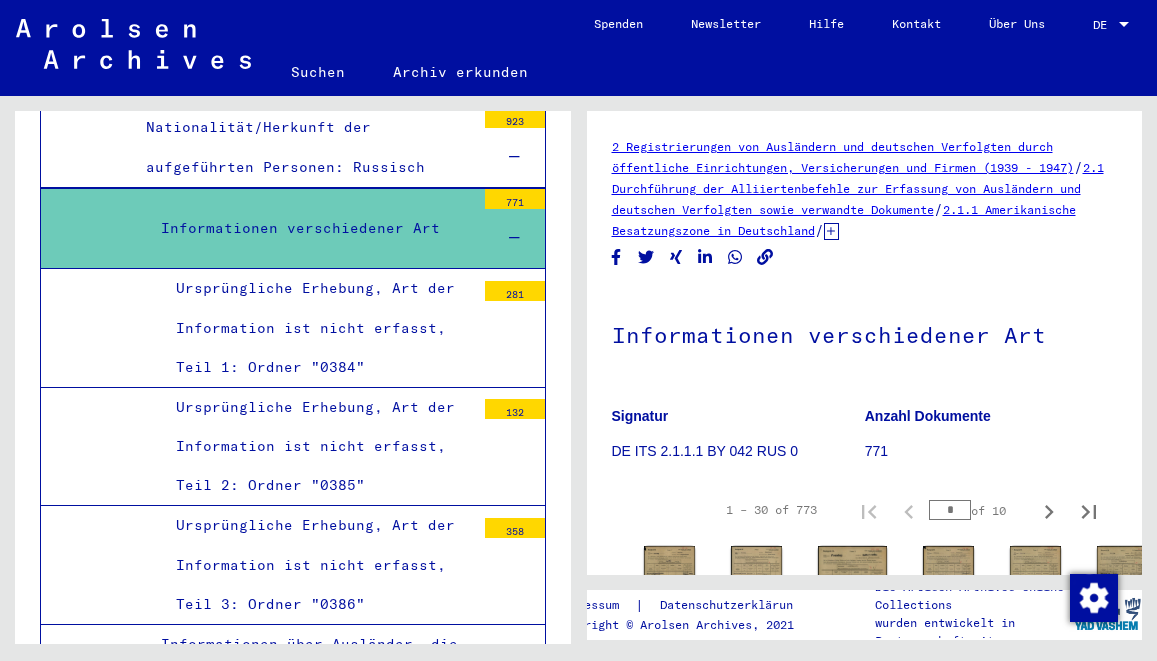 click on "Informationen verschiedener Art" at bounding box center [310, 228] 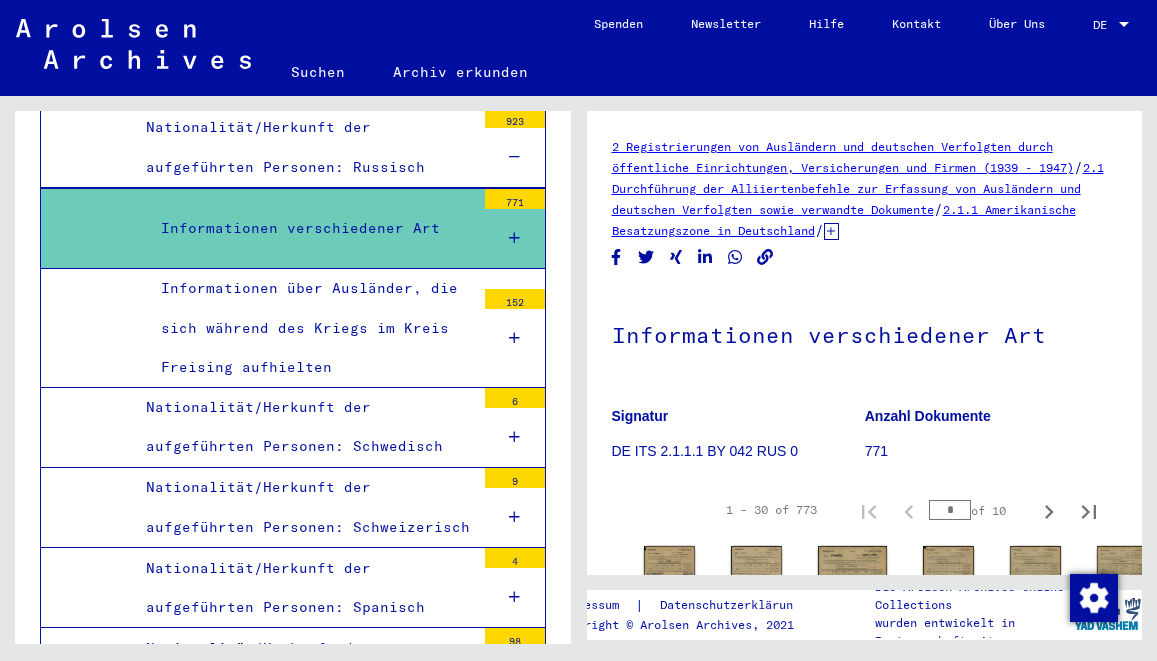 click on "Informationen verschiedener Art" at bounding box center [310, 228] 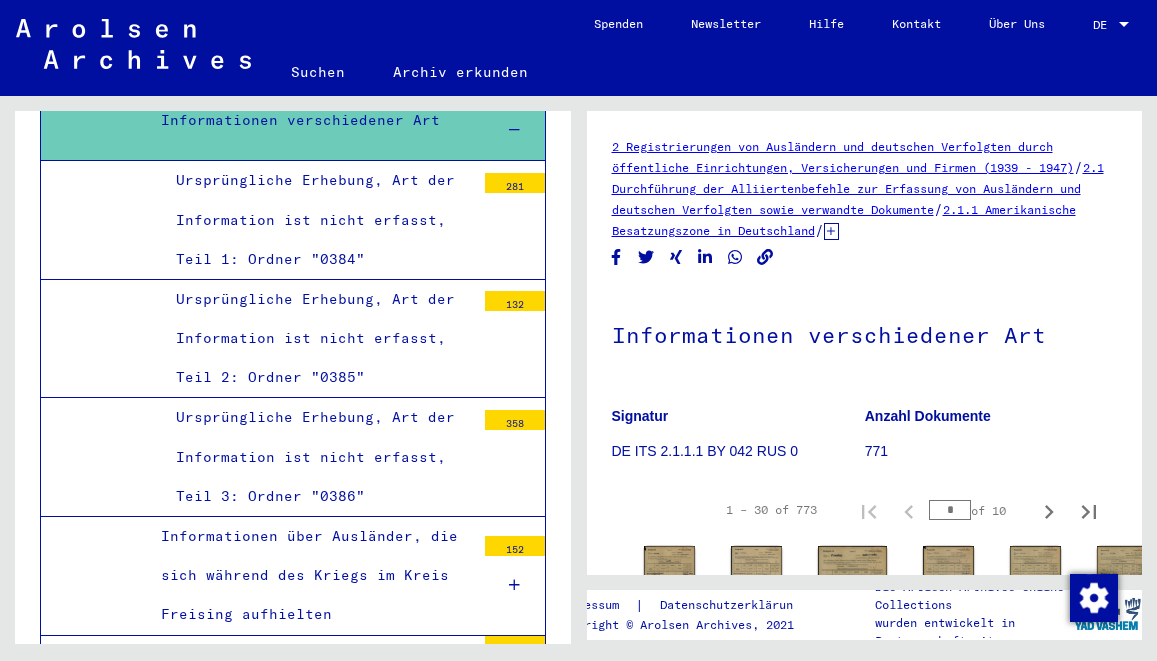 click on "Ursprüngliche Erhebung, Art der Information ist nicht erfasst, Teil 3: Ordner "0386"" at bounding box center (318, 457) 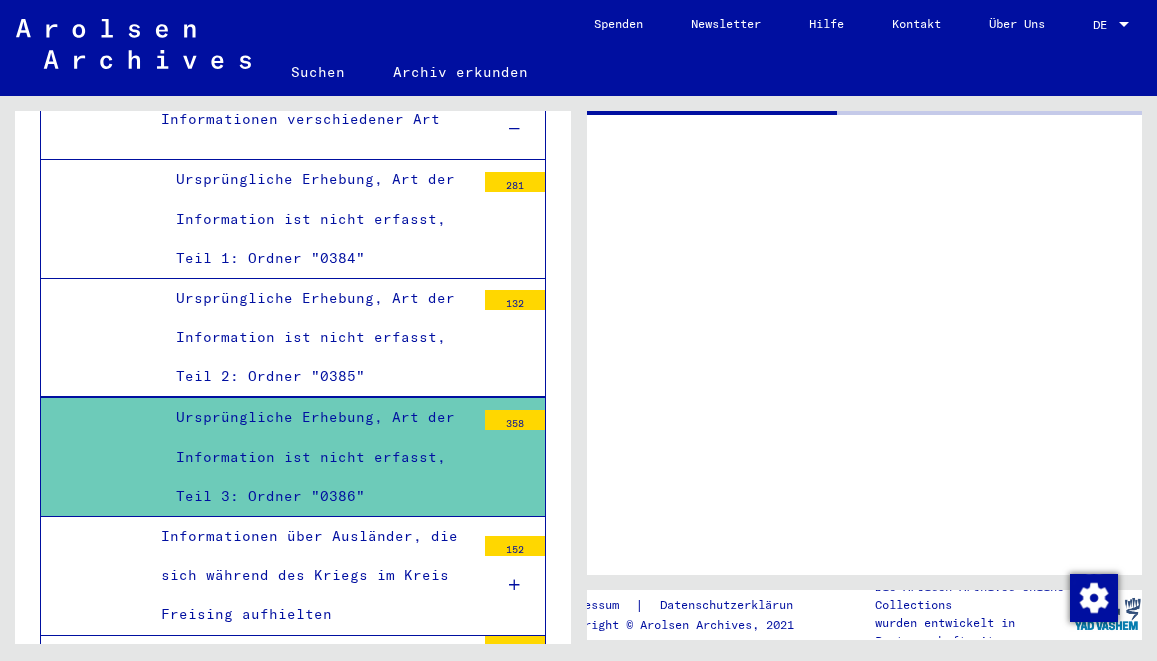 scroll, scrollTop: 6263, scrollLeft: 0, axis: vertical 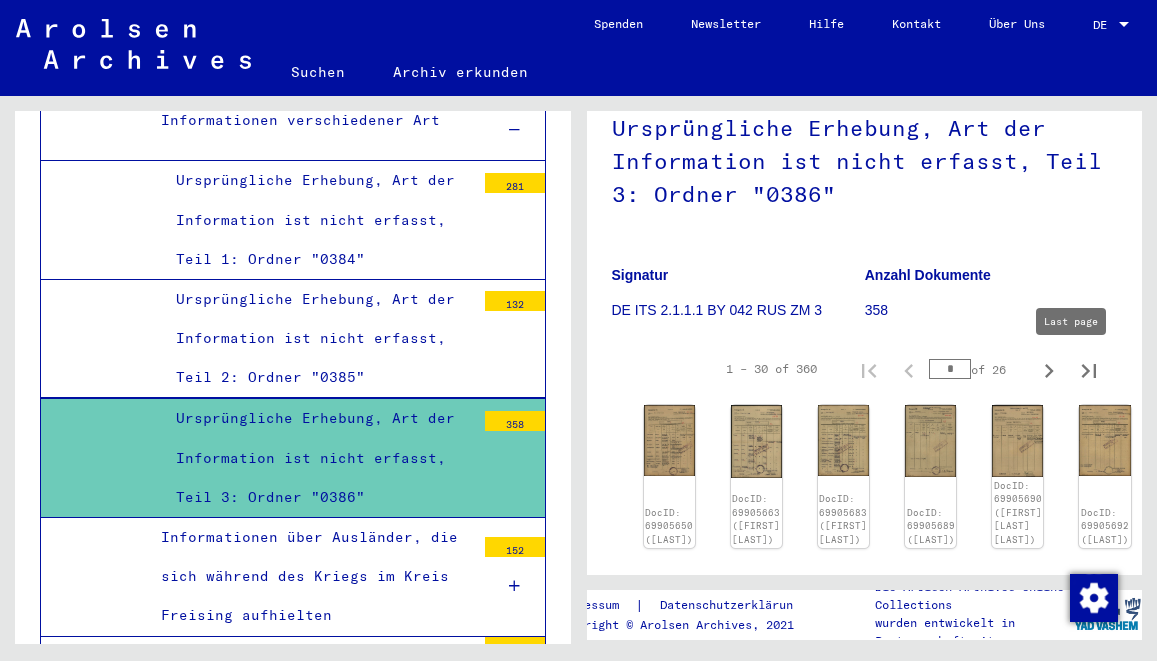 click 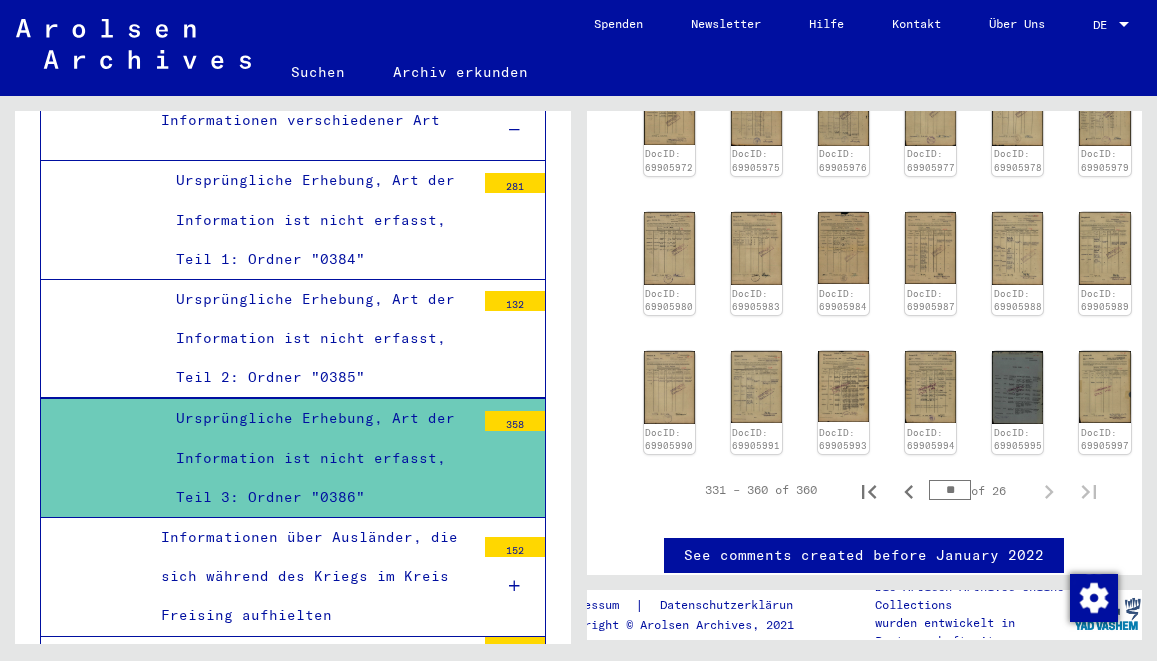 scroll, scrollTop: 383, scrollLeft: 0, axis: vertical 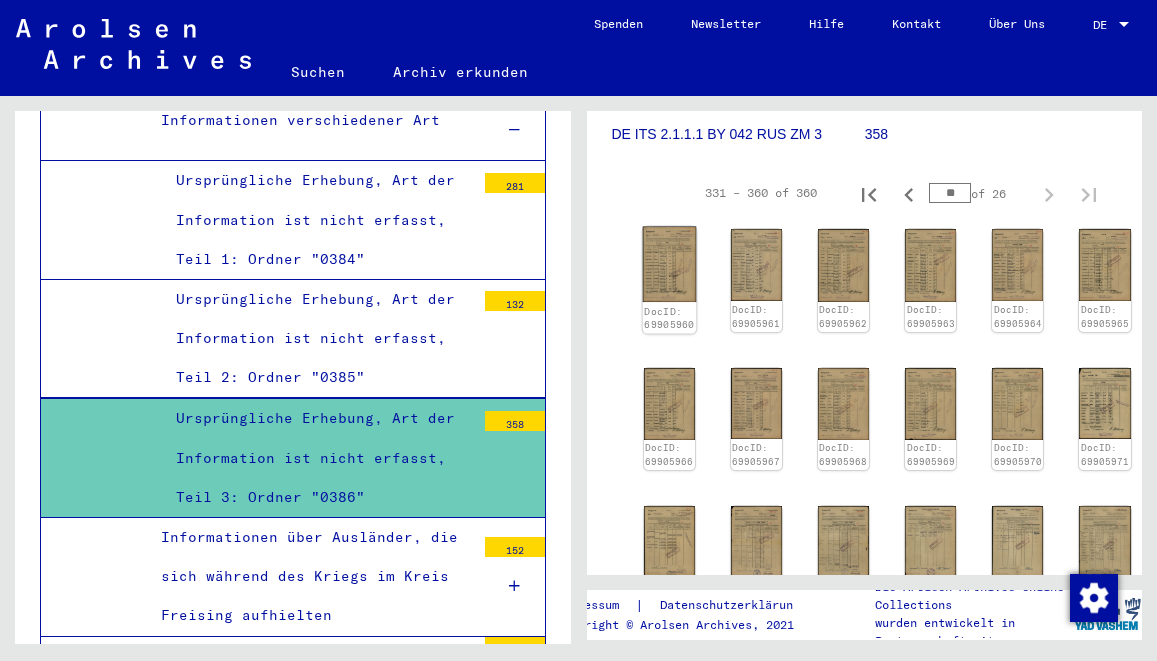 click 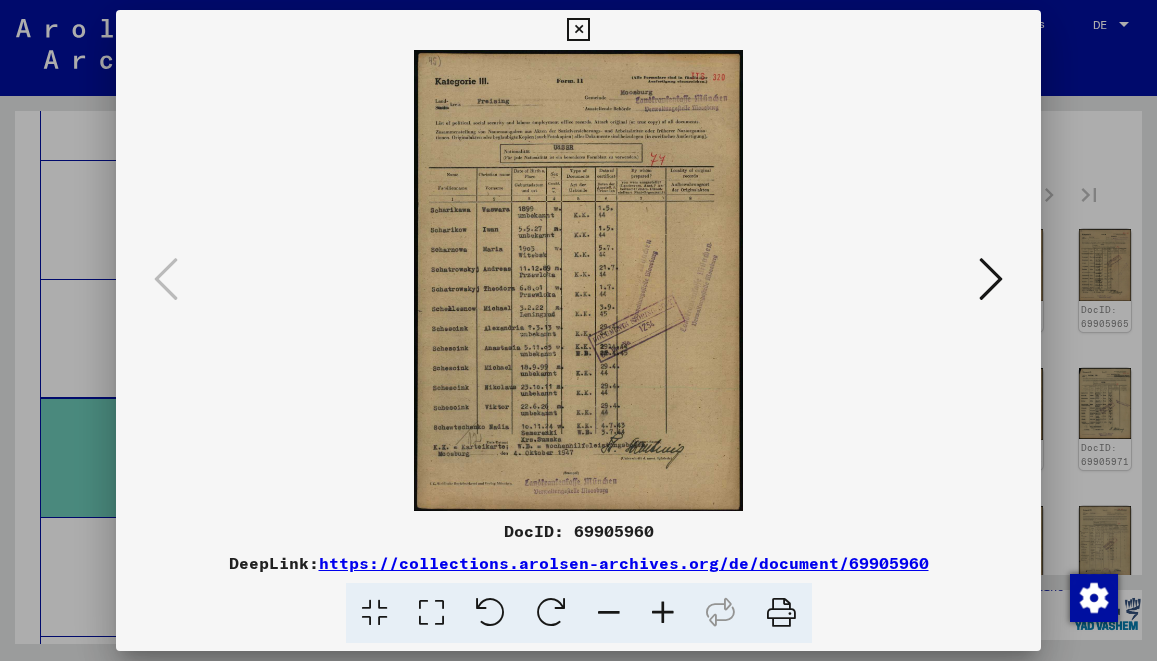 scroll, scrollTop: 6263, scrollLeft: 0, axis: vertical 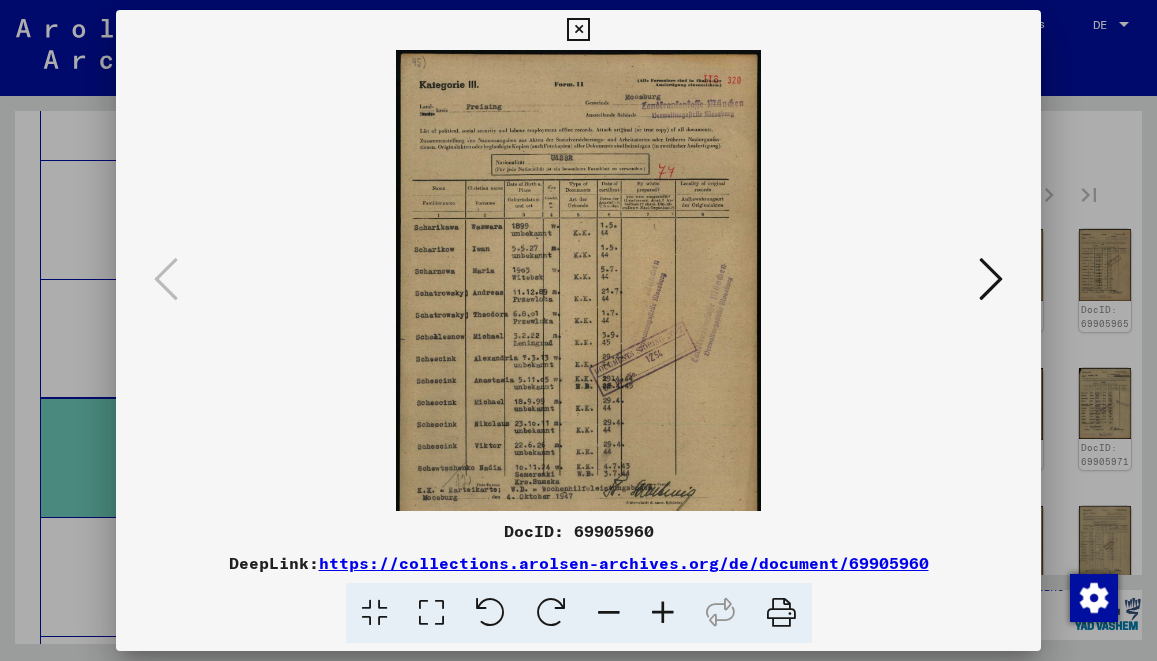 click at bounding box center [663, 613] 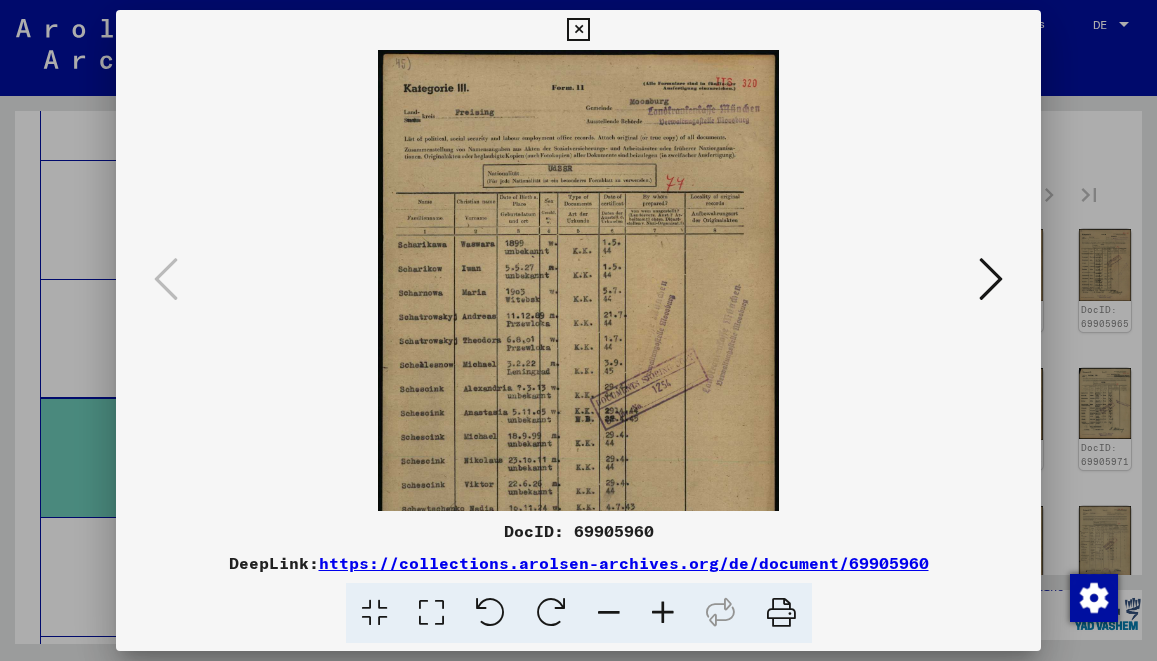 click at bounding box center (663, 613) 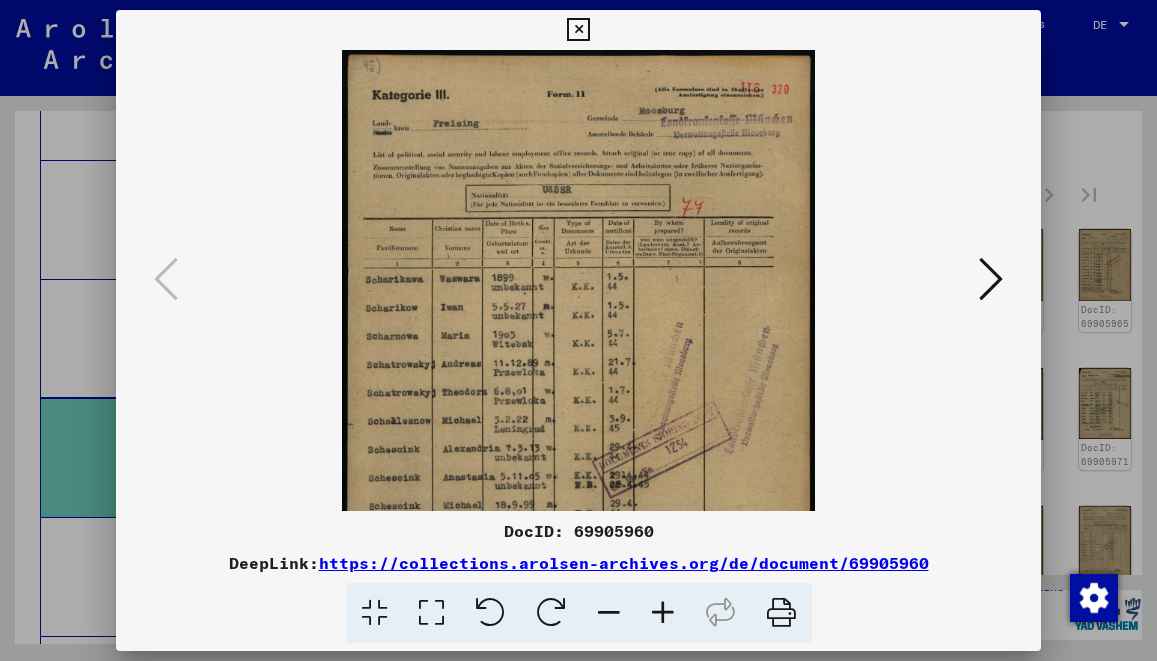 click at bounding box center [663, 613] 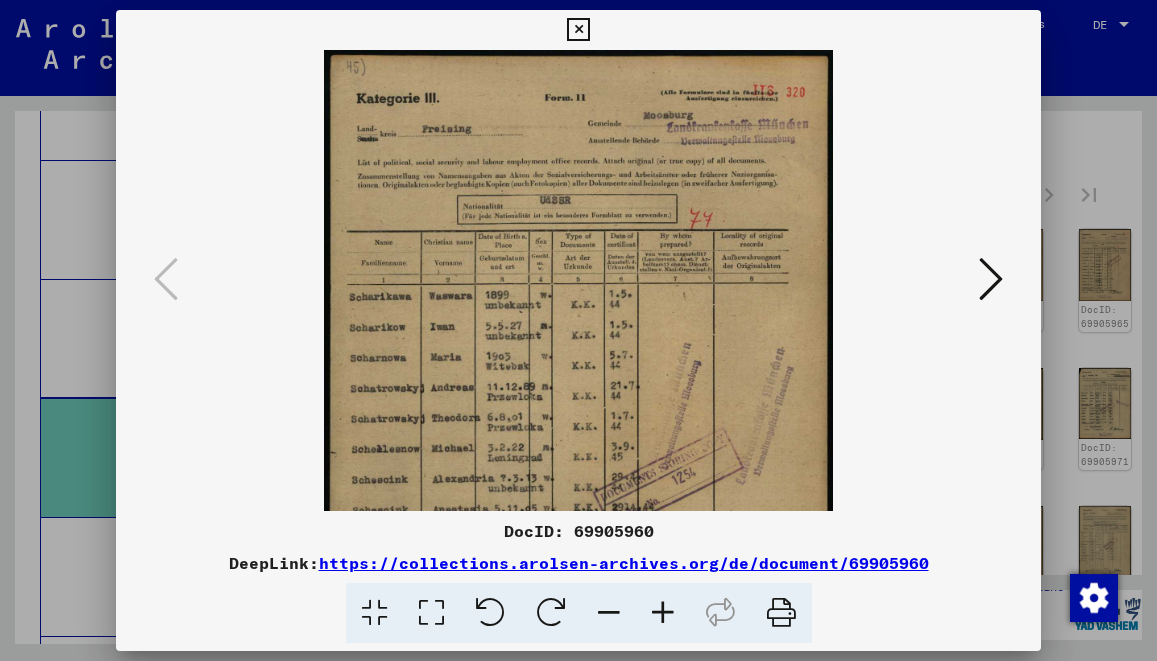 click at bounding box center (663, 613) 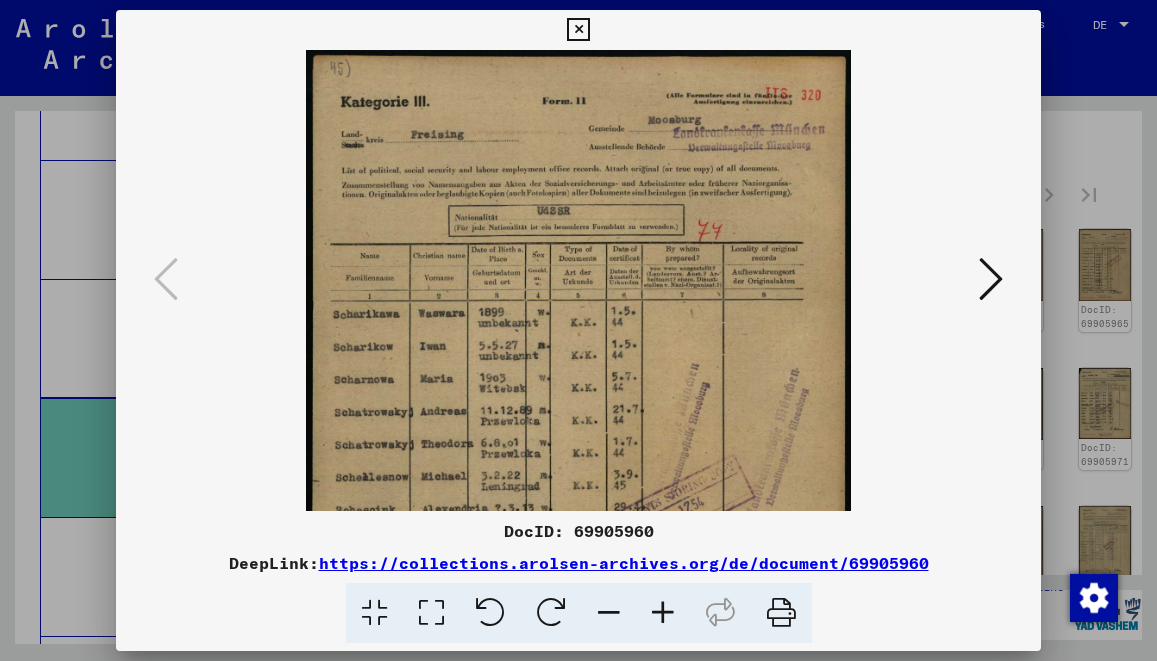click at bounding box center (663, 613) 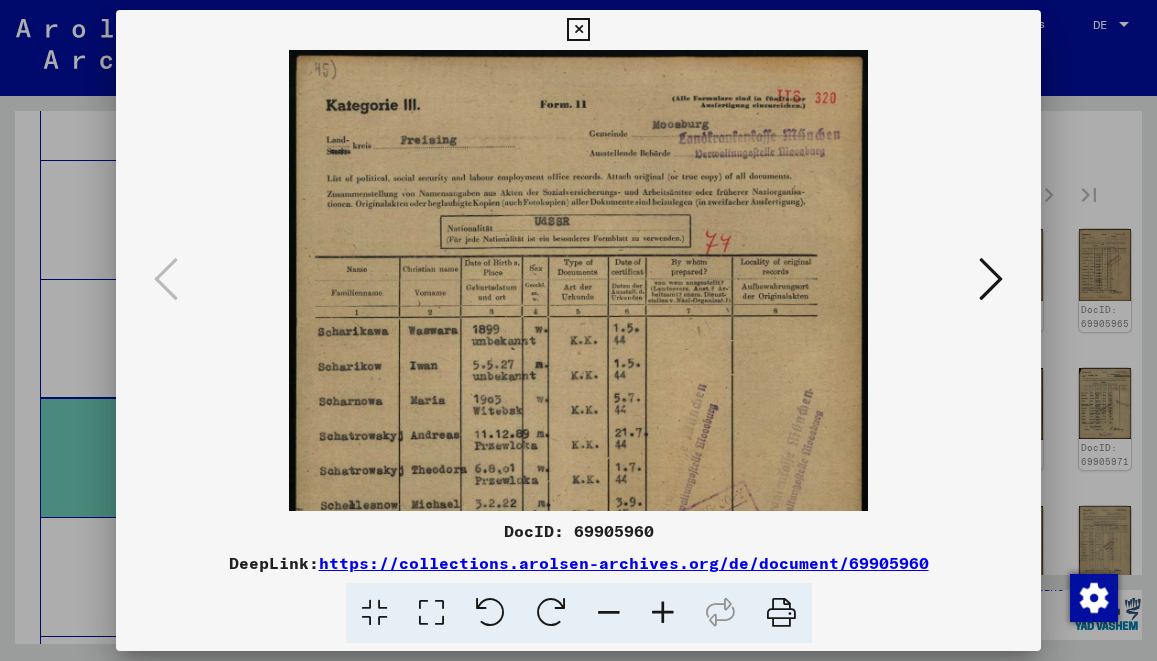 click at bounding box center [663, 613] 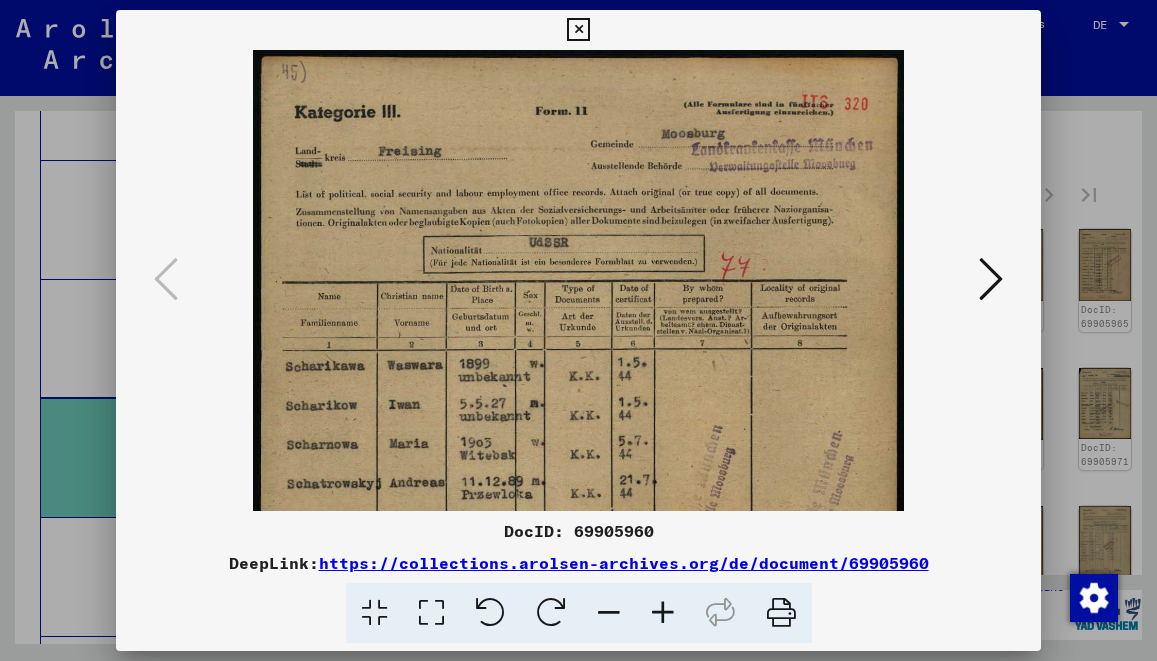 click at bounding box center (663, 613) 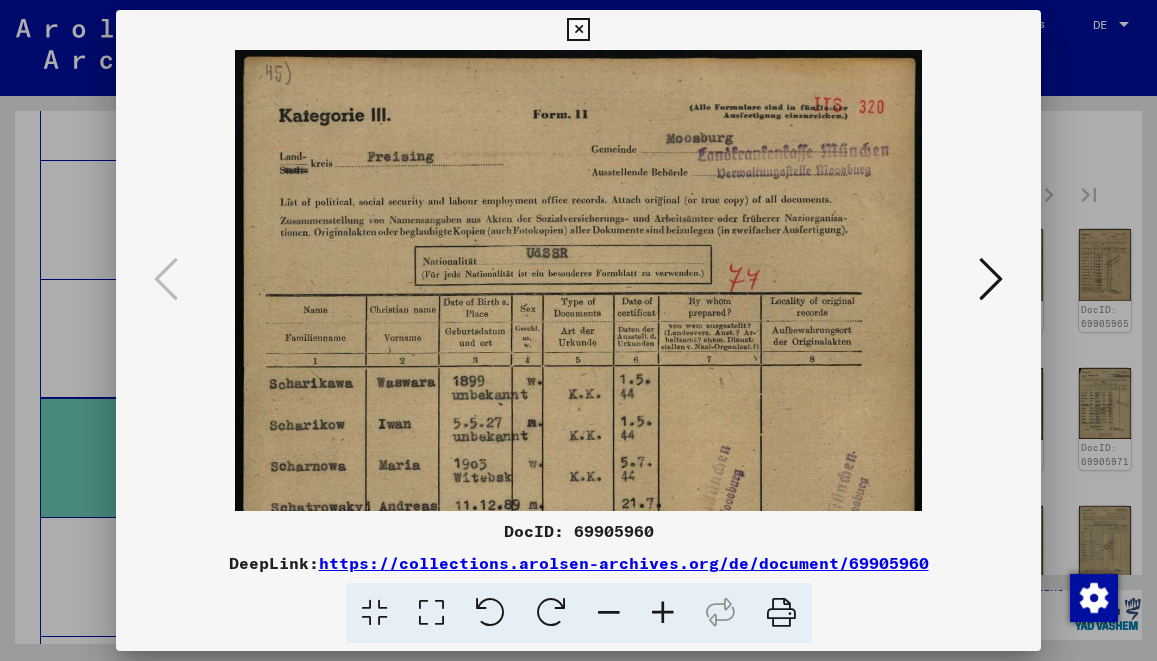 click at bounding box center [663, 613] 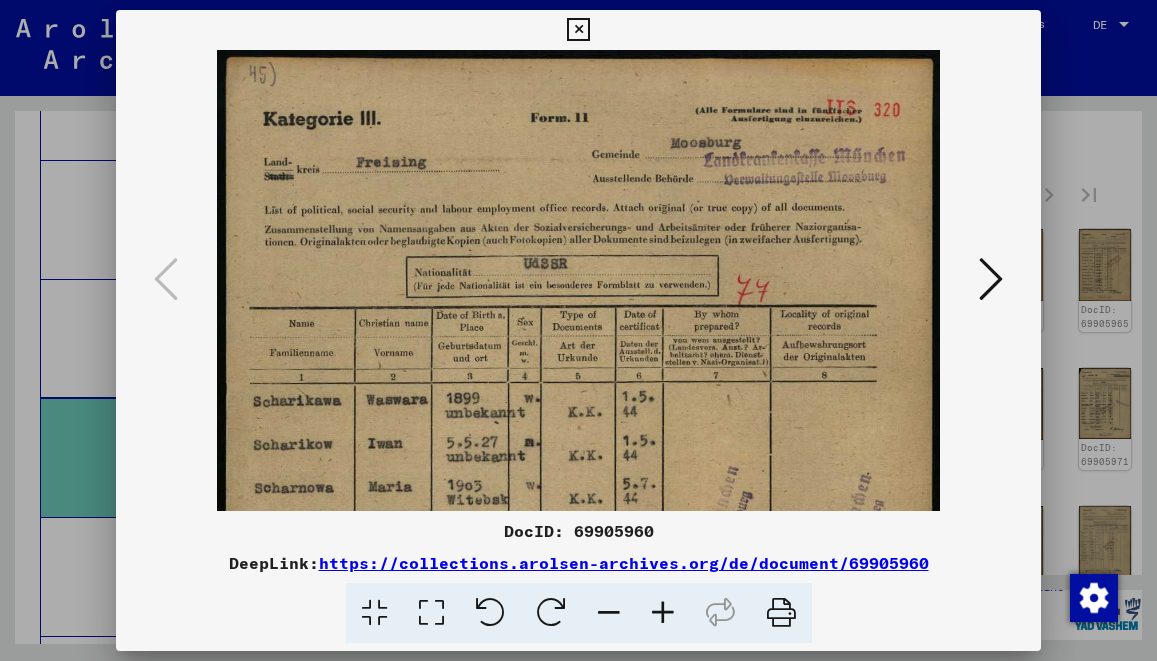click at bounding box center (663, 613) 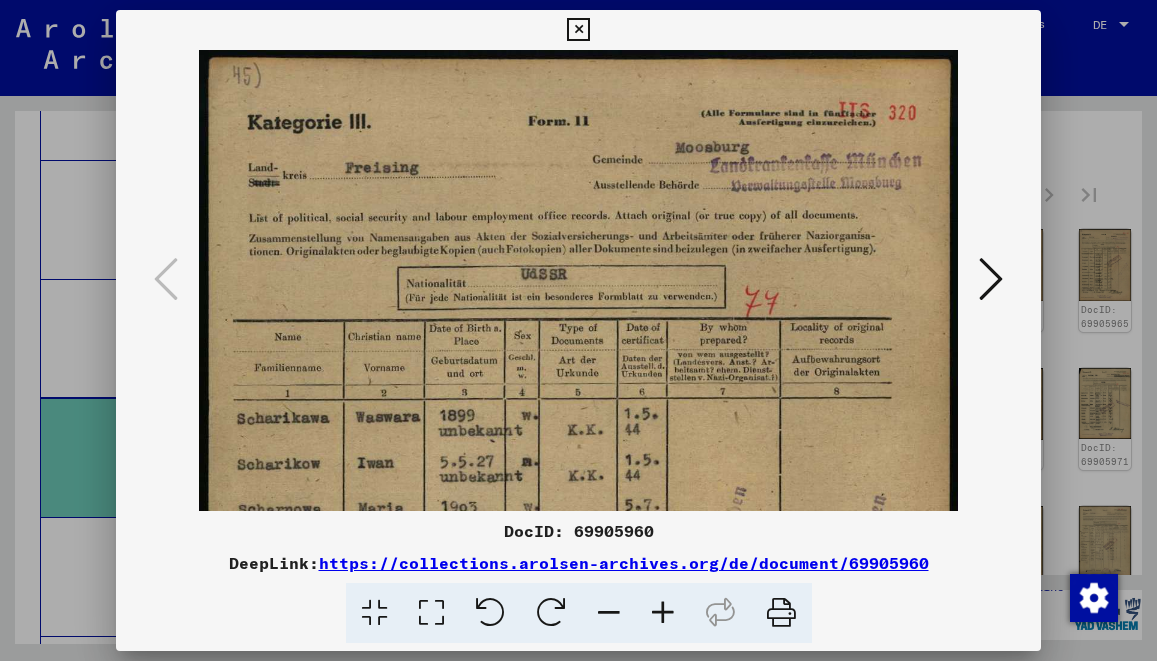 click at bounding box center [663, 613] 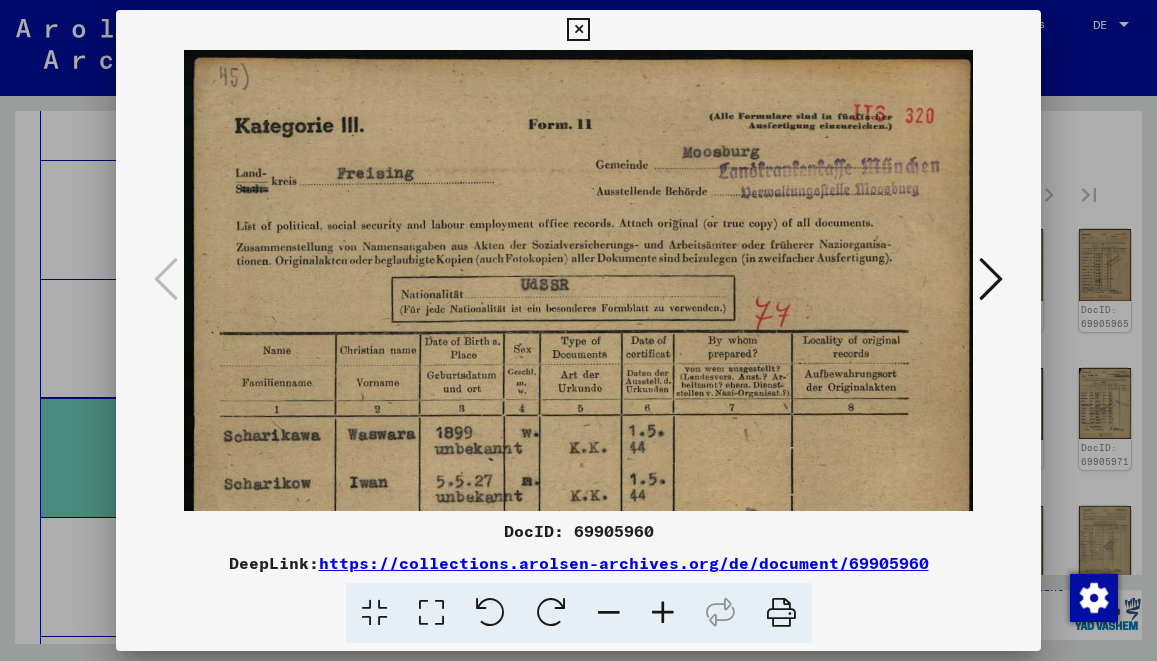 click at bounding box center (663, 613) 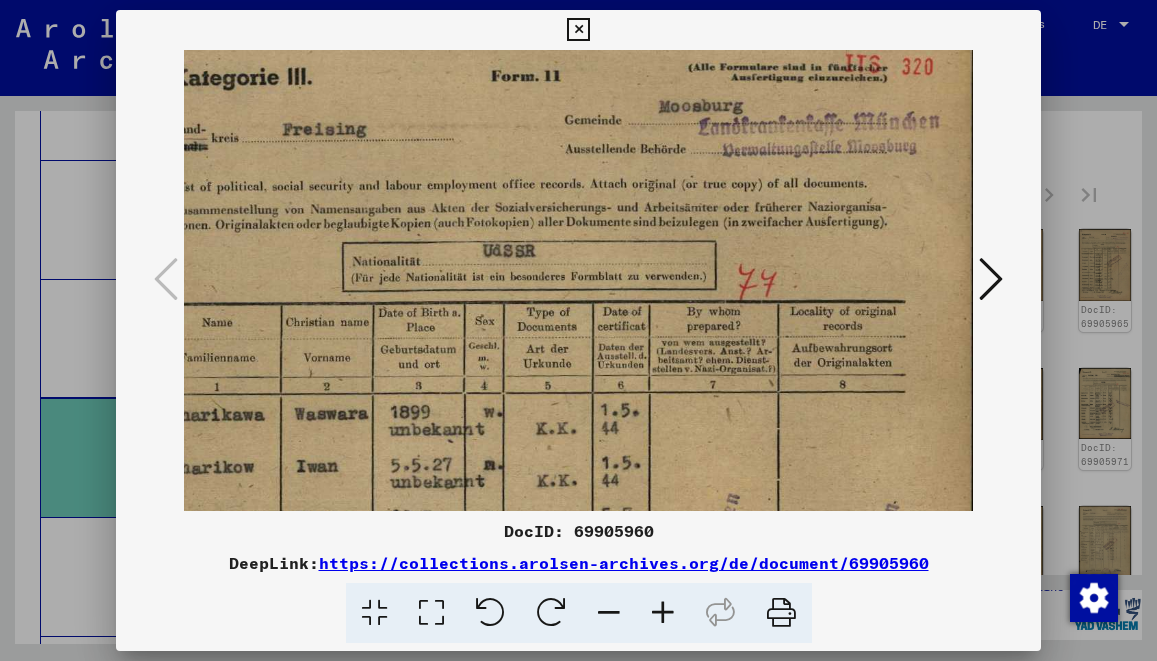 scroll, scrollTop: 36, scrollLeft: 68, axis: both 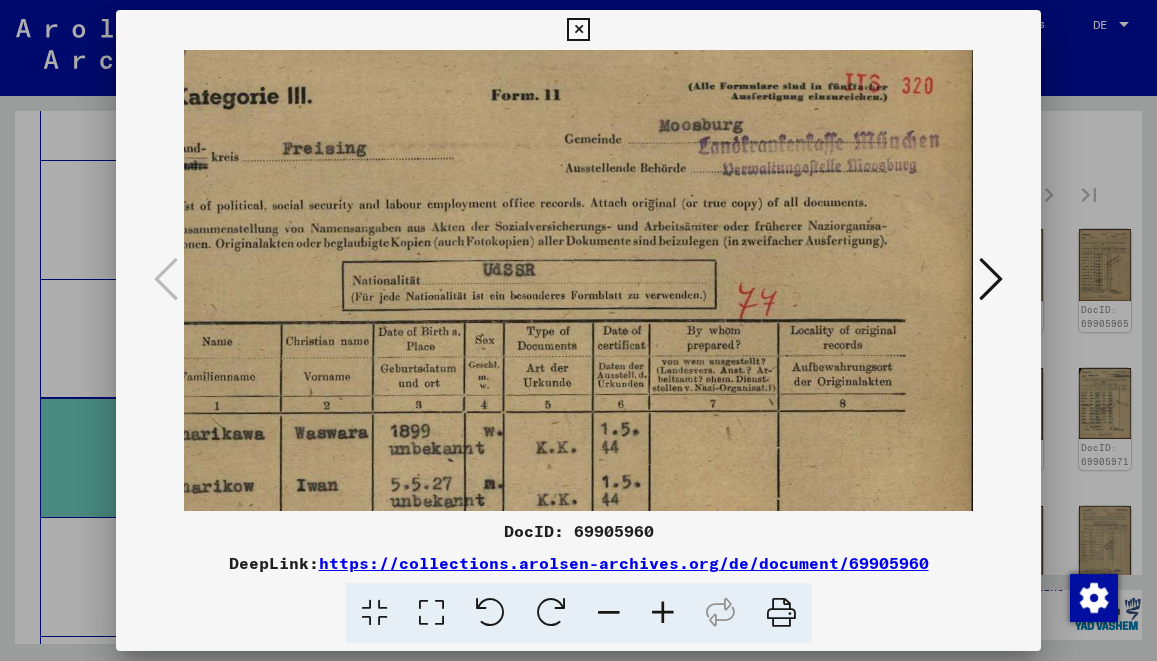 drag, startPoint x: 640, startPoint y: 485, endPoint x: 528, endPoint y: 449, distance: 117.64353 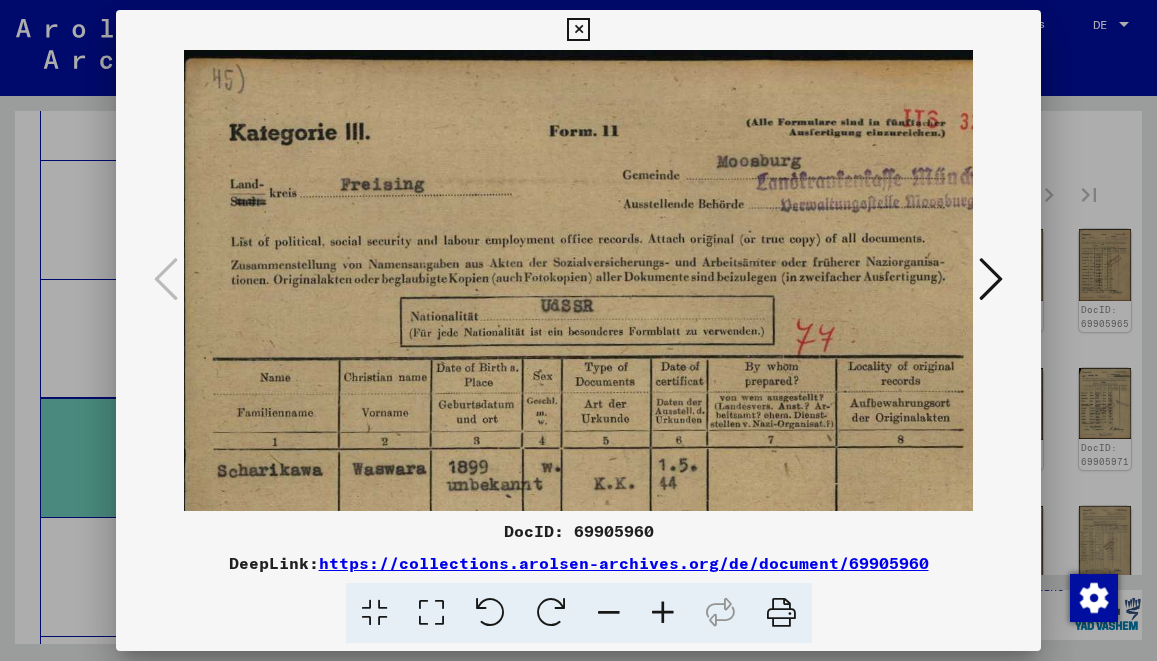 scroll, scrollTop: 0, scrollLeft: 5, axis: horizontal 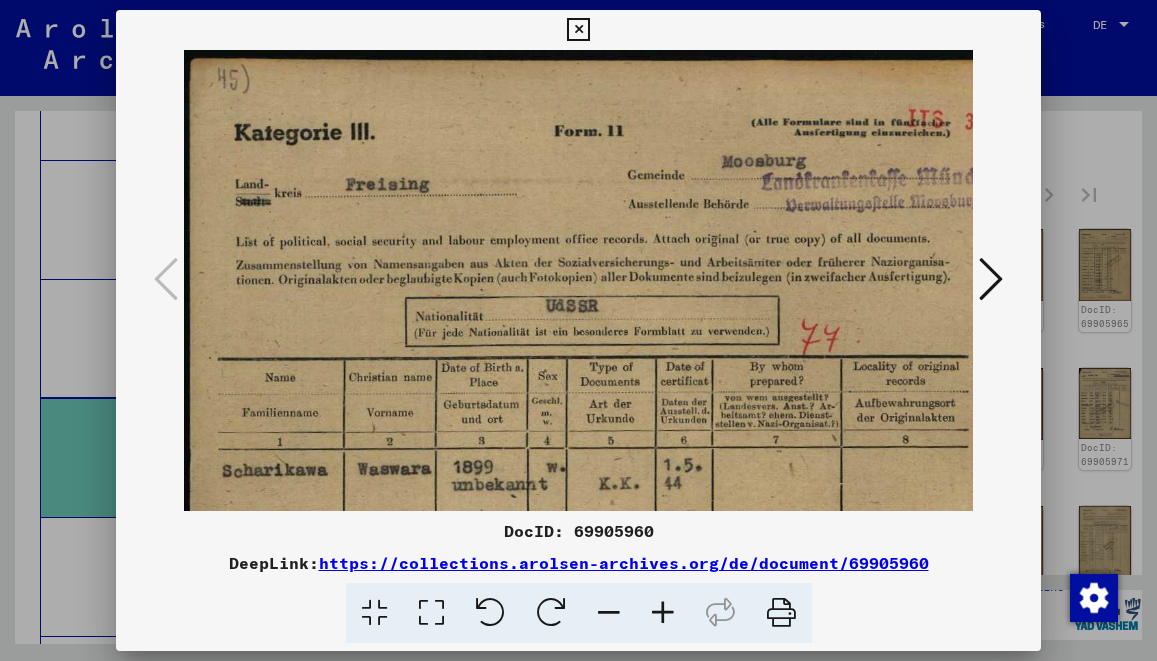 drag, startPoint x: 534, startPoint y: 321, endPoint x: 597, endPoint y: 385, distance: 89.80534 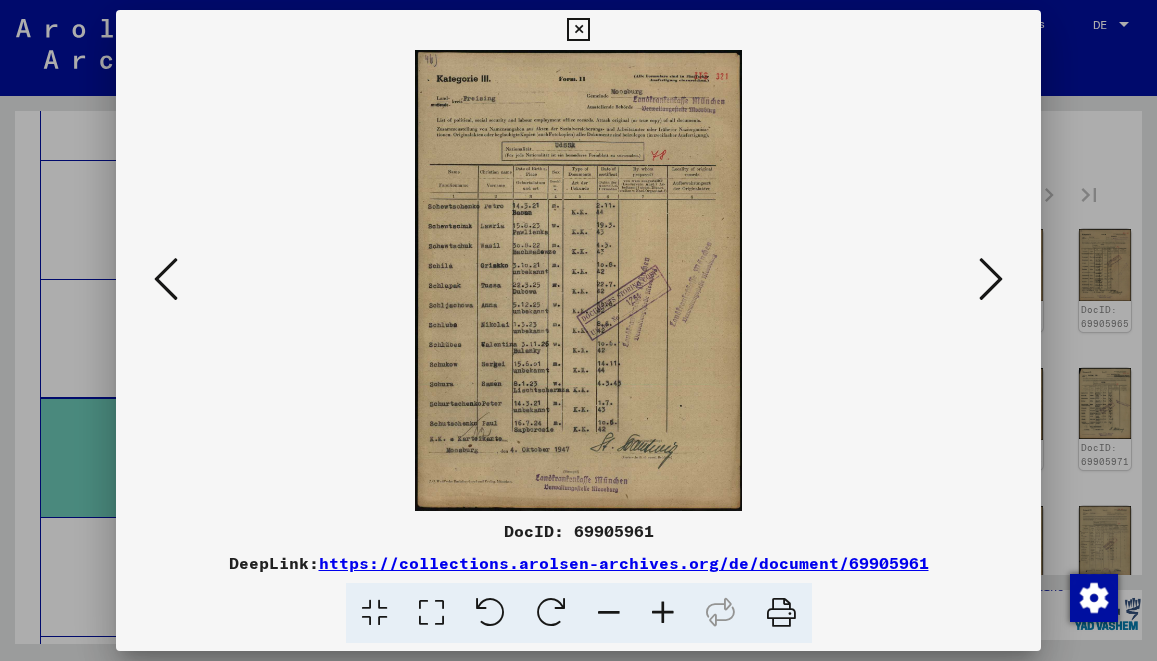 scroll, scrollTop: 0, scrollLeft: 0, axis: both 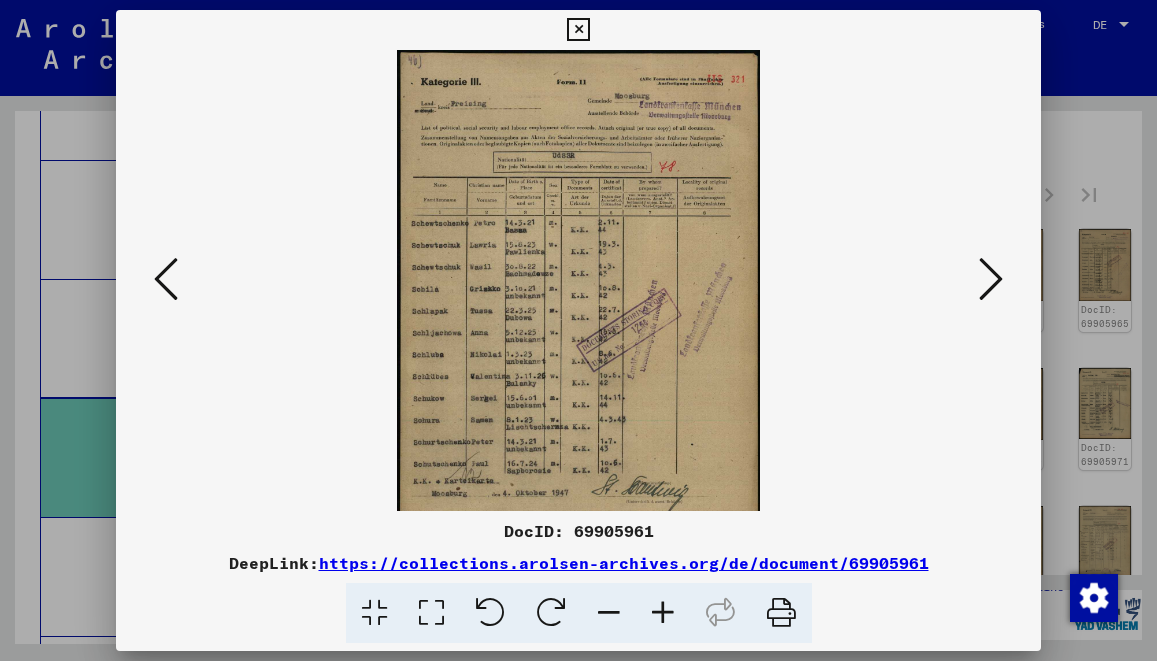 click at bounding box center (663, 613) 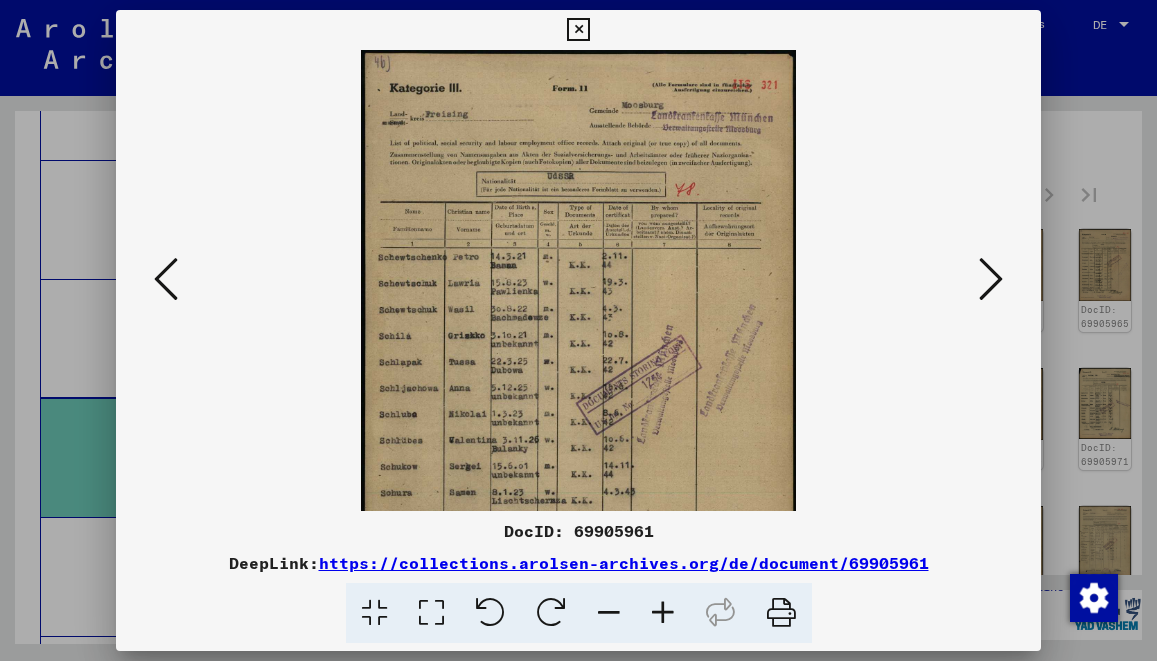 click at bounding box center (663, 613) 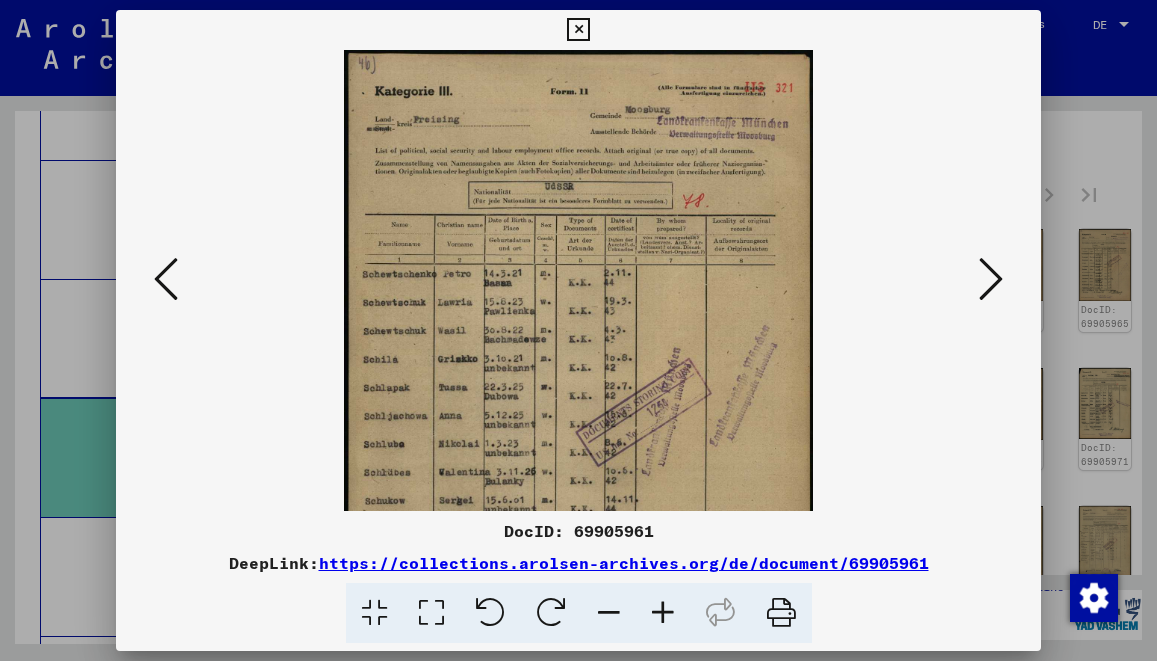click at bounding box center [663, 613] 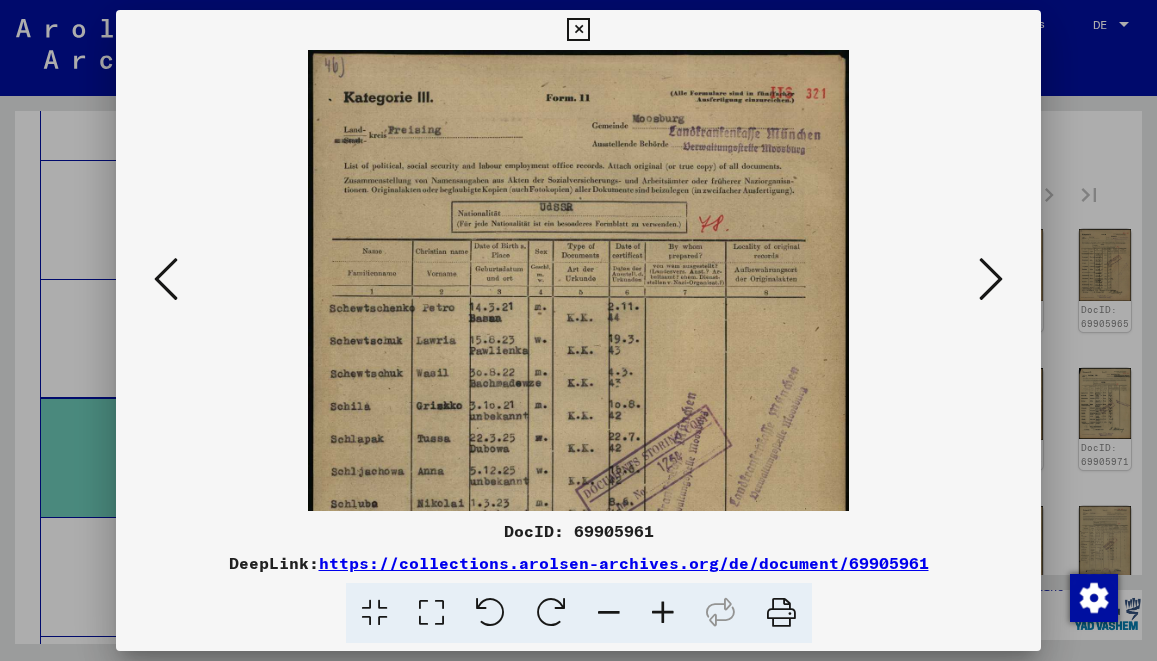 click at bounding box center [663, 613] 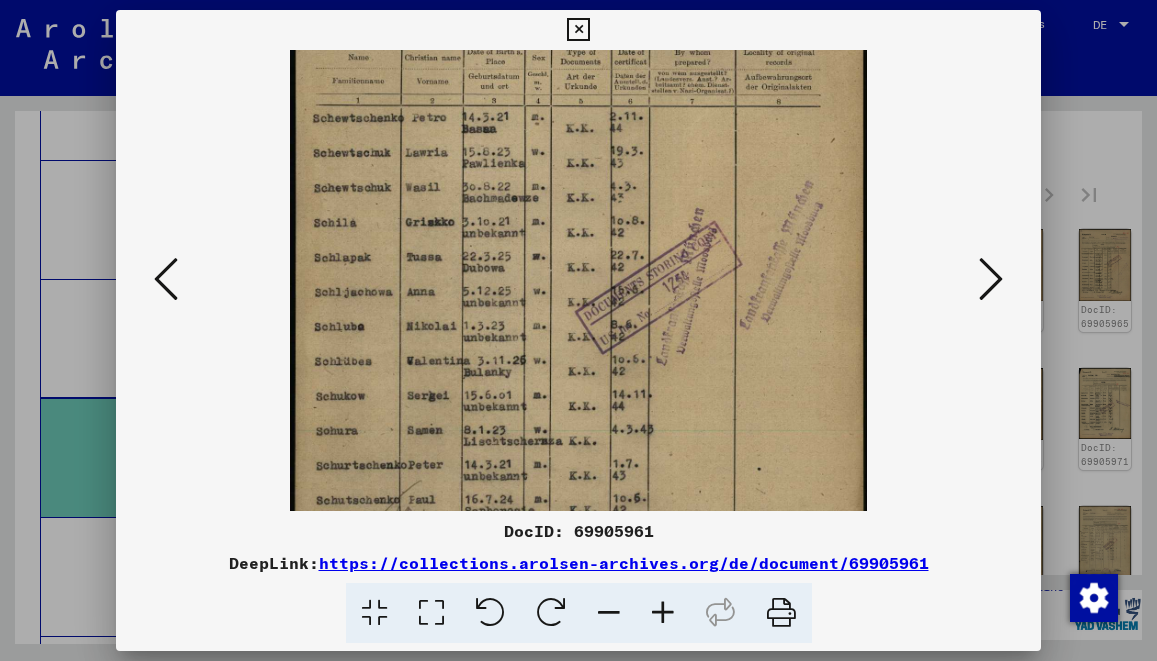 drag, startPoint x: 703, startPoint y: 434, endPoint x: 727, endPoint y: 216, distance: 219.31712 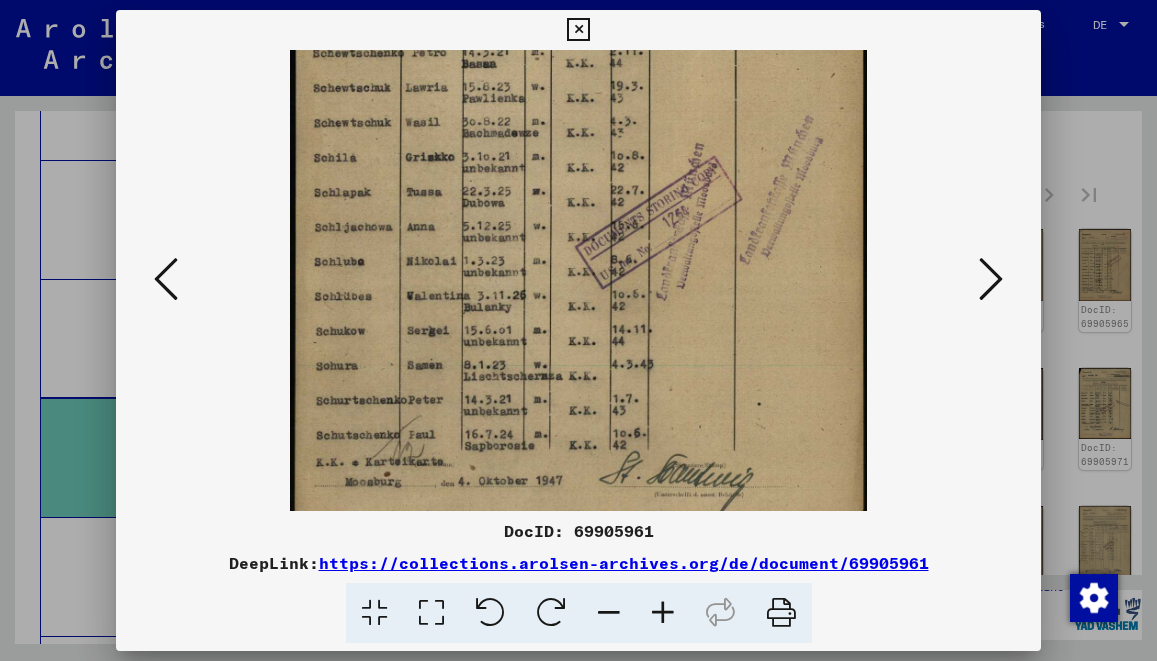 drag, startPoint x: 734, startPoint y: 360, endPoint x: 742, endPoint y: 208, distance: 152.21039 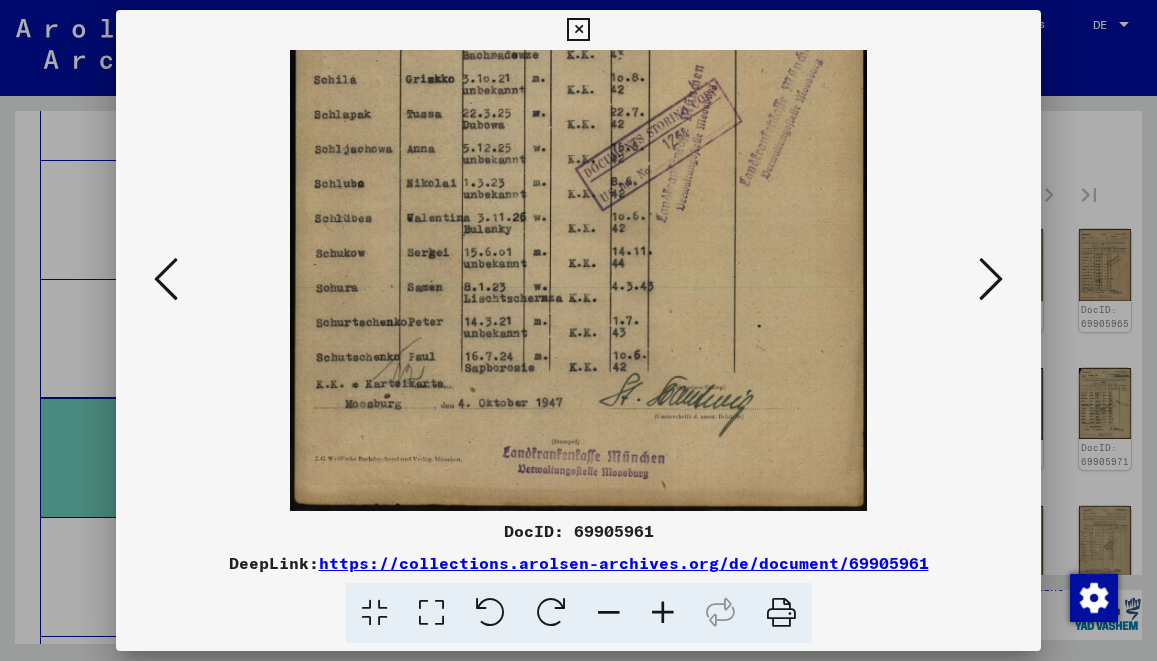 click at bounding box center (578, 105) 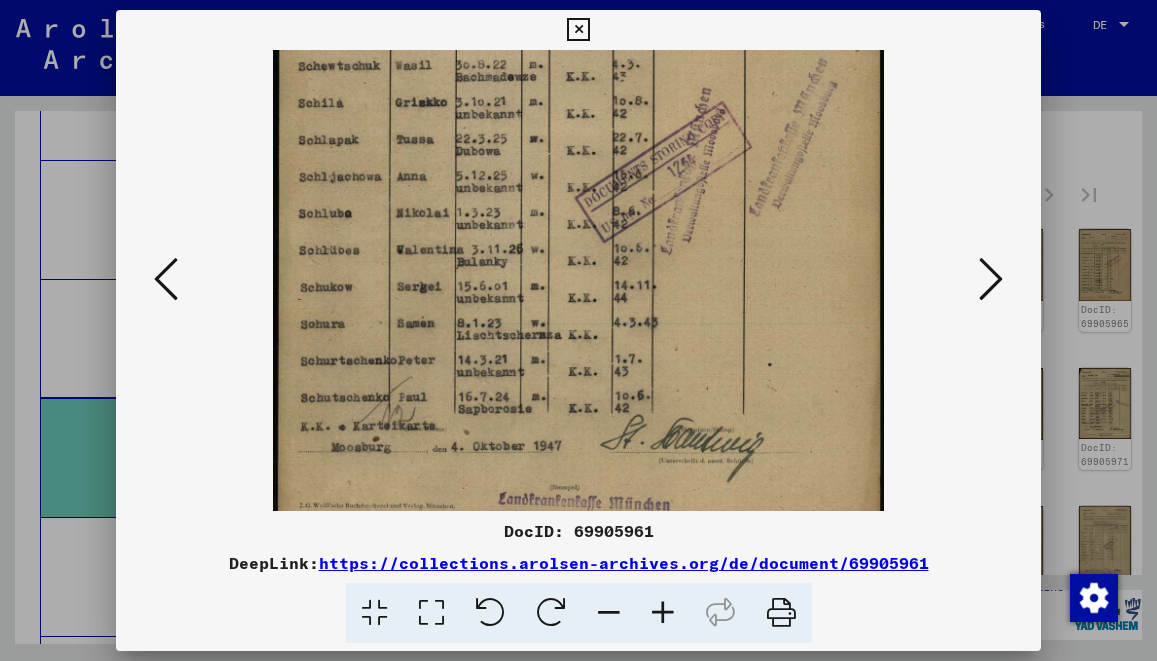 click at bounding box center [663, 613] 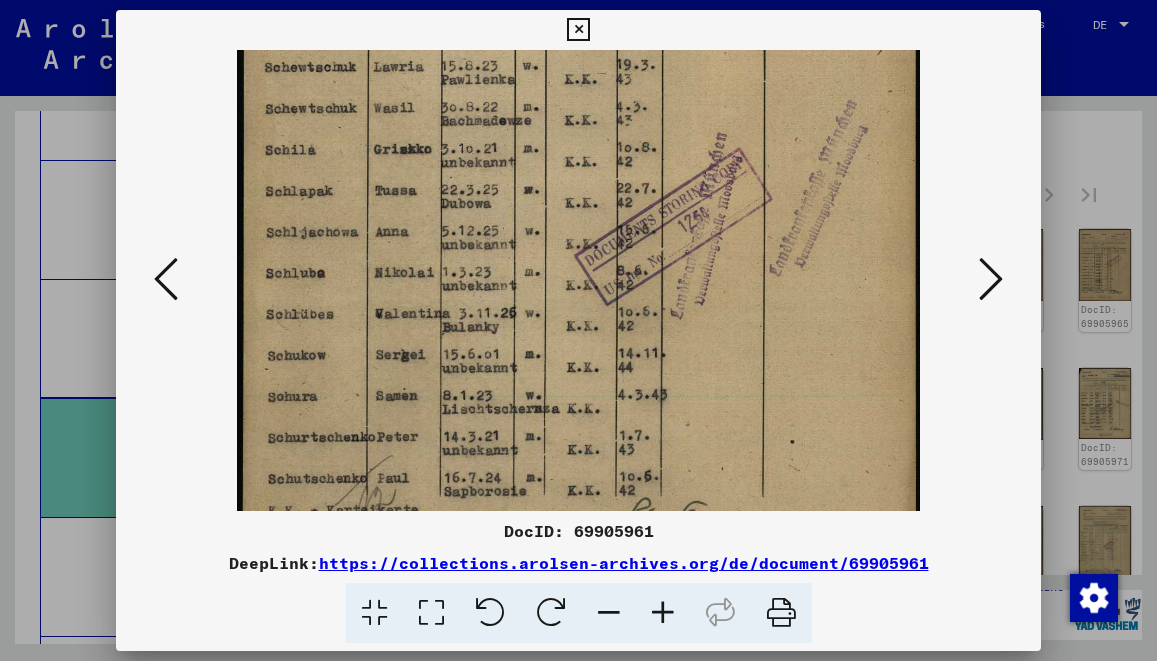 click at bounding box center (663, 613) 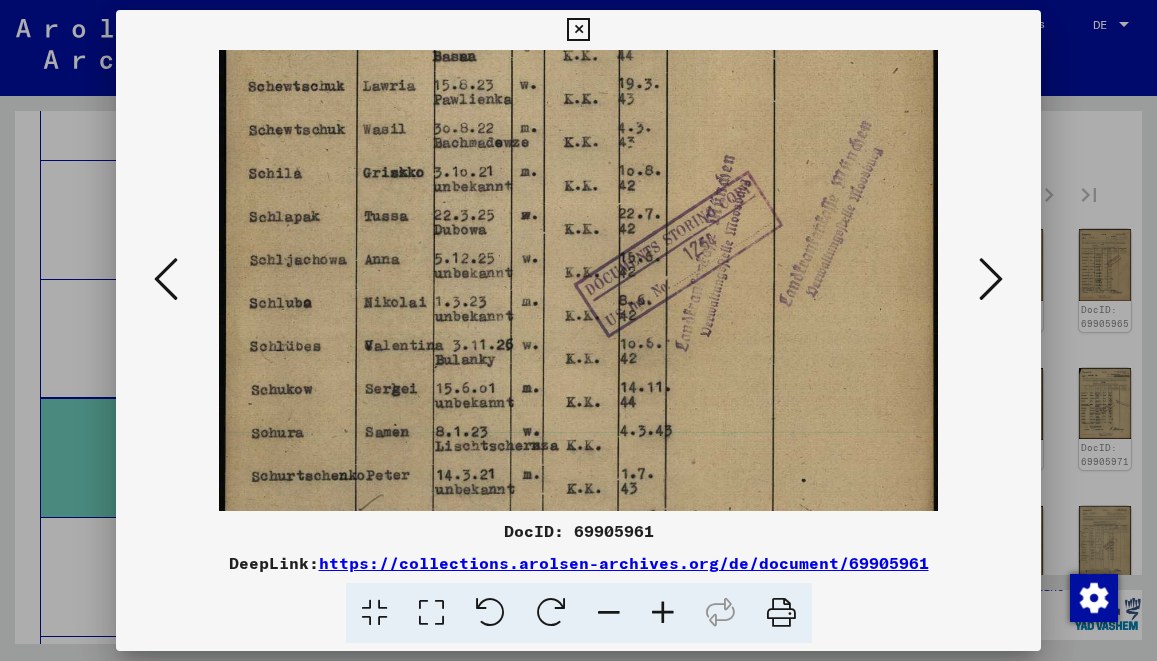 click at bounding box center (663, 613) 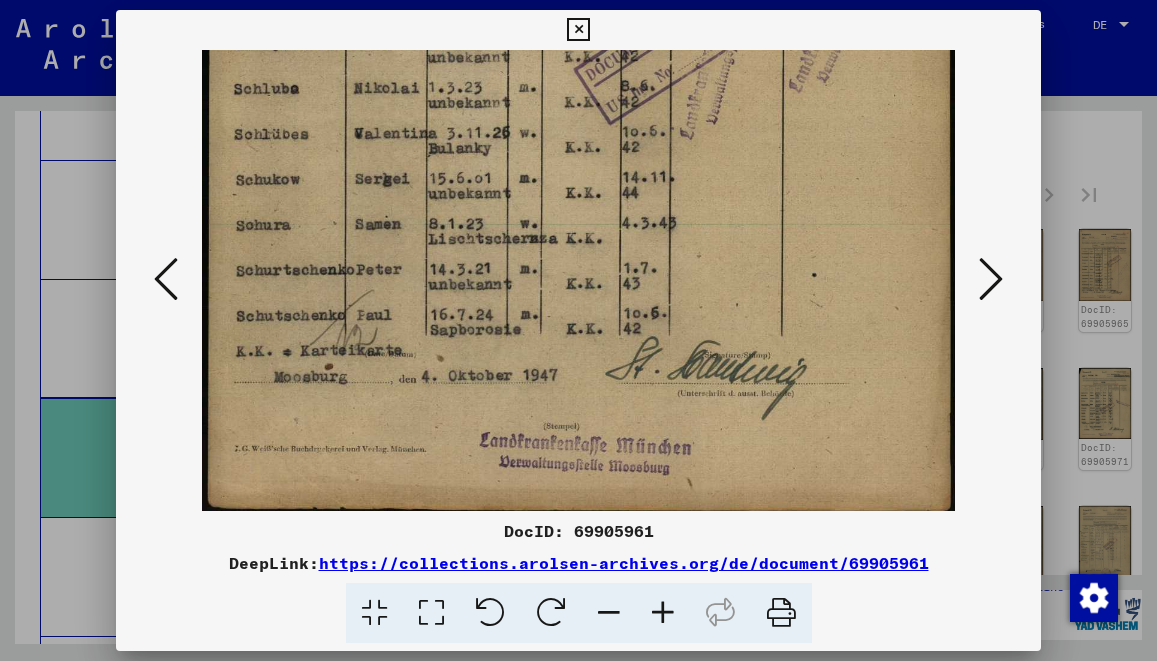 drag, startPoint x: 689, startPoint y: 410, endPoint x: 699, endPoint y: 188, distance: 222.22511 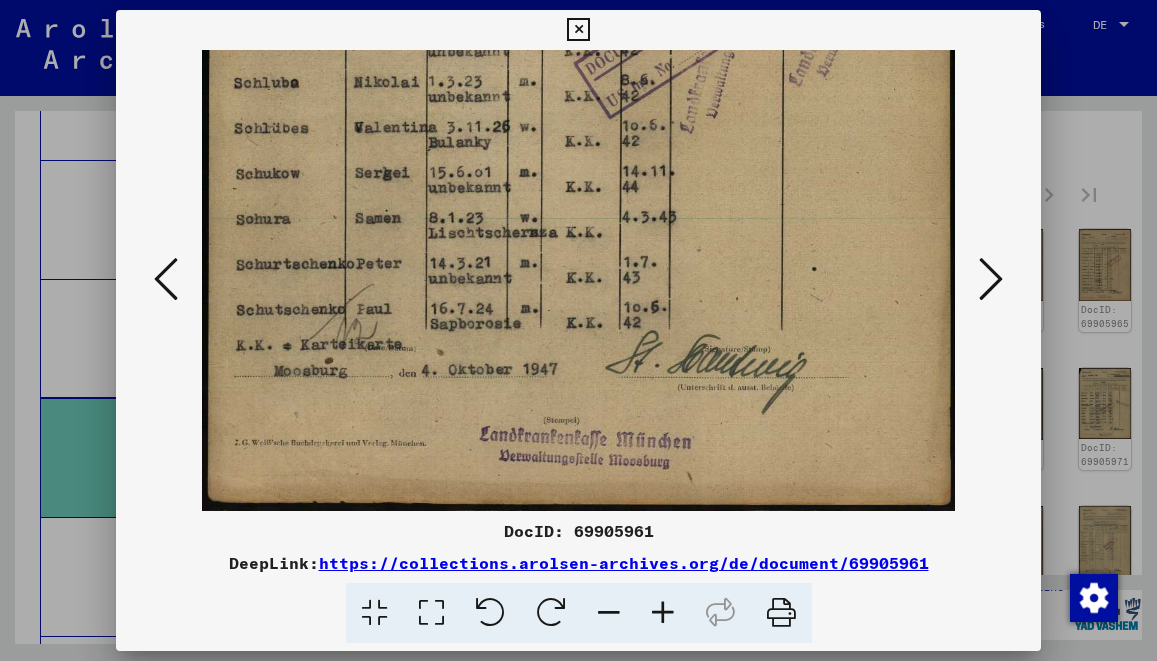 click at bounding box center [578, 30] 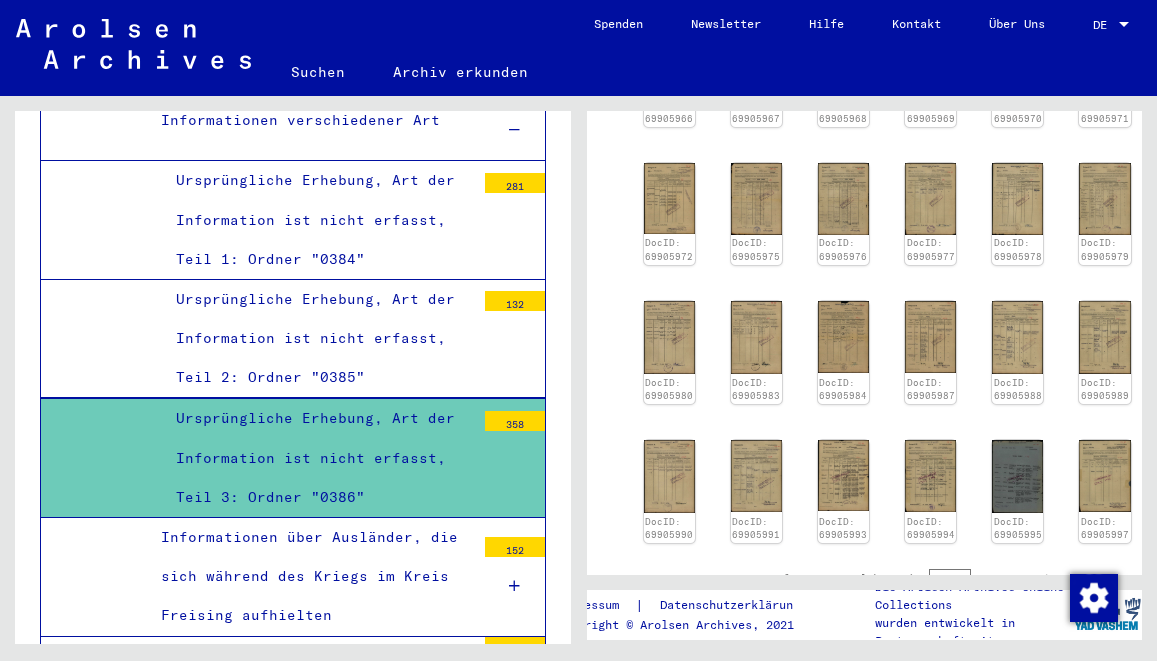 scroll, scrollTop: 815, scrollLeft: 0, axis: vertical 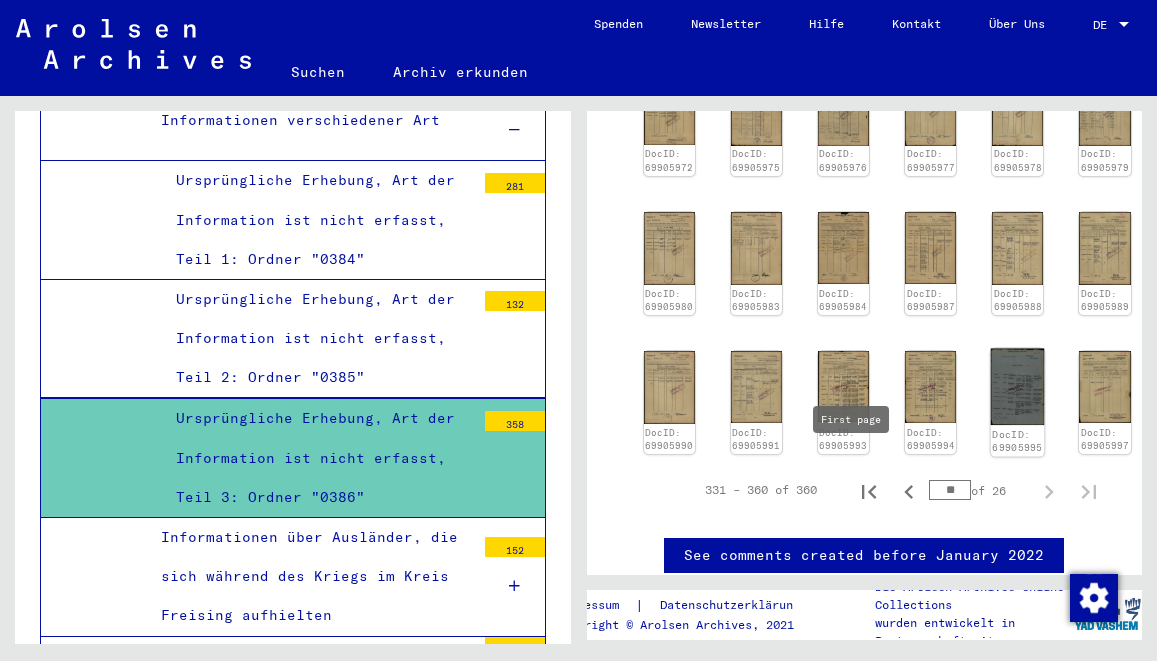click 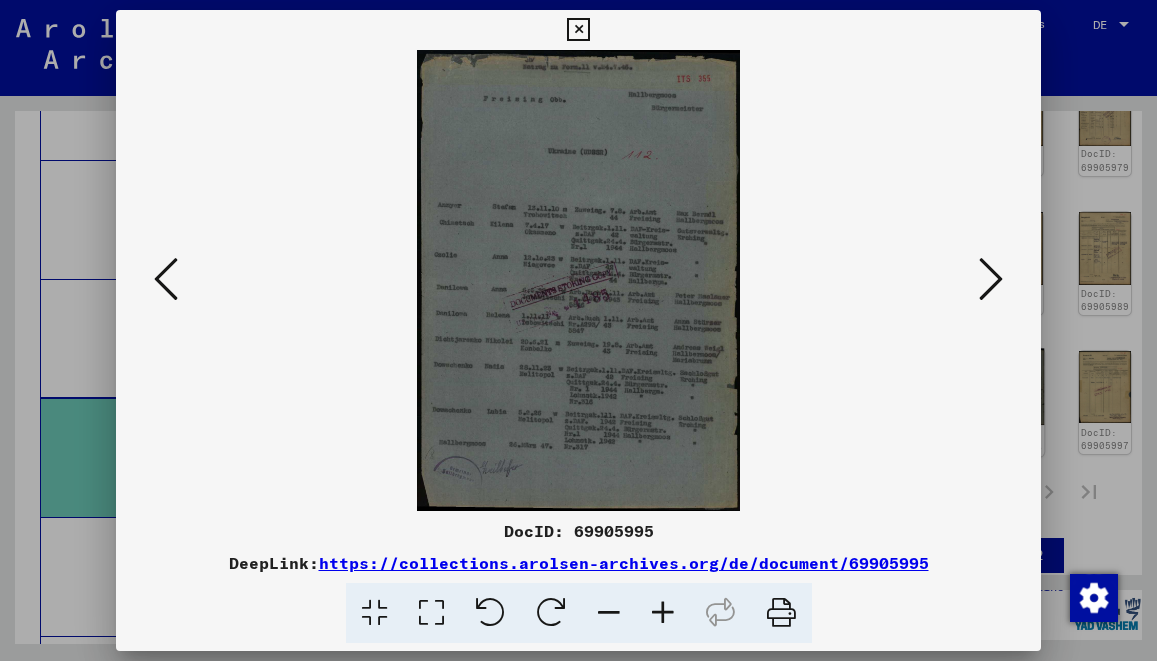 scroll, scrollTop: 6263, scrollLeft: 0, axis: vertical 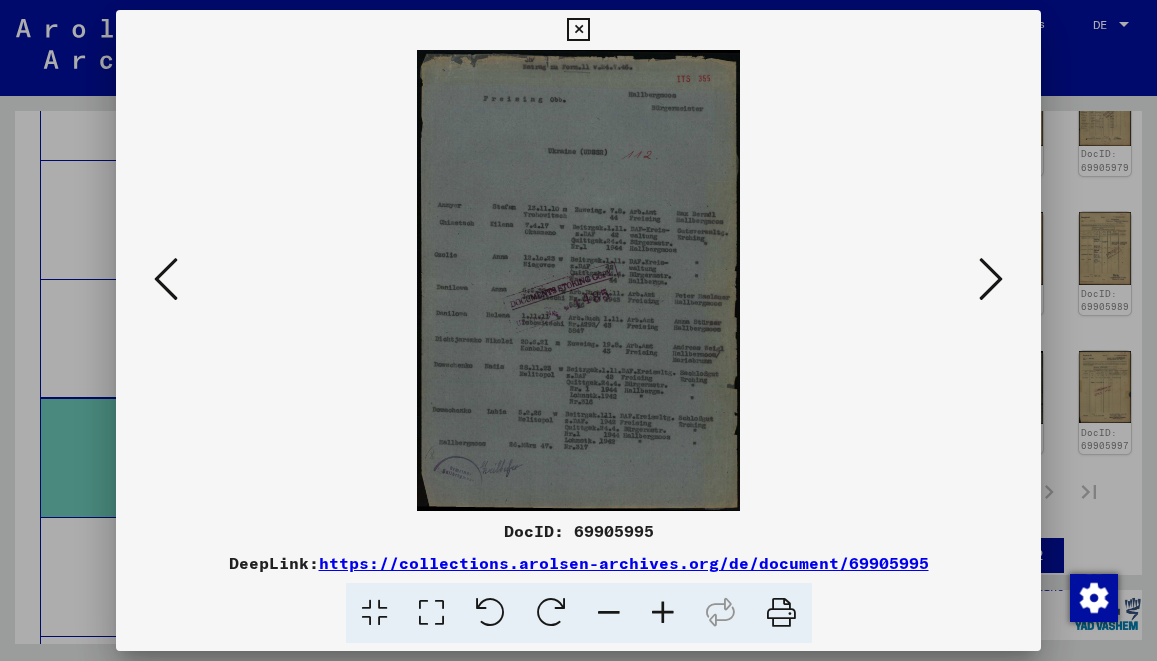 click at bounding box center (663, 613) 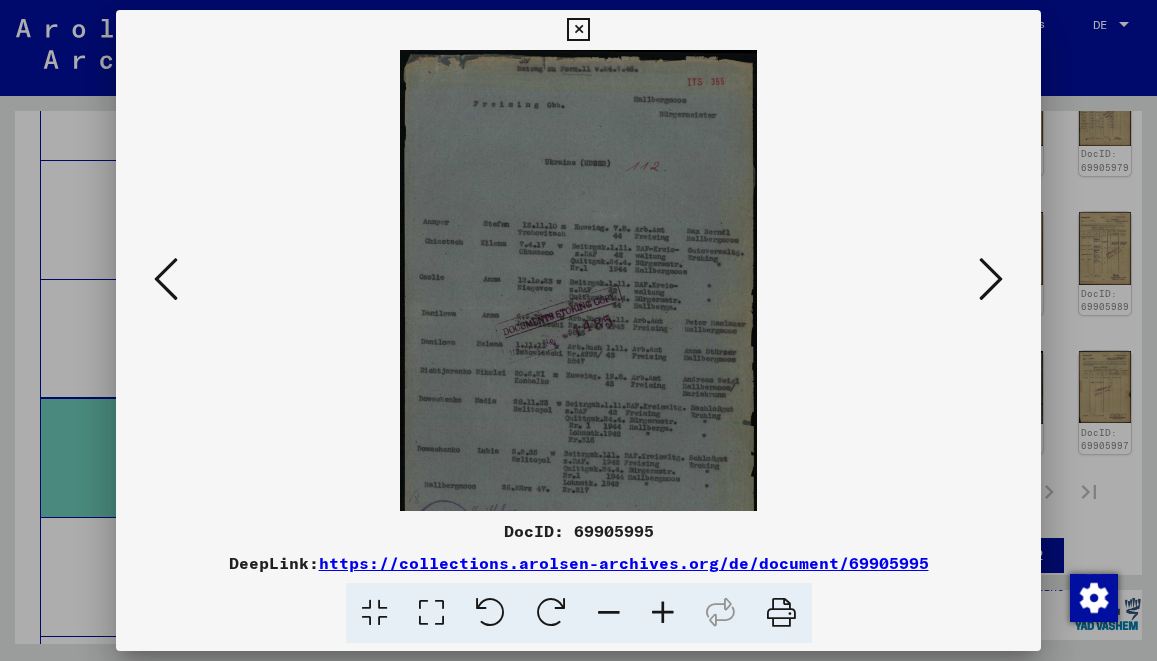 click at bounding box center (663, 613) 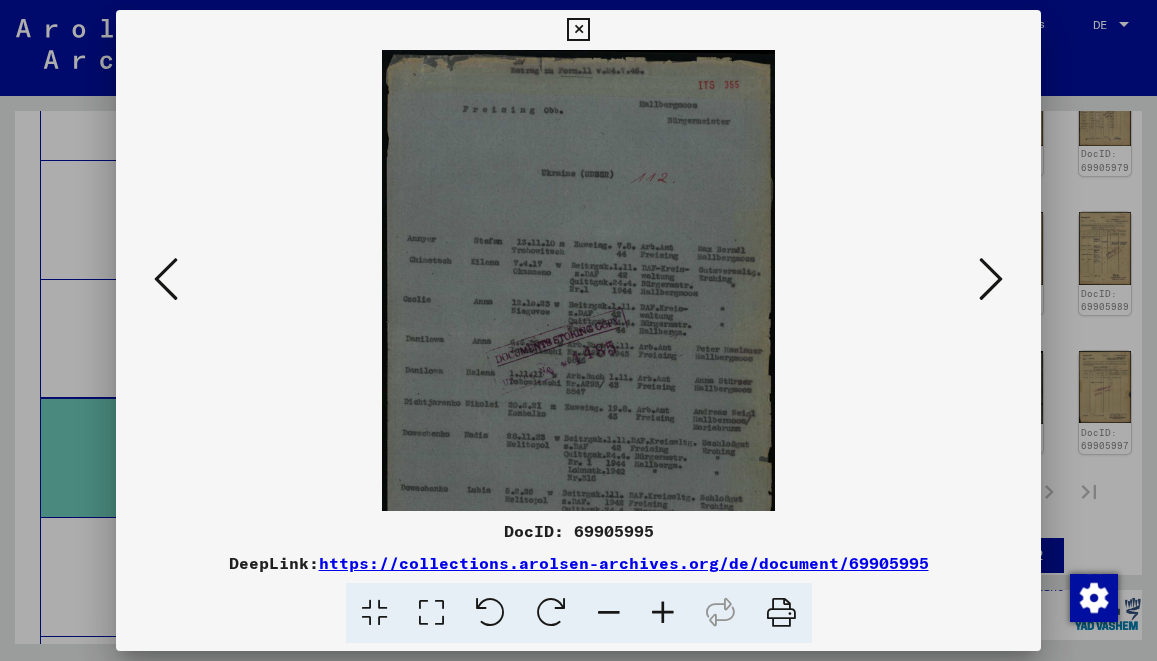 click at bounding box center [663, 613] 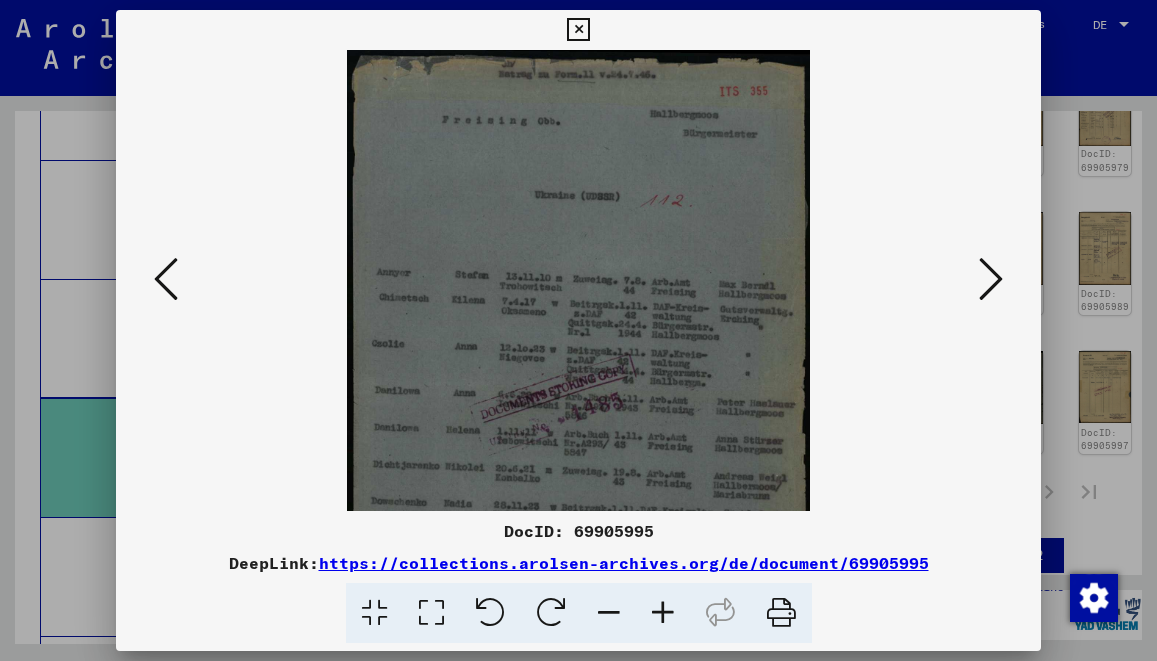 click at bounding box center [663, 613] 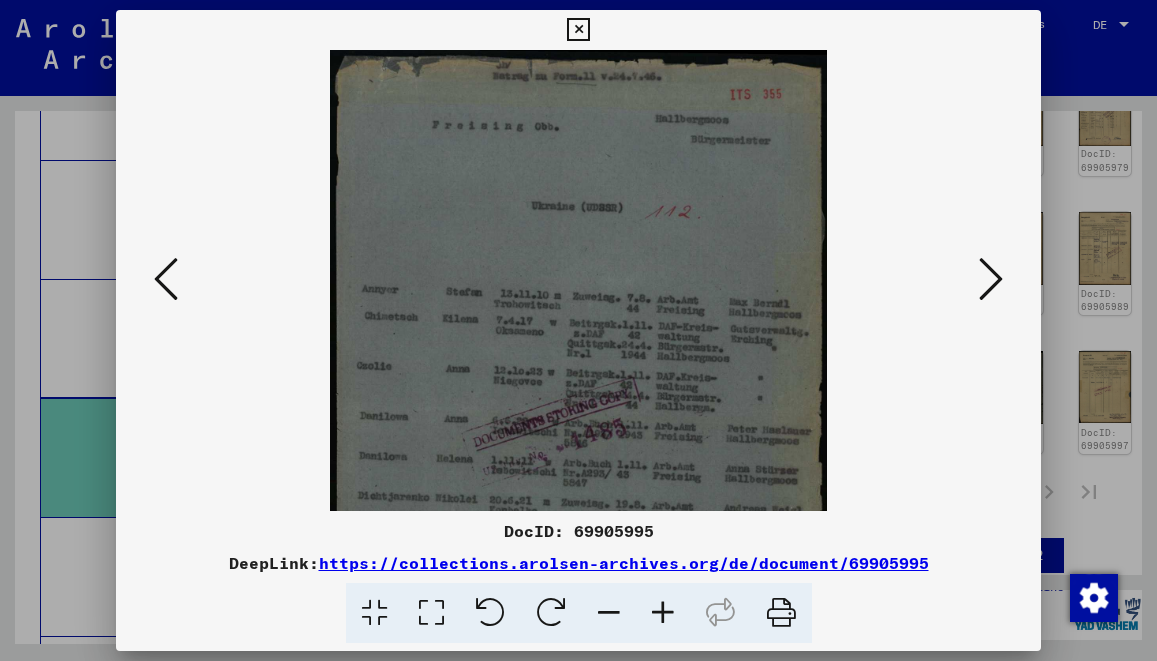 click at bounding box center [663, 613] 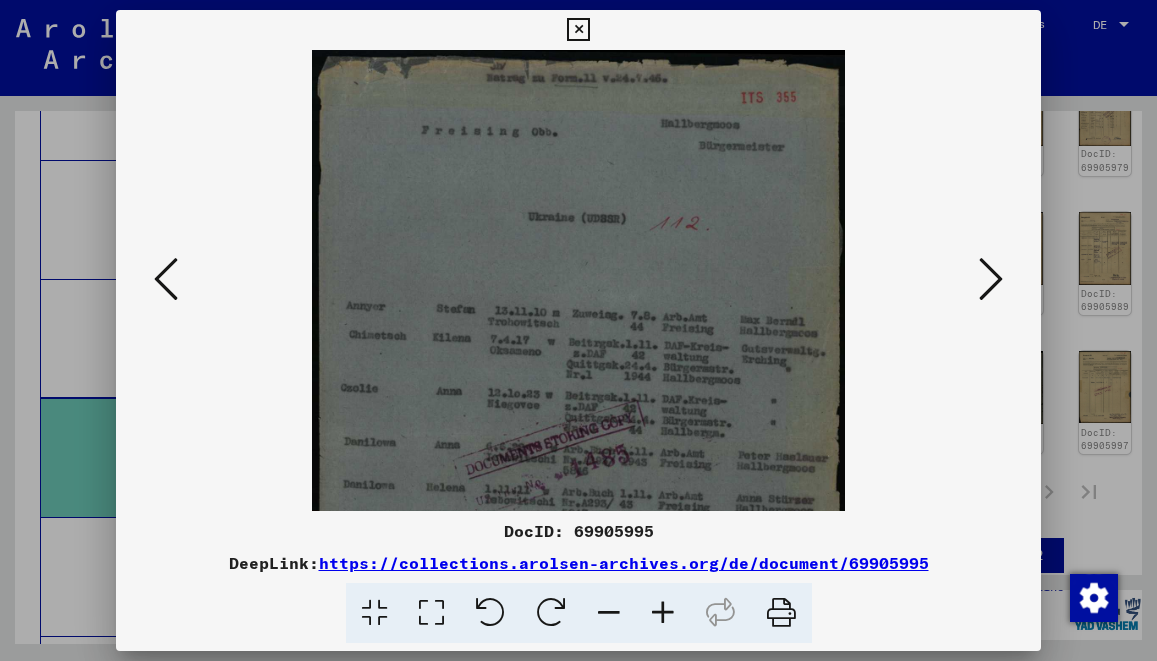 click at bounding box center [663, 613] 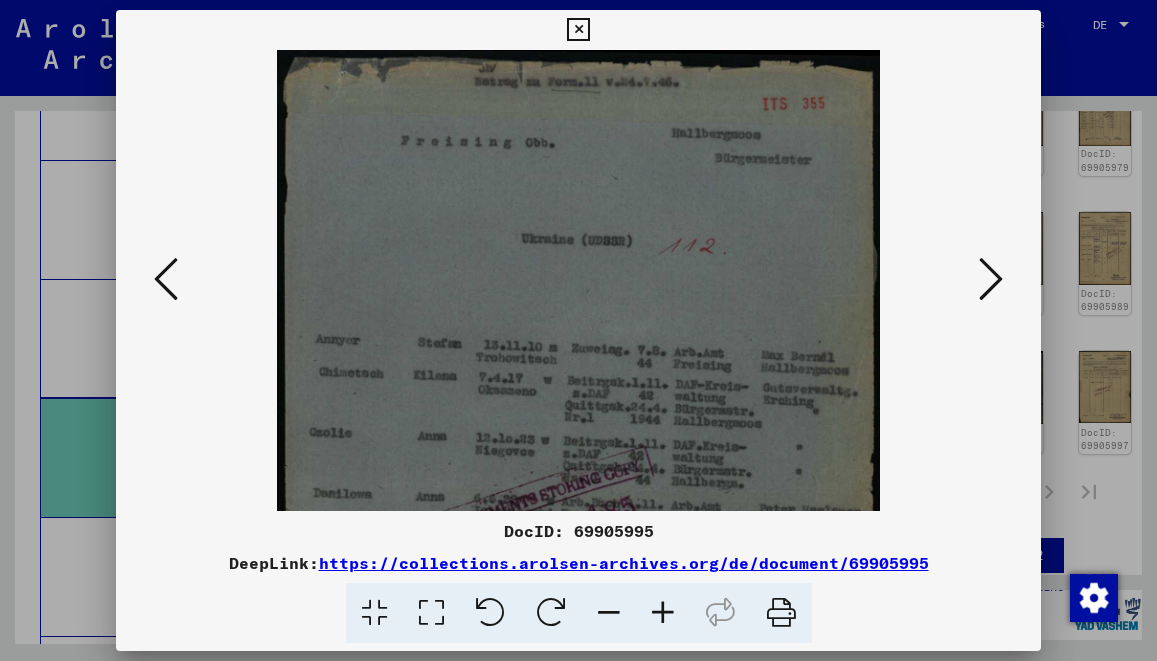 click at bounding box center [663, 613] 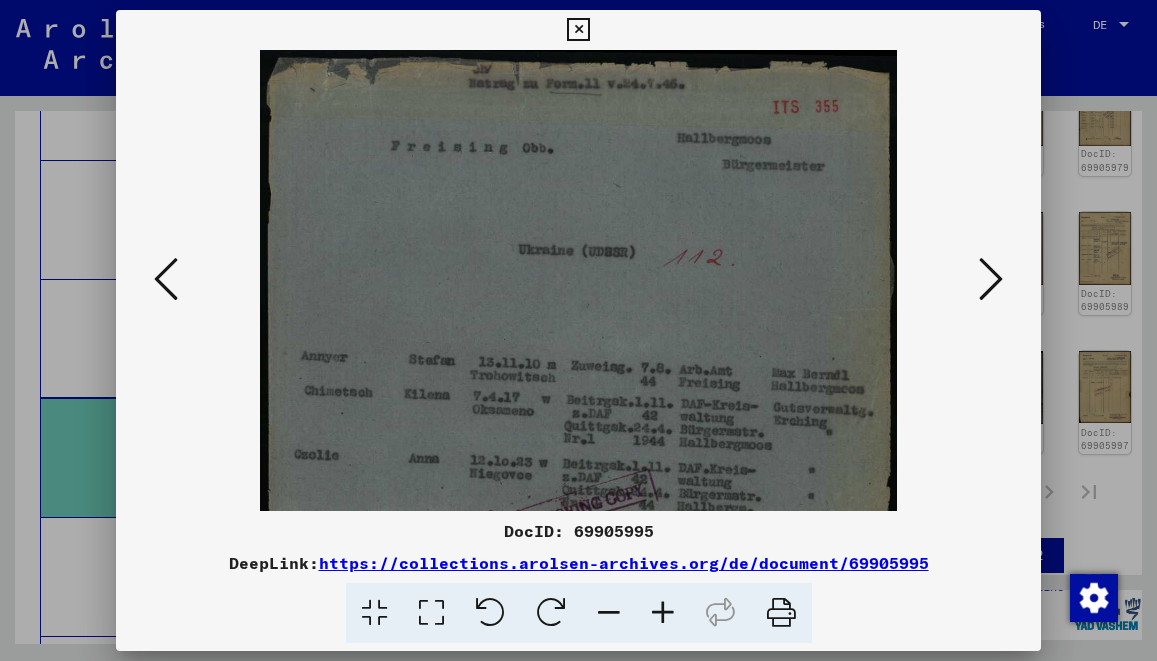 click at bounding box center [663, 613] 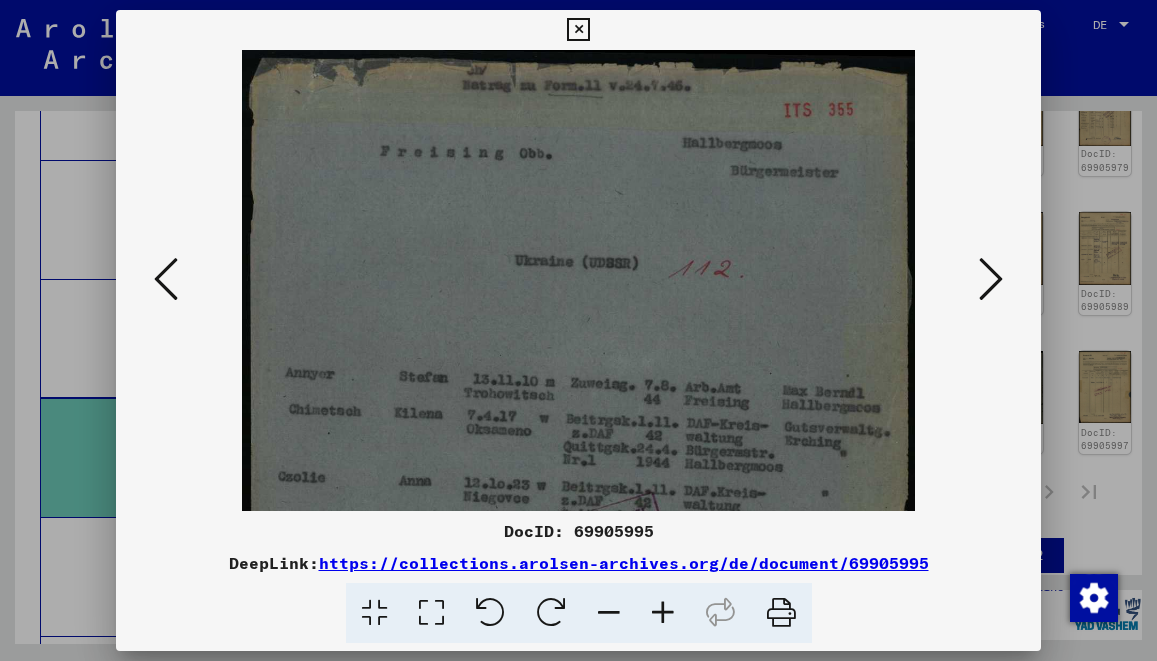 click at bounding box center (663, 613) 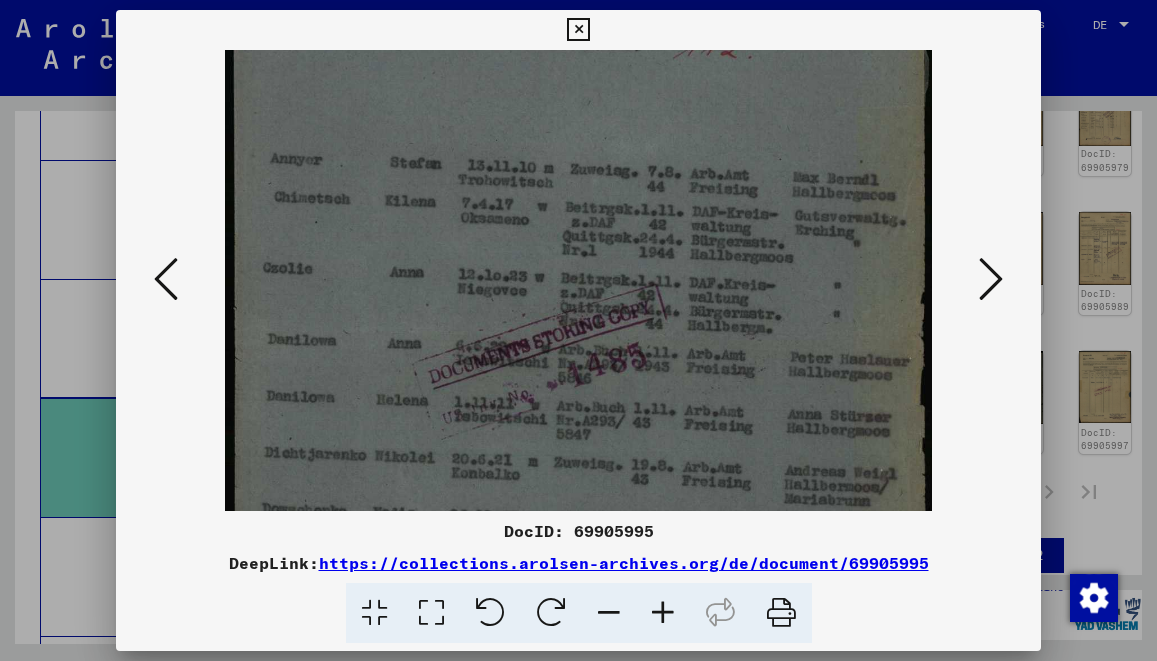 scroll, scrollTop: 236, scrollLeft: 0, axis: vertical 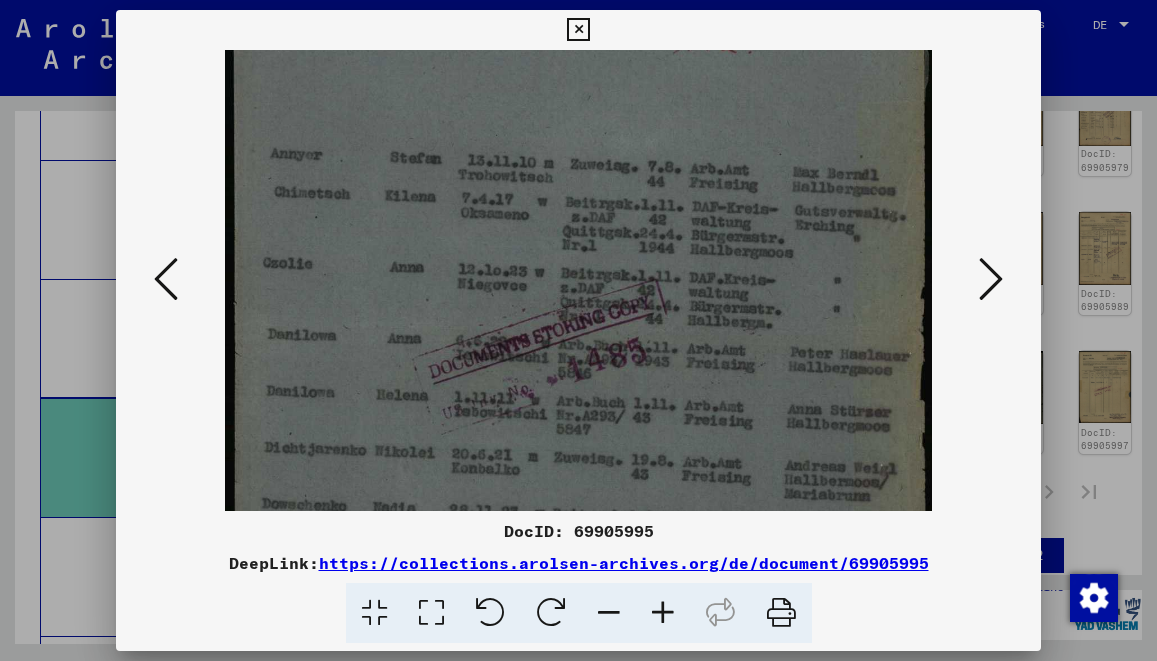 drag, startPoint x: 735, startPoint y: 452, endPoint x: 761, endPoint y: 216, distance: 237.42789 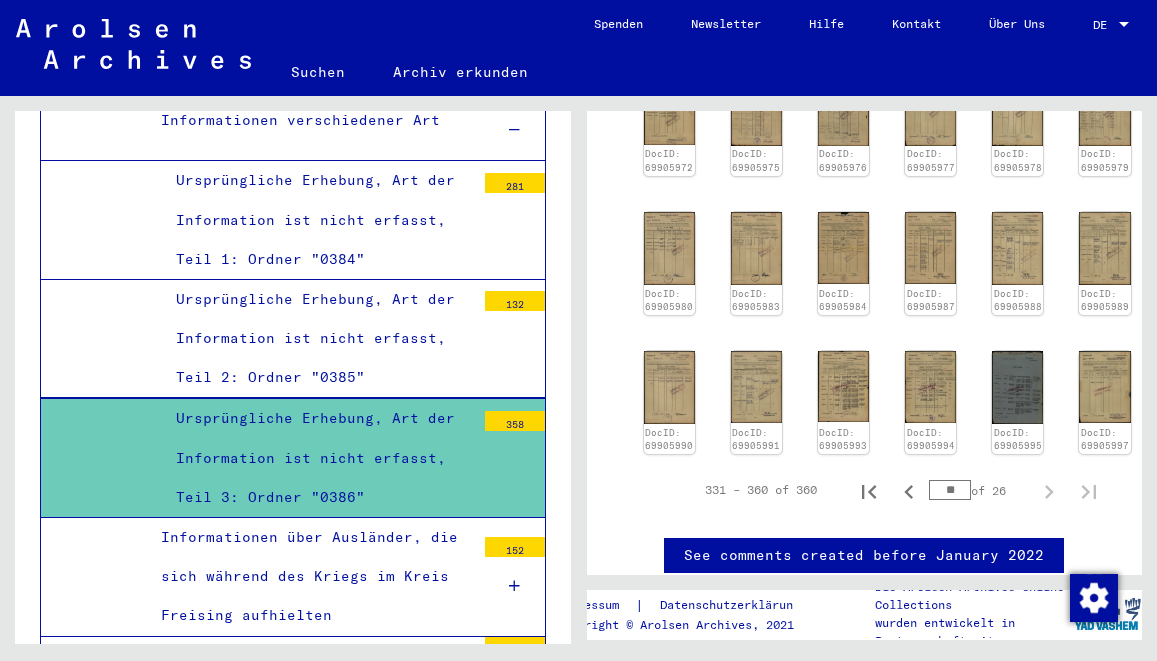 click on "Ursprüngliche Erhebung, Art der Information ist nicht erfasst, Teil 2: Ordner "0385"" at bounding box center (318, 339) 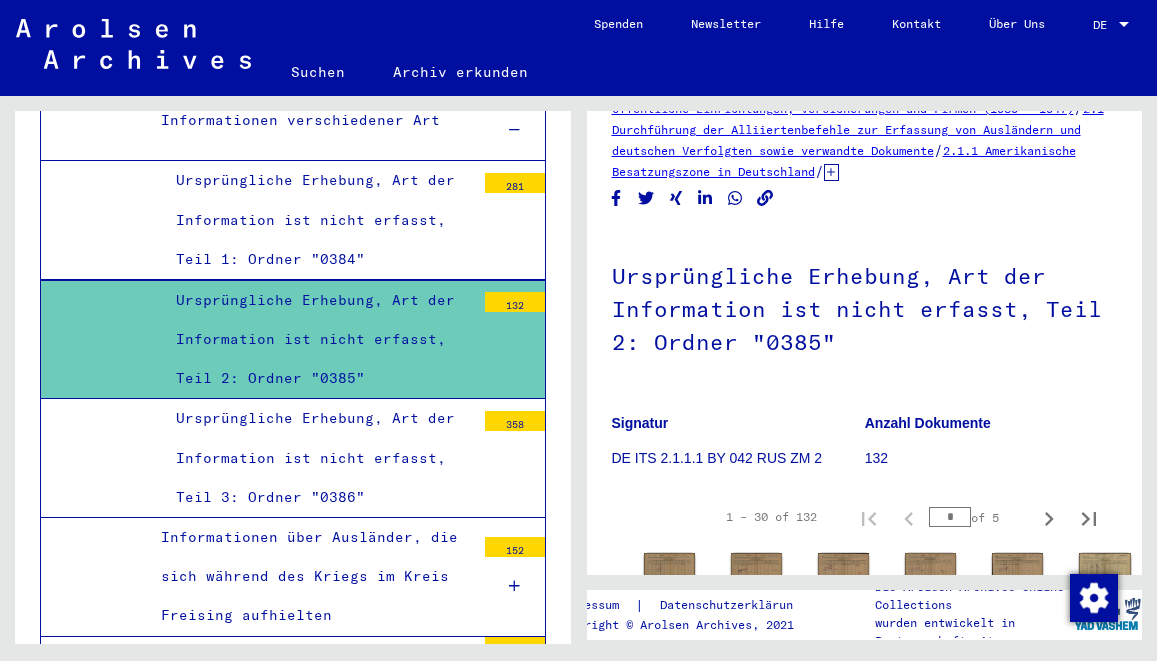 scroll, scrollTop: 216, scrollLeft: 0, axis: vertical 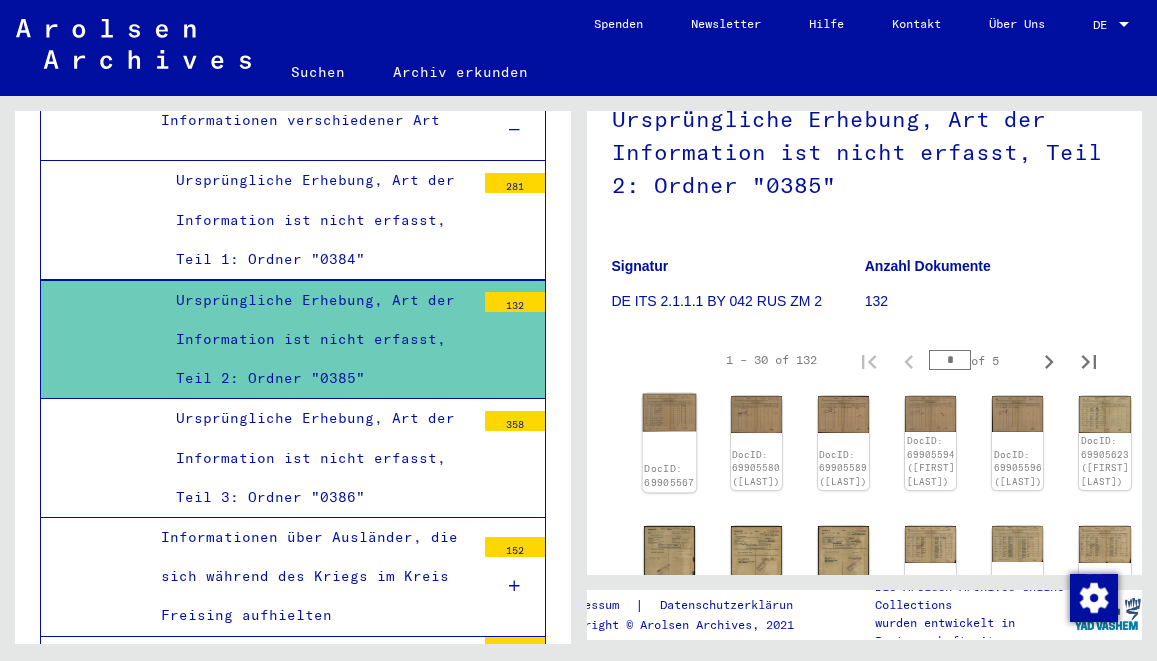 click 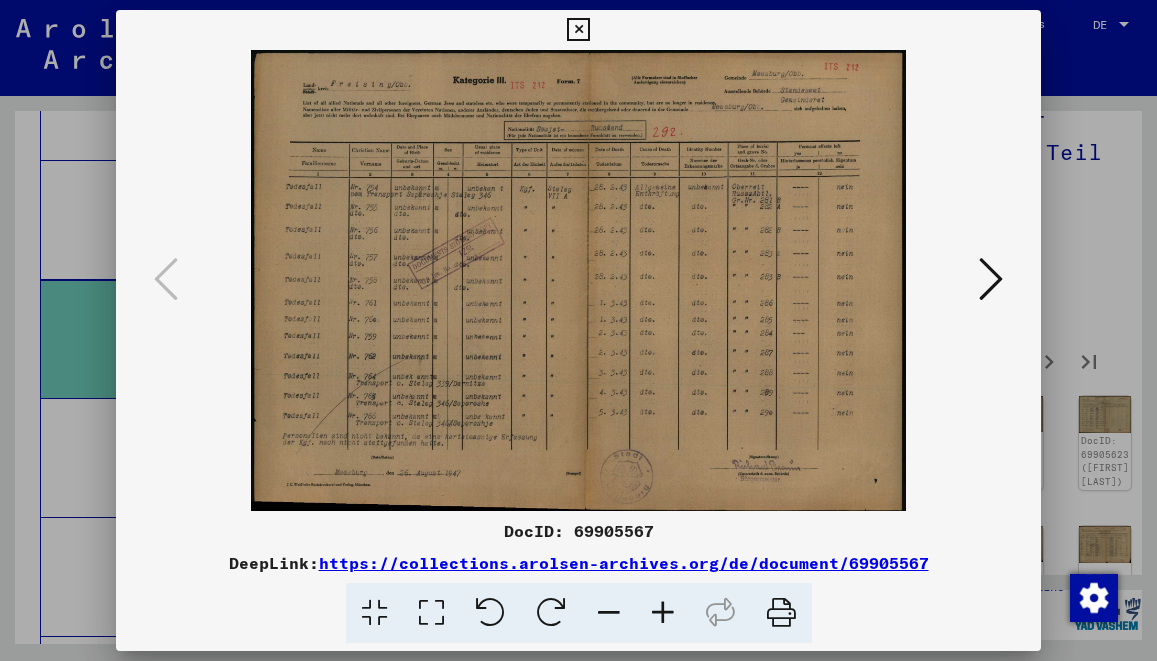 scroll, scrollTop: 6263, scrollLeft: 0, axis: vertical 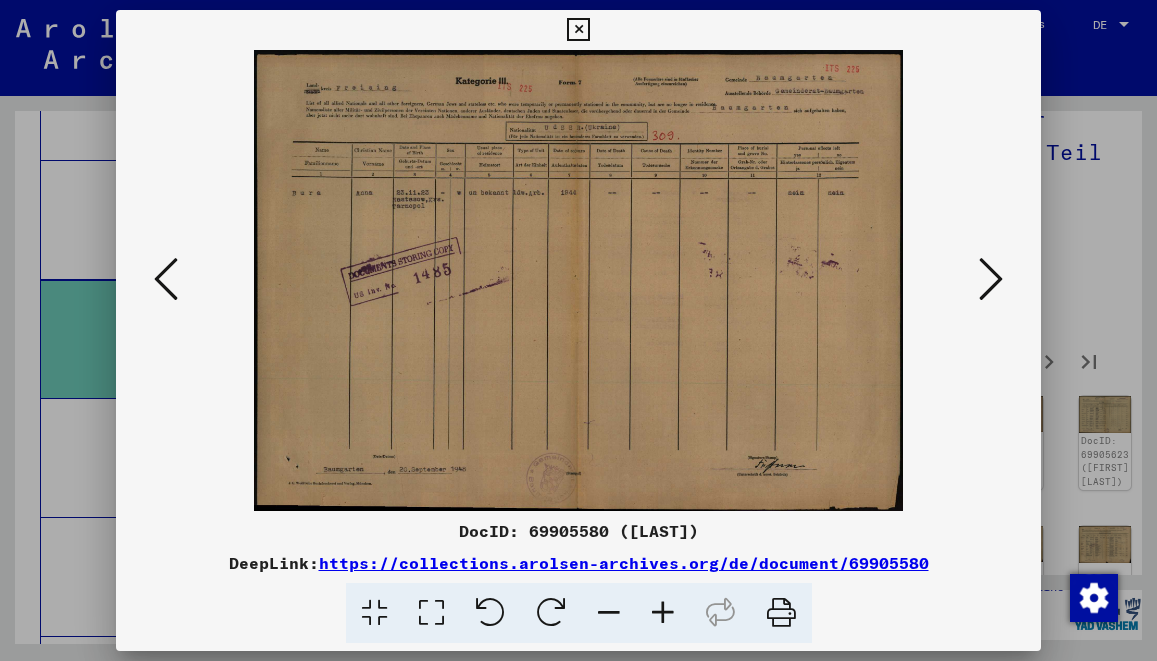 click at bounding box center (578, 30) 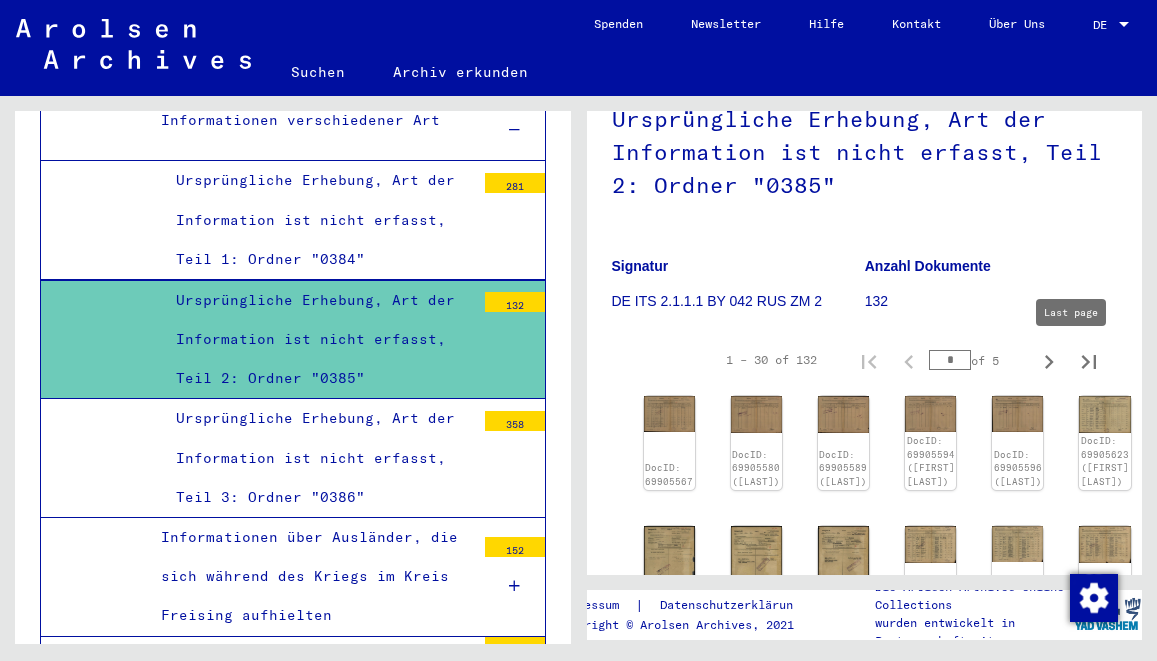 click 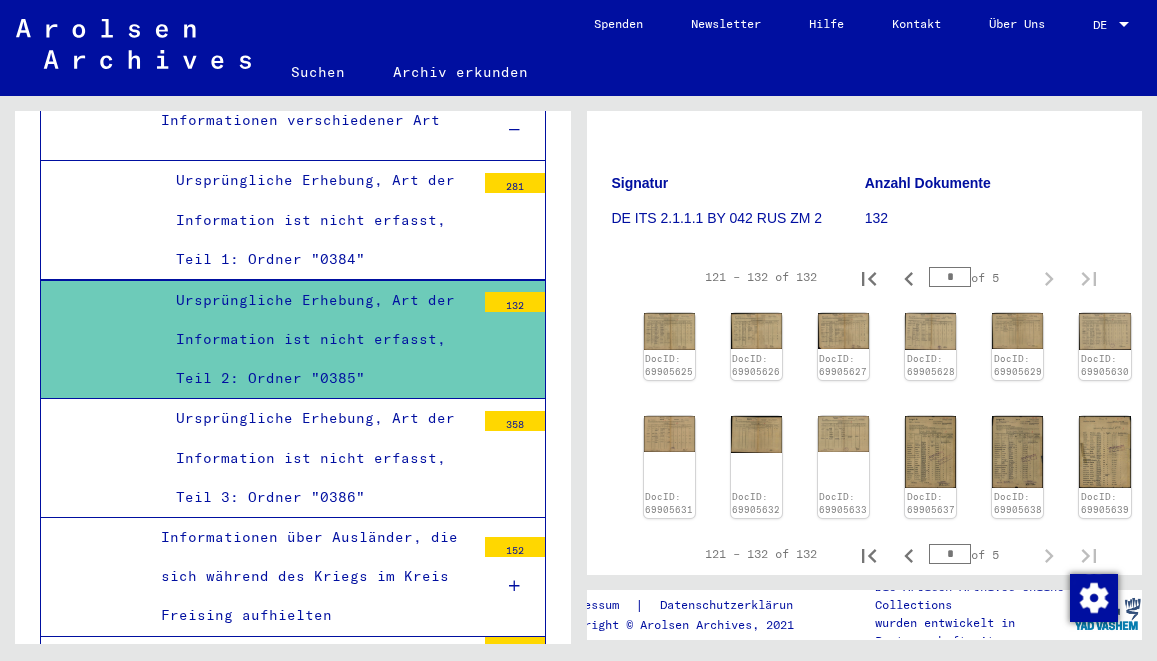 scroll, scrollTop: 324, scrollLeft: 0, axis: vertical 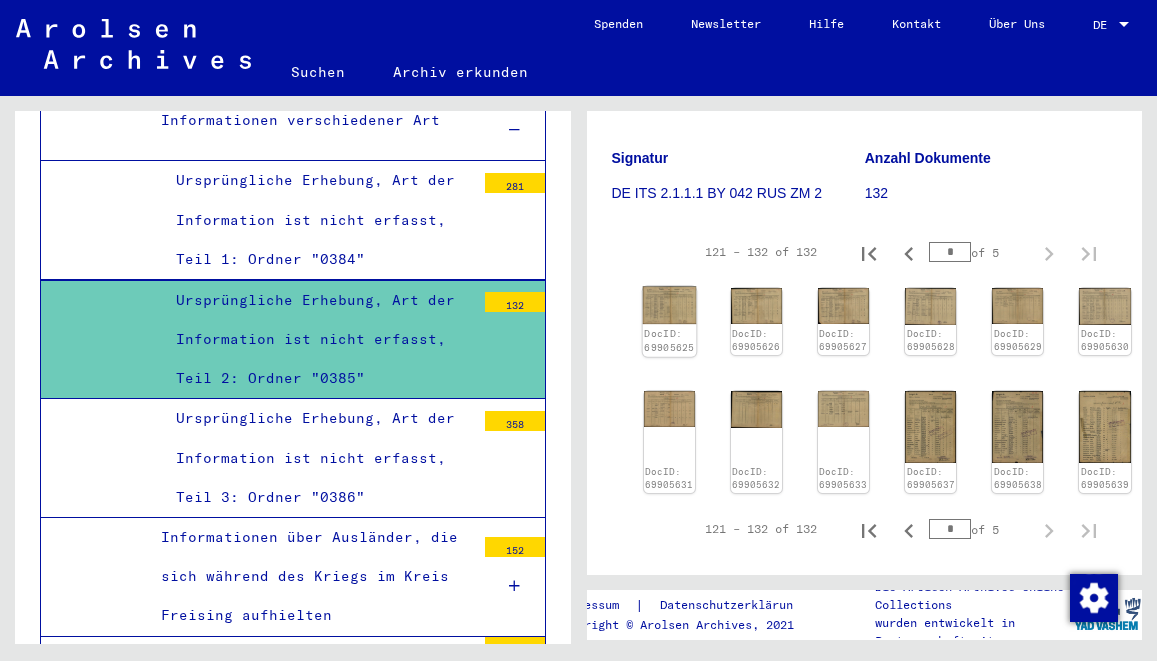 click 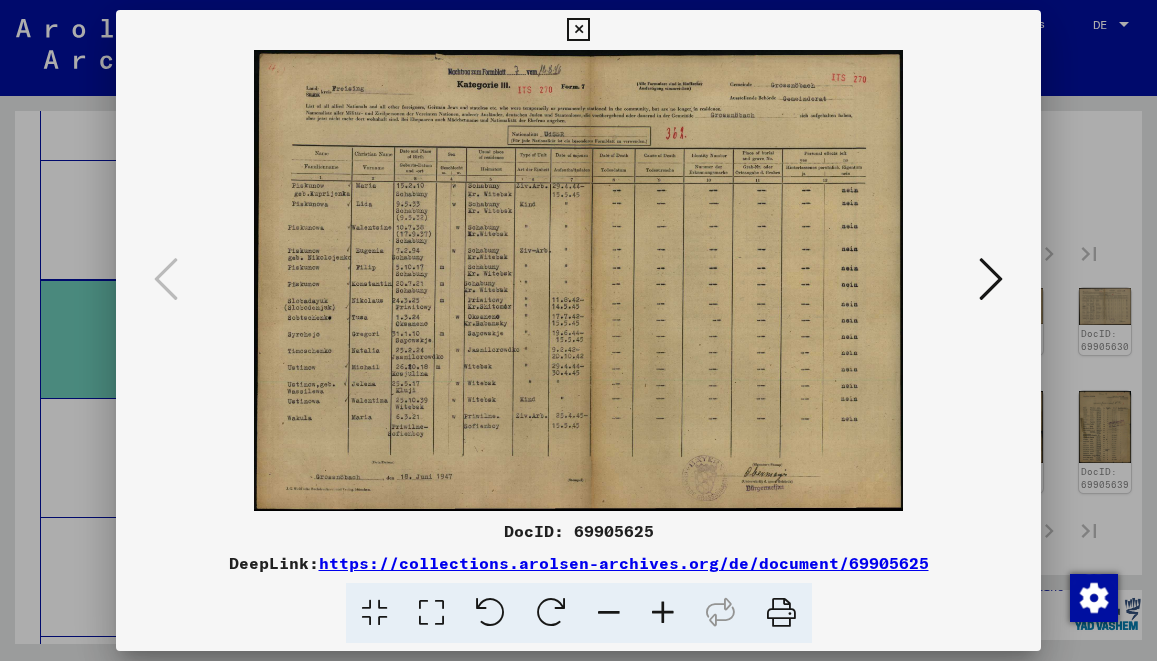 scroll, scrollTop: 6263, scrollLeft: 0, axis: vertical 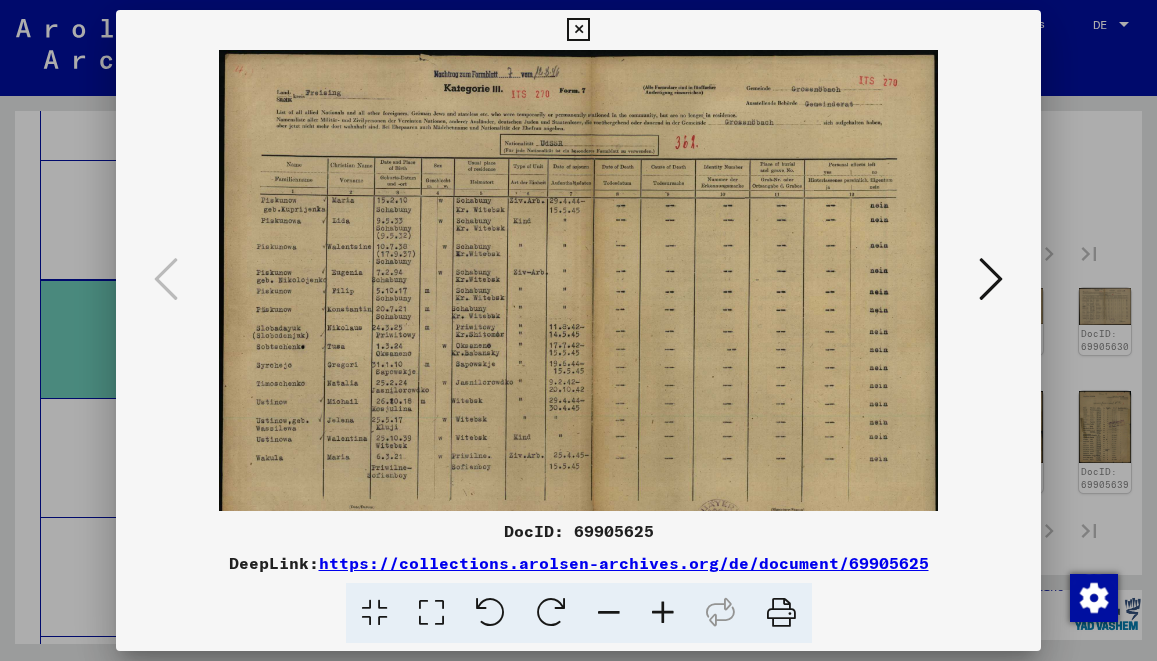 click at bounding box center (663, 613) 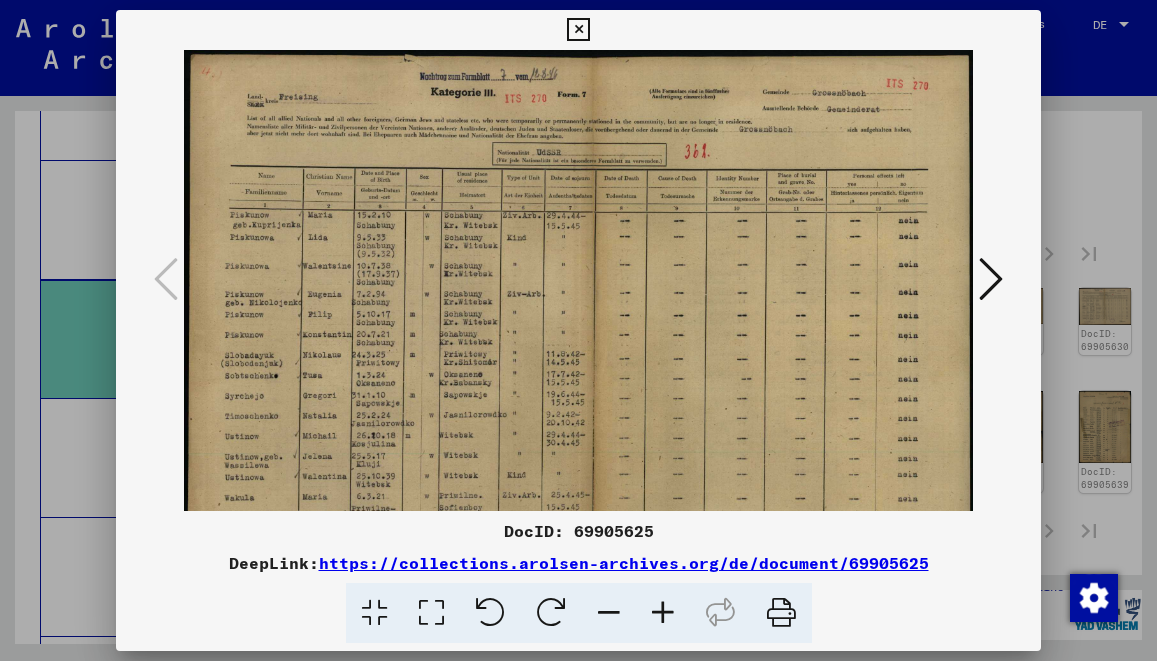 click at bounding box center [663, 613] 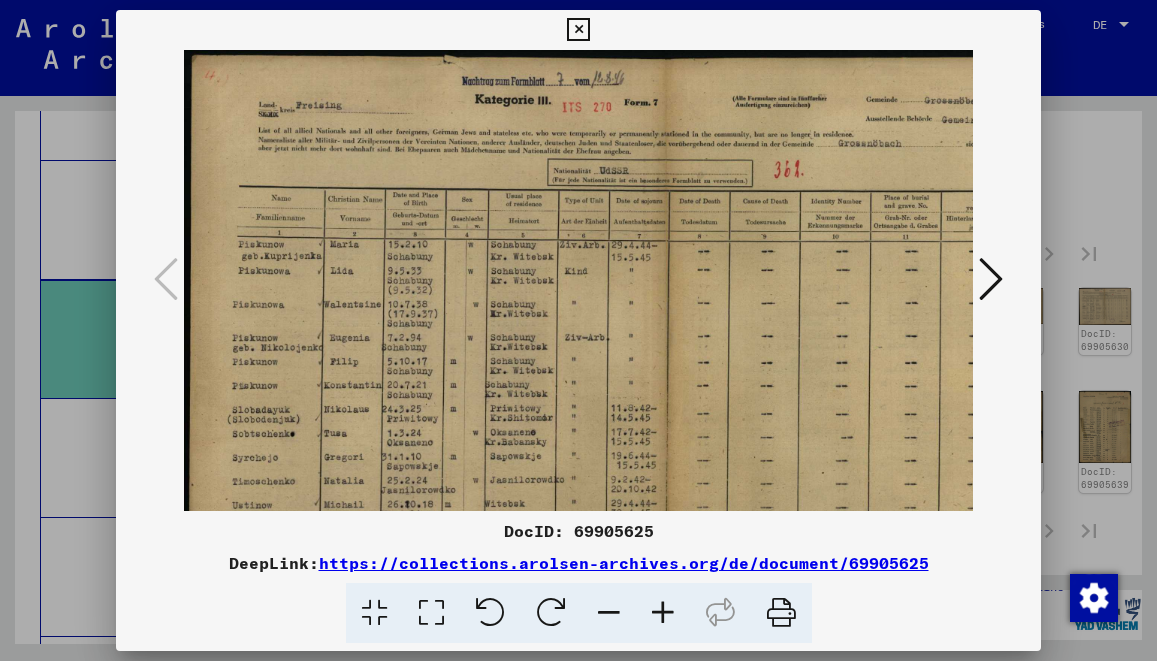click at bounding box center [663, 613] 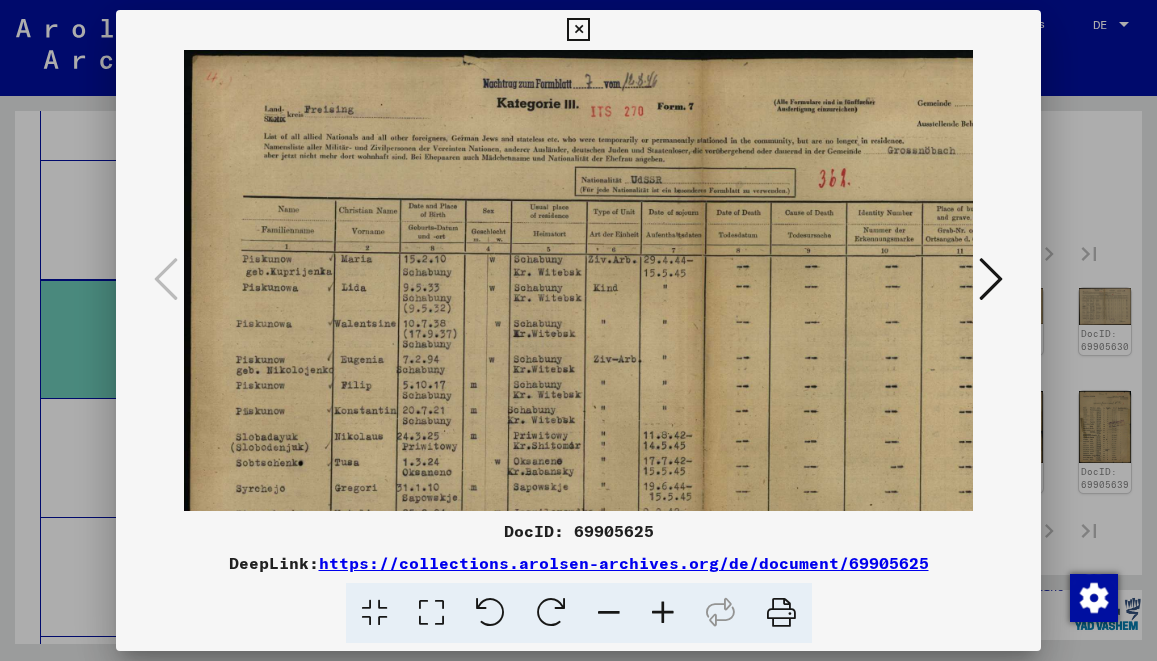 click at bounding box center (663, 613) 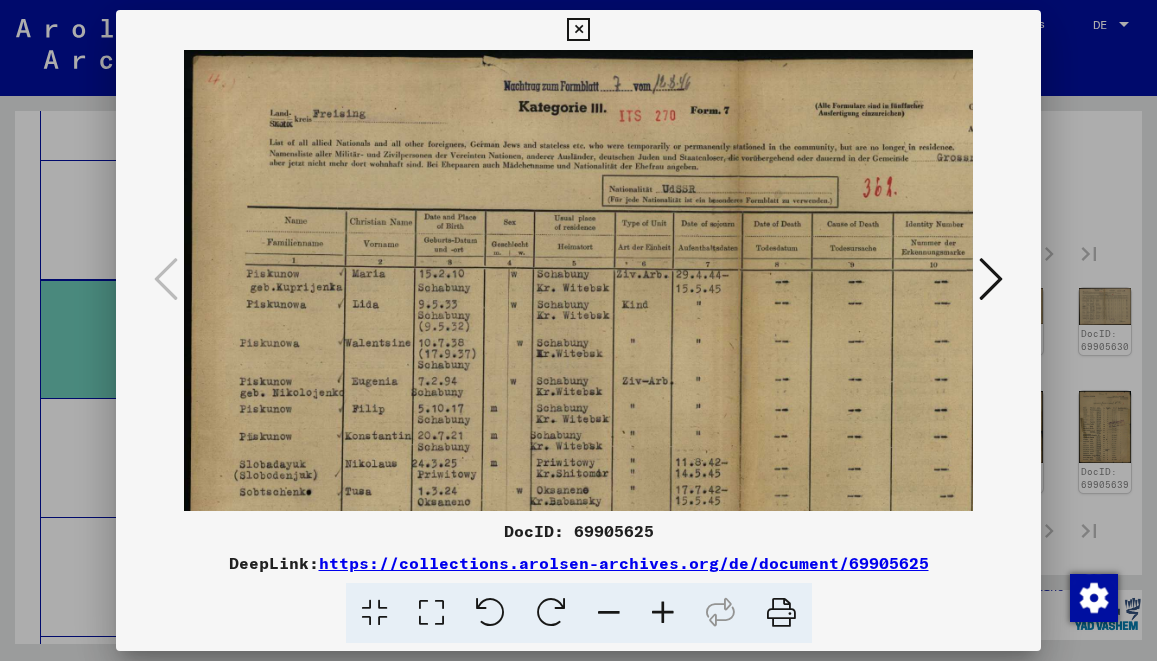 click at bounding box center [663, 613] 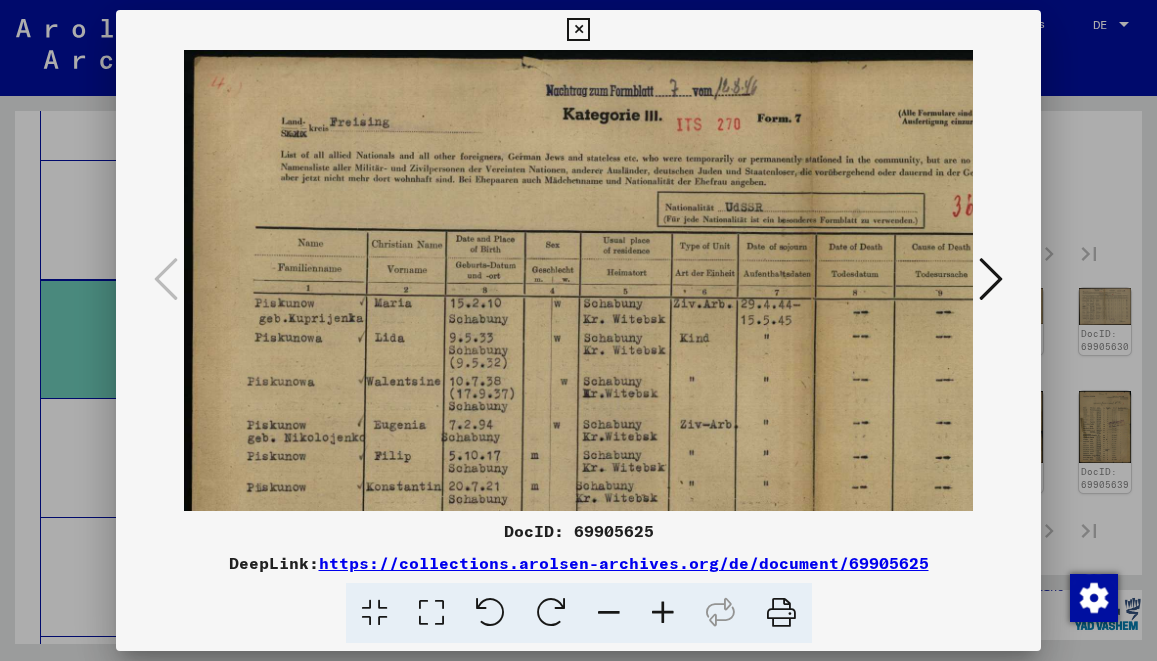click at bounding box center [663, 613] 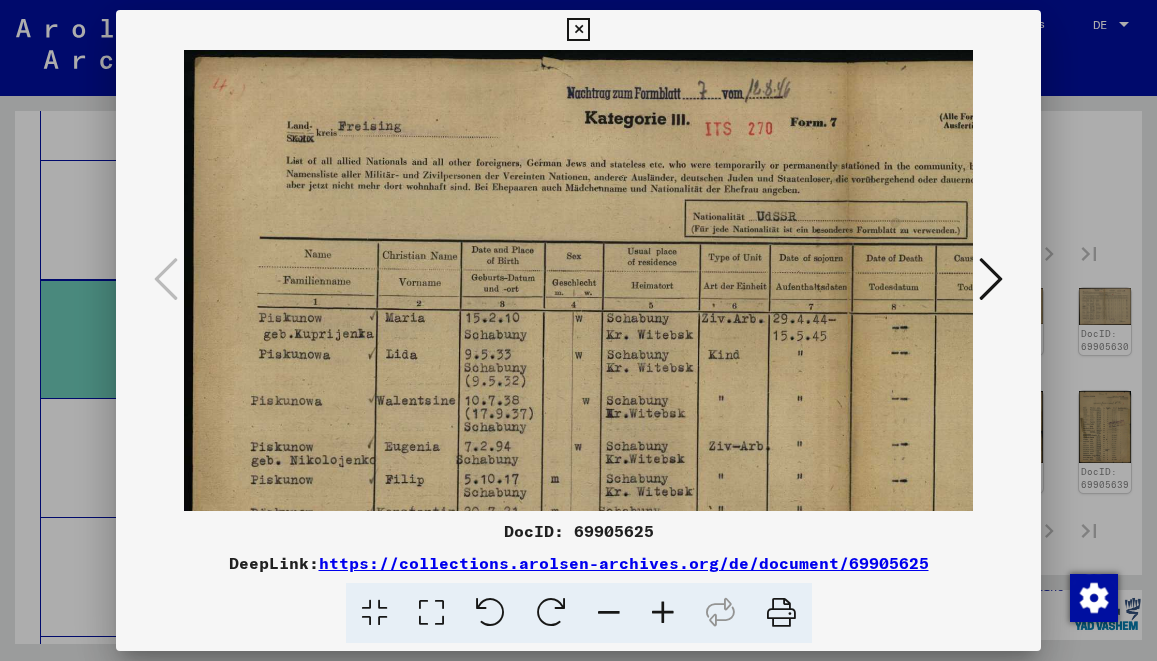 click at bounding box center [663, 613] 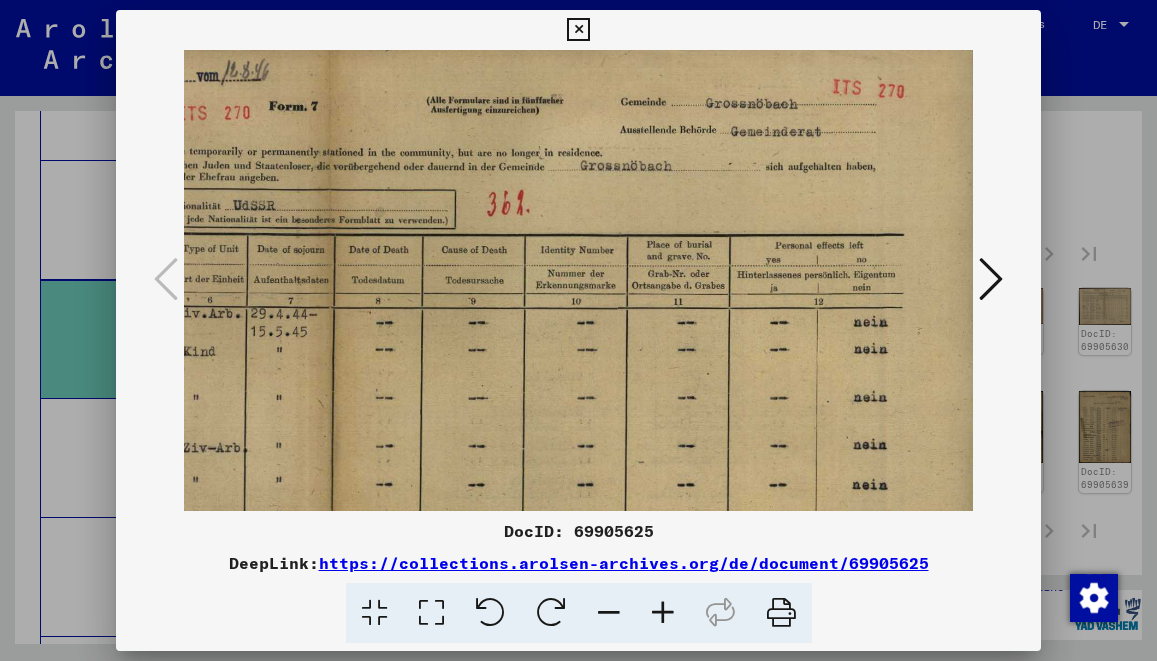 scroll, scrollTop: 21, scrollLeft: 555, axis: both 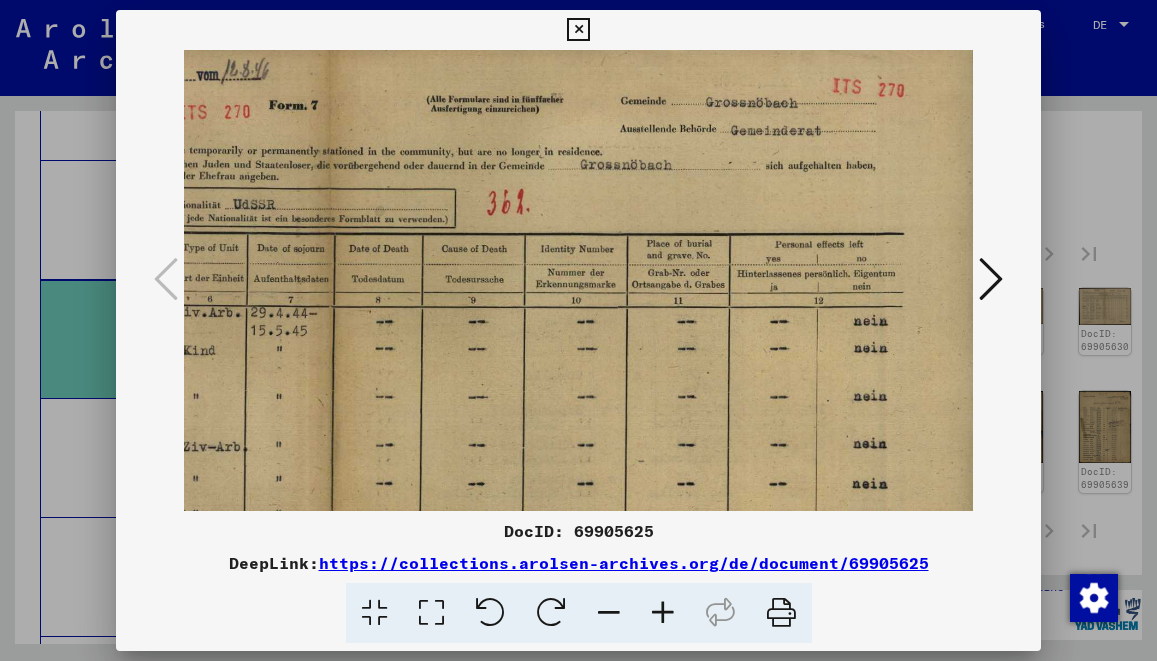 drag, startPoint x: 766, startPoint y: 399, endPoint x: 169, endPoint y: 378, distance: 597.36926 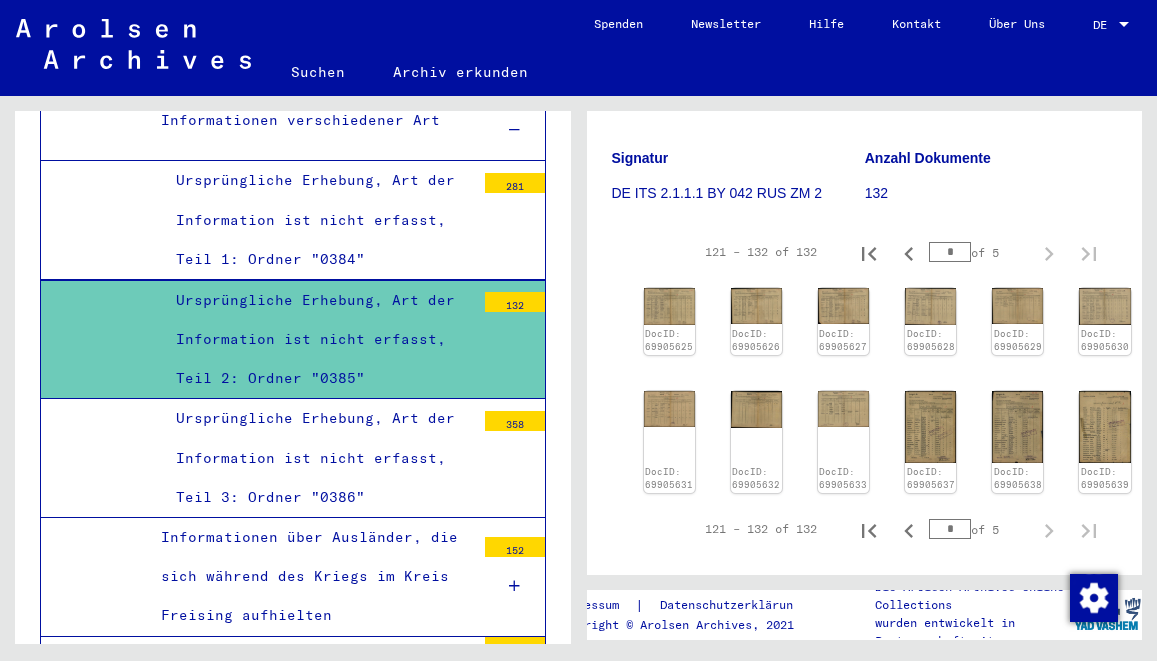 click on "Ursprüngliche Erhebung, Art der Information ist nicht erfasst, Teil 1: Ordner "0384"" at bounding box center [318, 220] 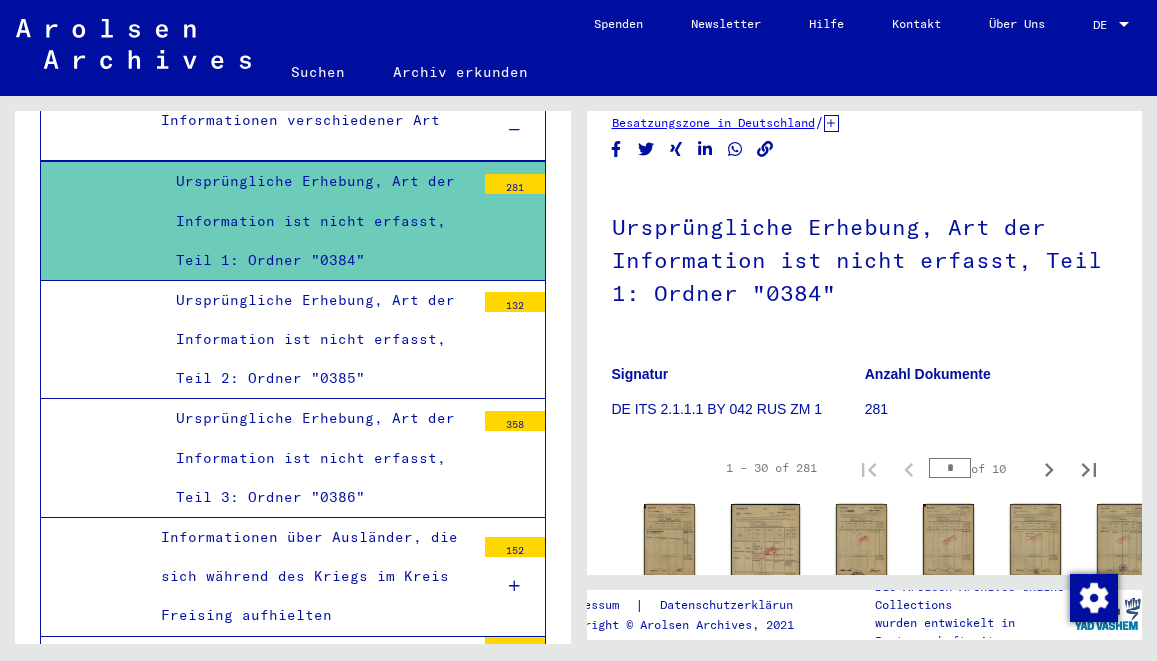scroll, scrollTop: 216, scrollLeft: 0, axis: vertical 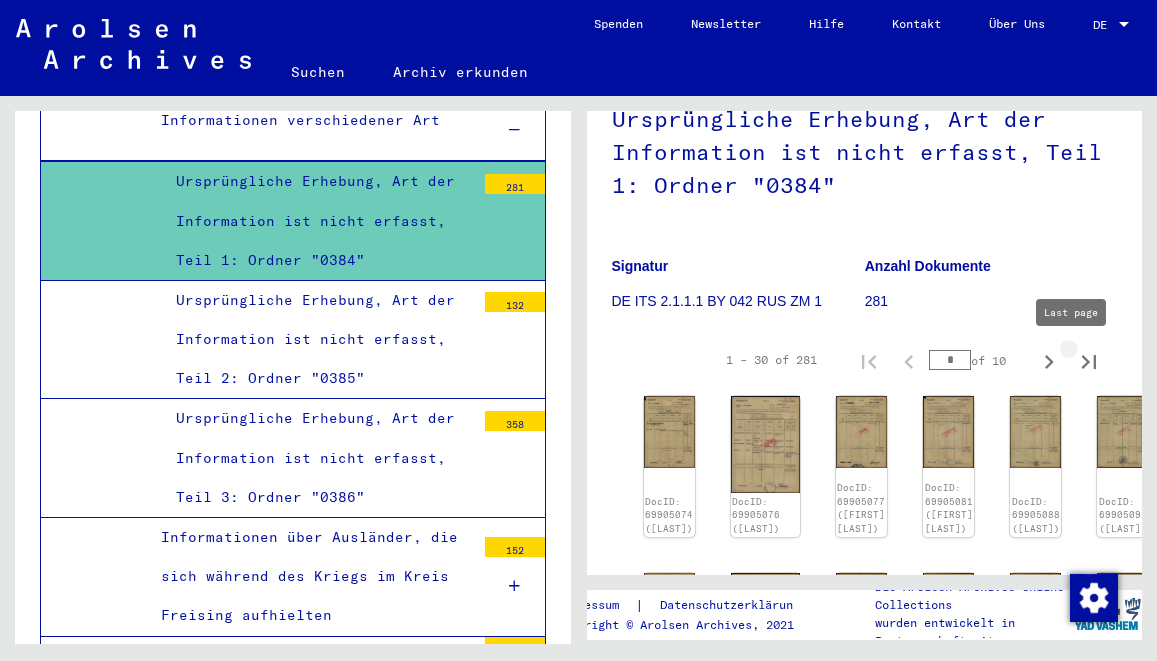 click at bounding box center (1089, 360) 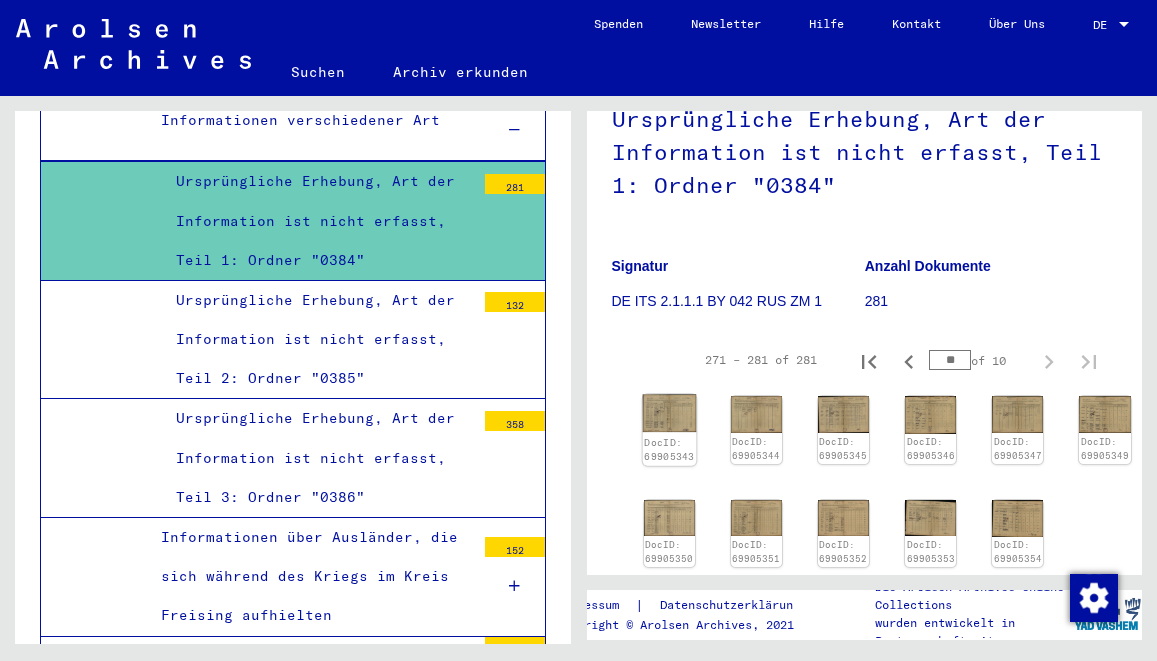 click 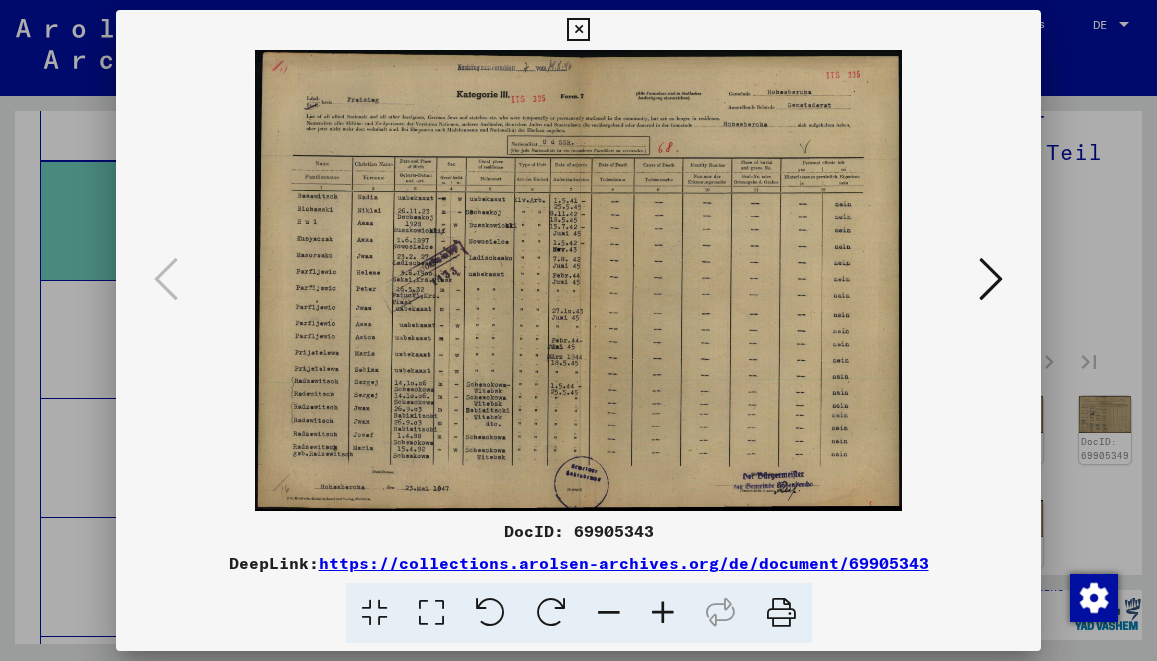 click at bounding box center (663, 613) 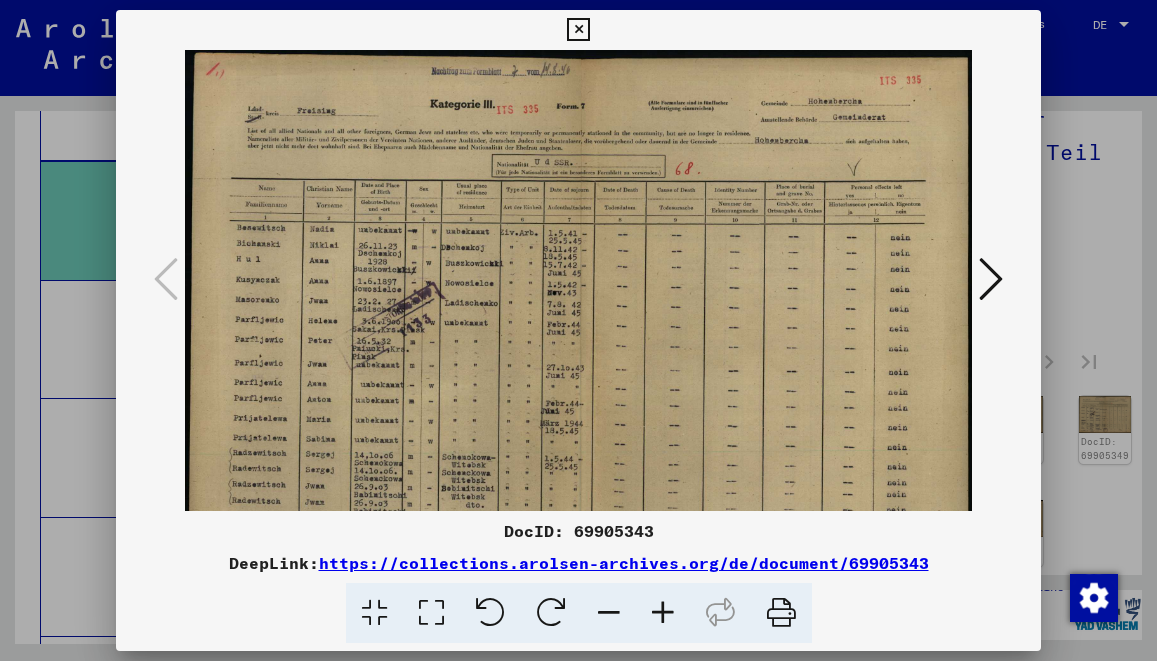 click at bounding box center [663, 613] 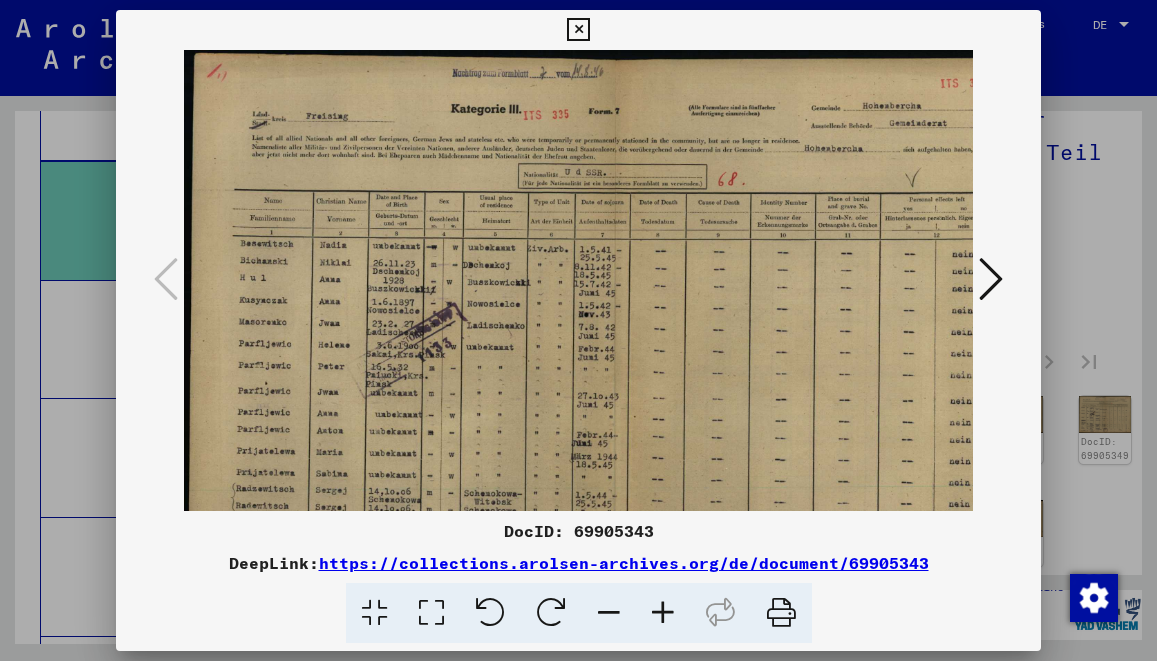 click at bounding box center (663, 613) 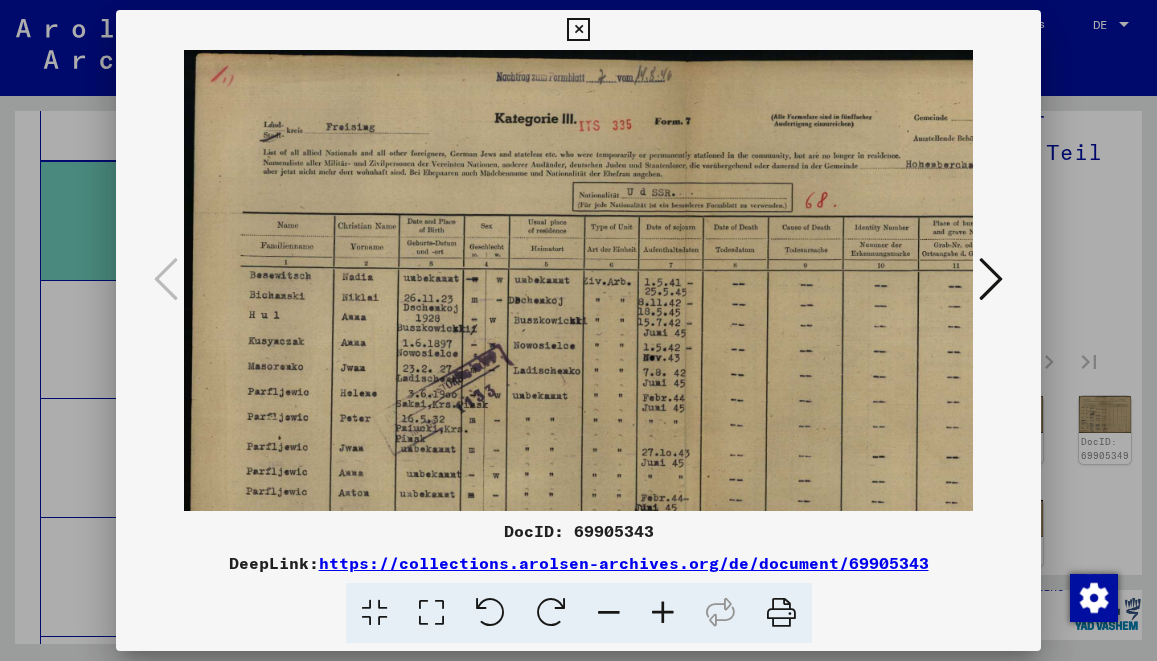 click at bounding box center (663, 613) 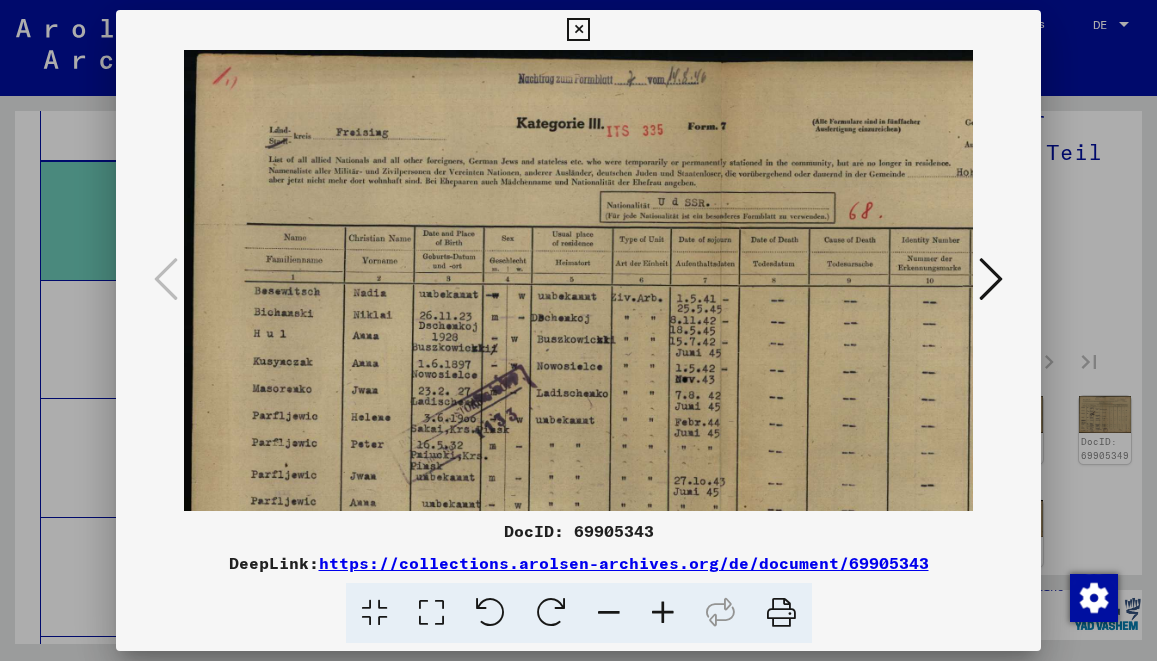 click at bounding box center (663, 613) 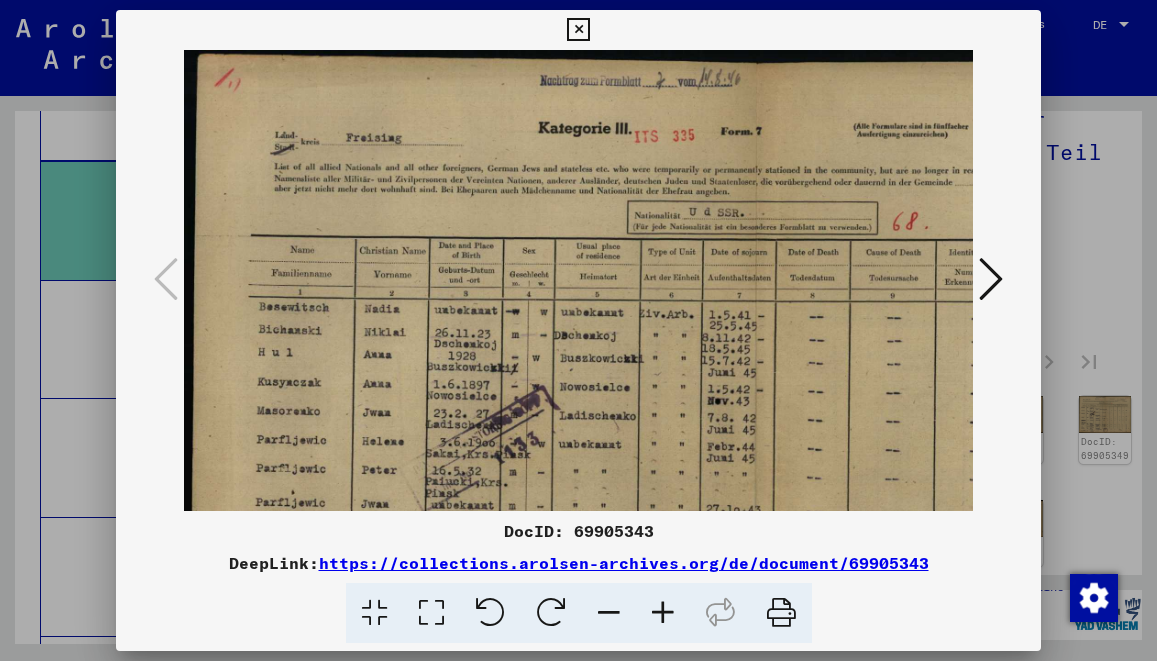 click at bounding box center (663, 613) 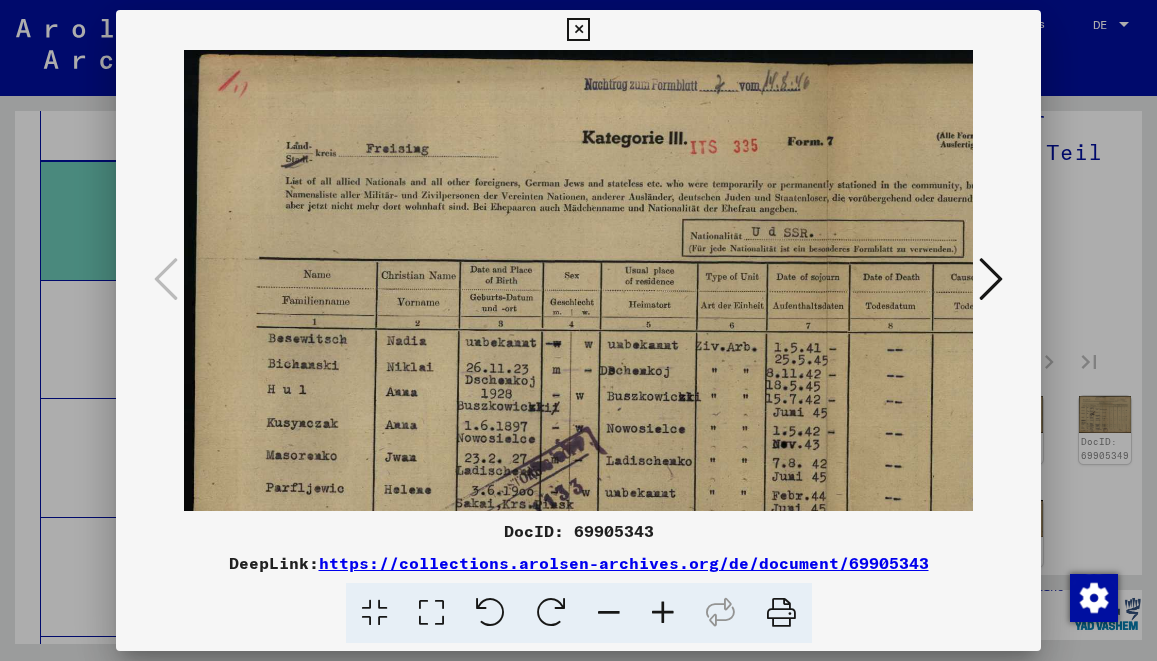 click at bounding box center [663, 613] 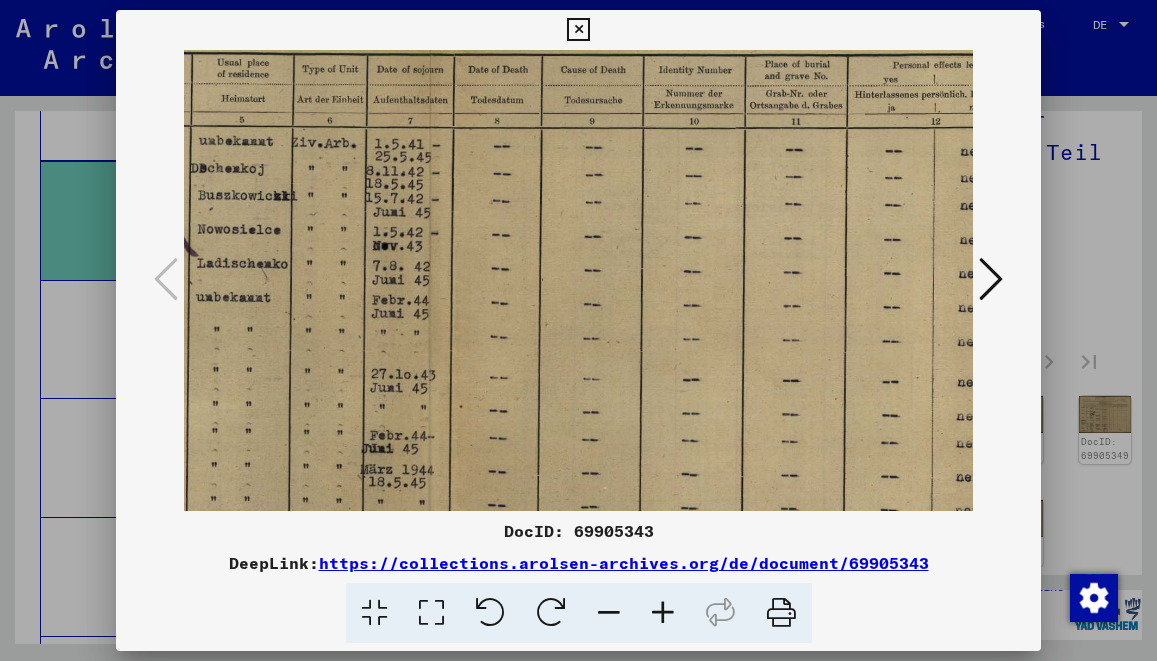 scroll, scrollTop: 340, scrollLeft: 403, axis: both 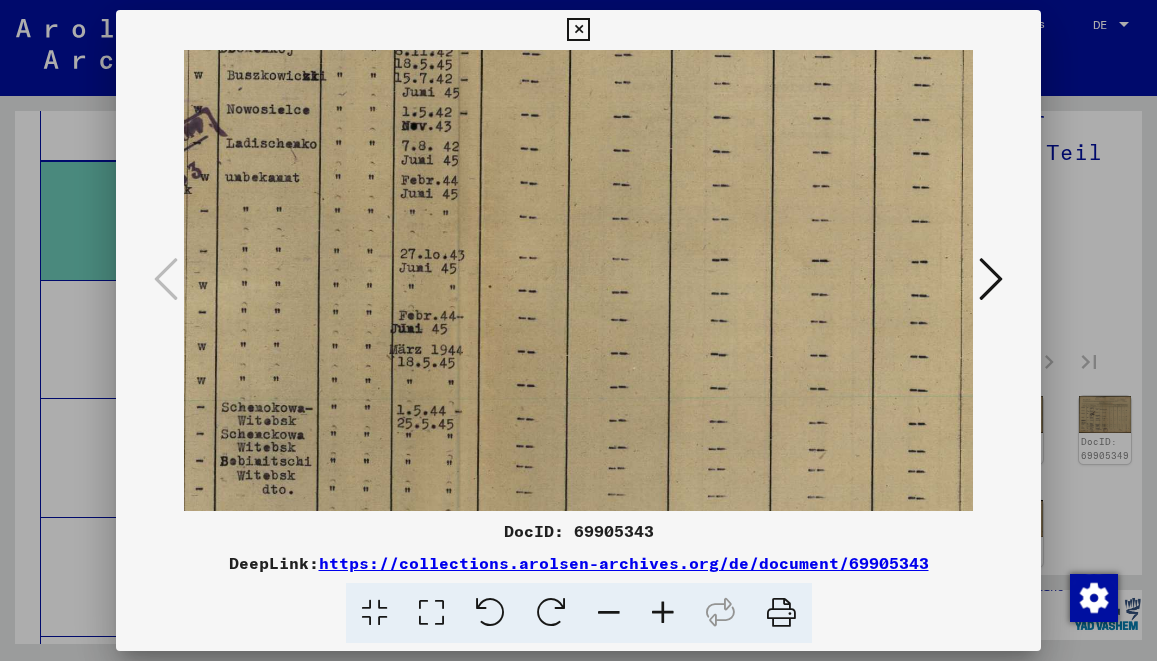 drag, startPoint x: 777, startPoint y: 396, endPoint x: 345, endPoint y: 63, distance: 545.4475 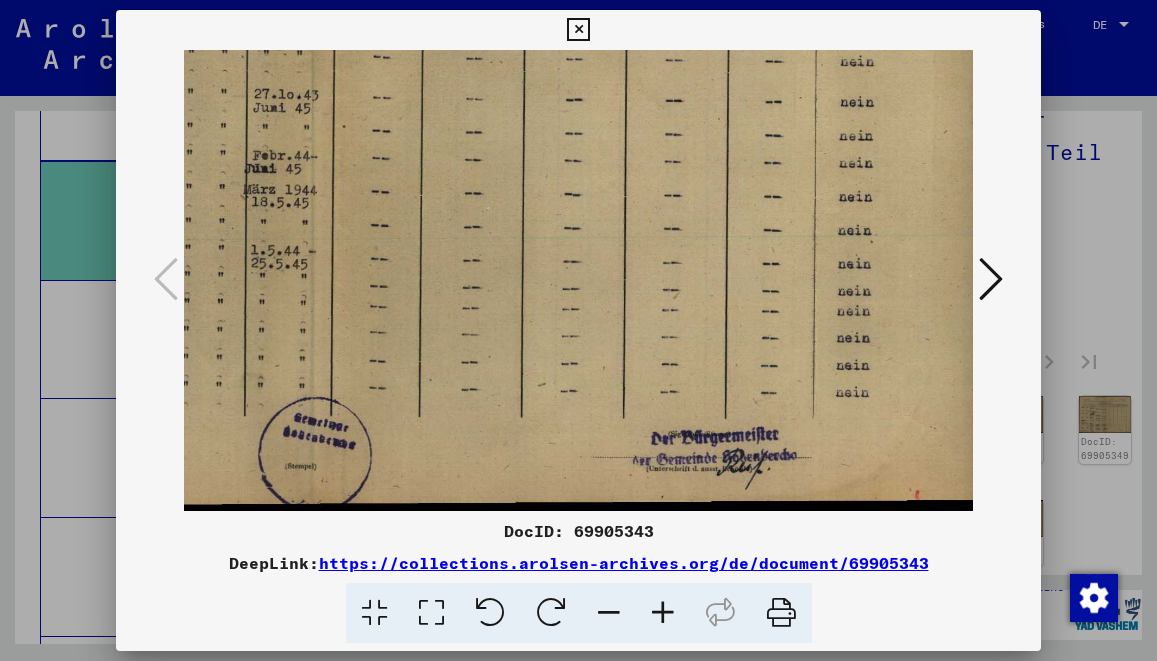 drag, startPoint x: 591, startPoint y: 445, endPoint x: 473, endPoint y: 154, distance: 314.01434 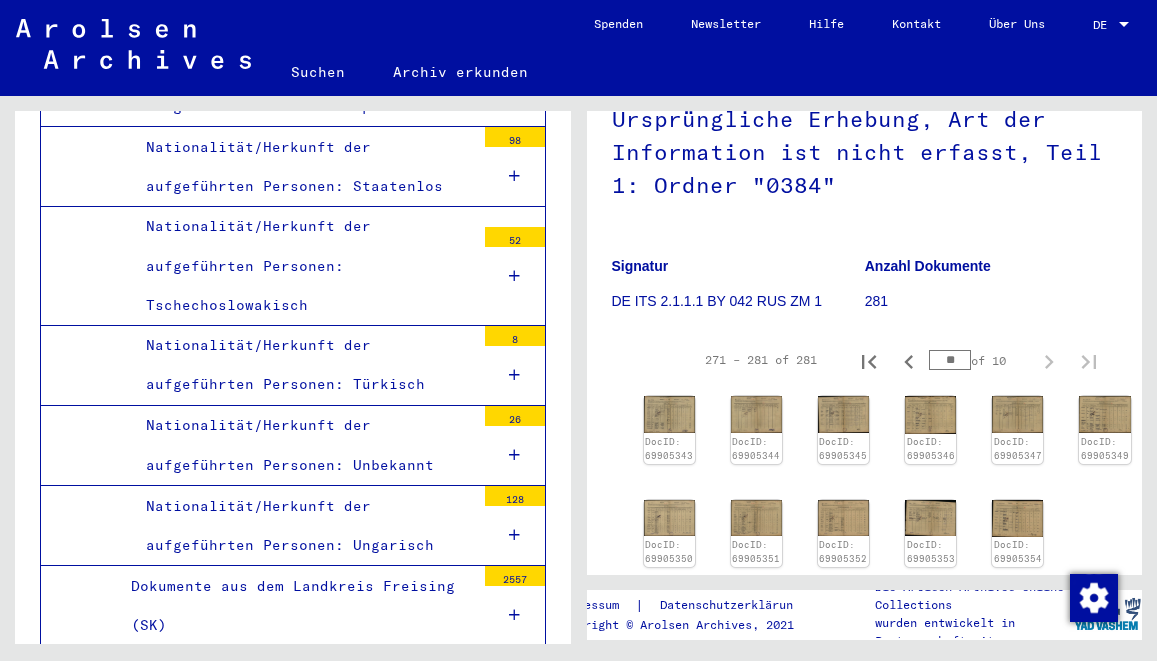 scroll, scrollTop: 7019, scrollLeft: 0, axis: vertical 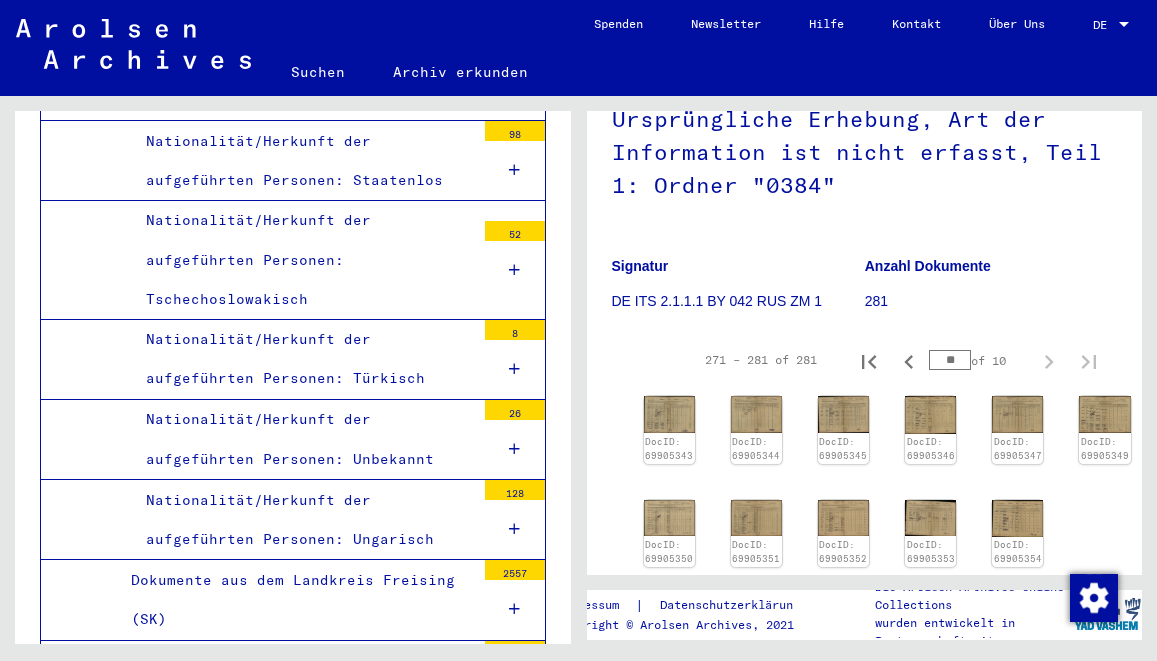 click on "Nationalität/Herkunft der aufgeführten Personen: Unbekannt" at bounding box center (303, 439) 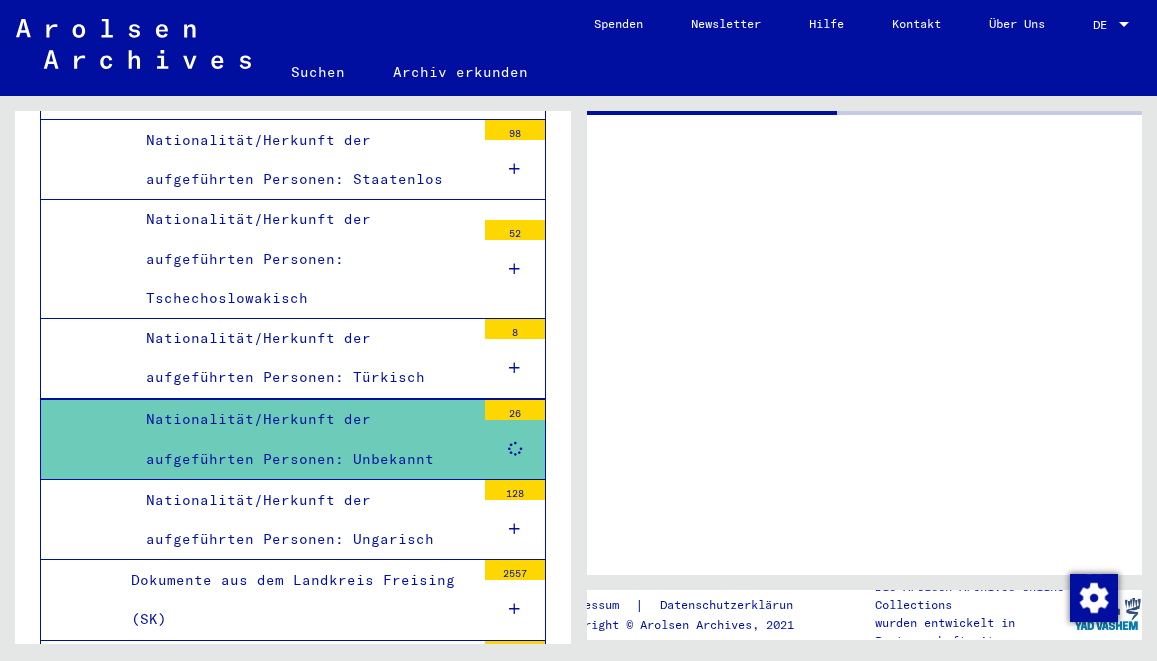 scroll, scrollTop: 7018, scrollLeft: 0, axis: vertical 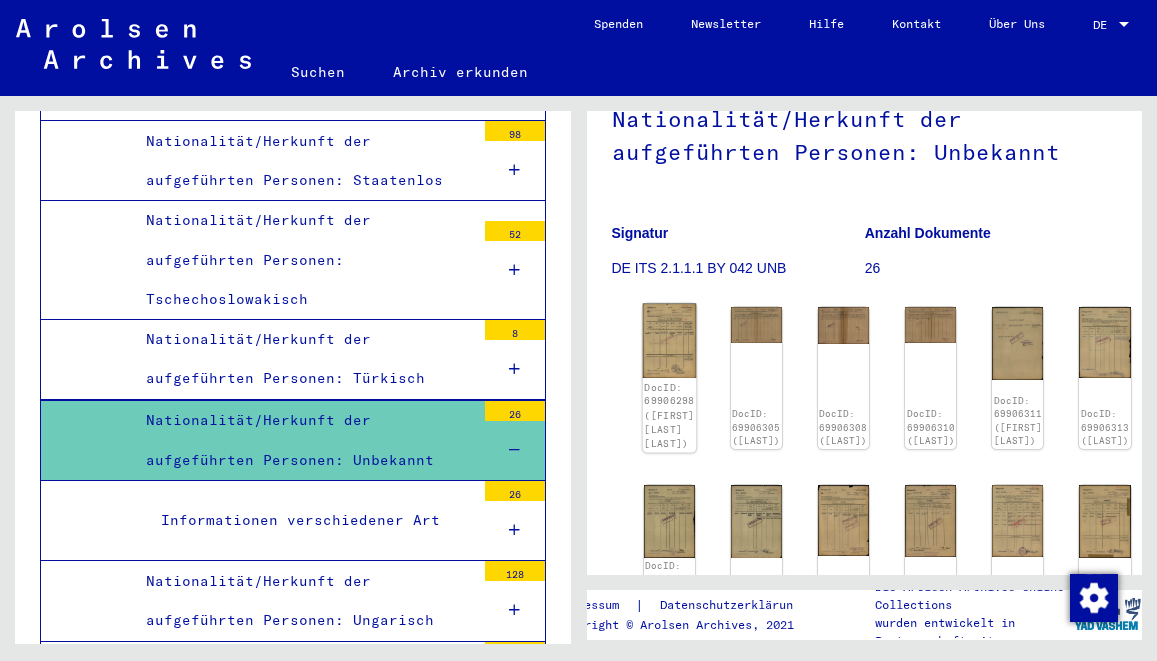 click 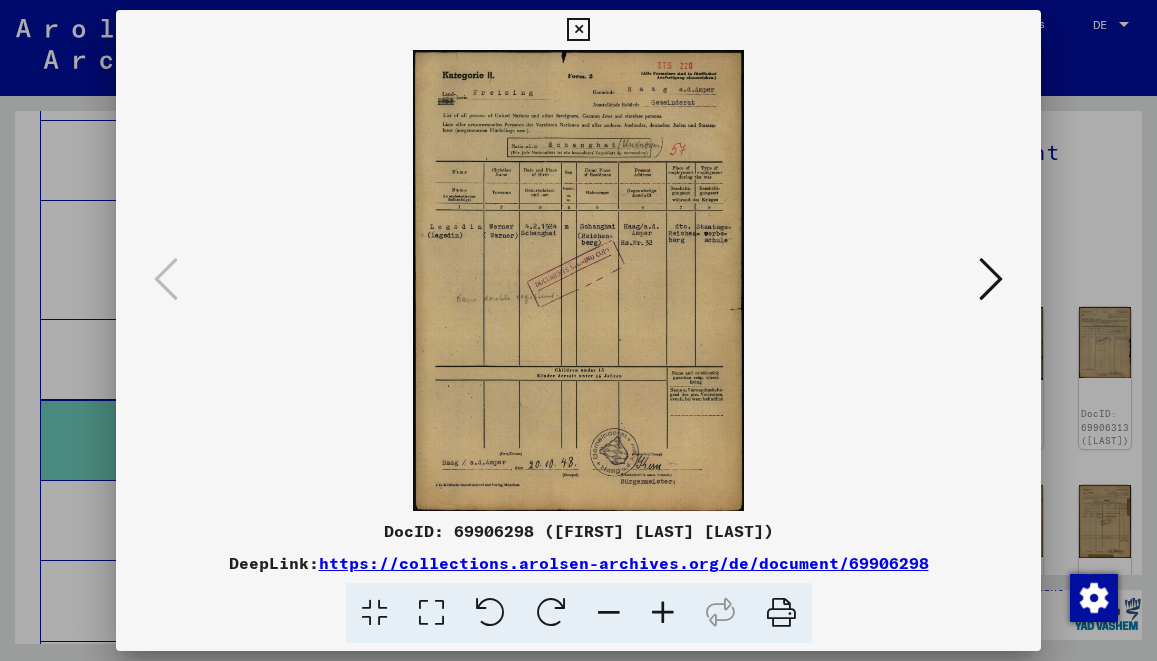 scroll, scrollTop: 7018, scrollLeft: 0, axis: vertical 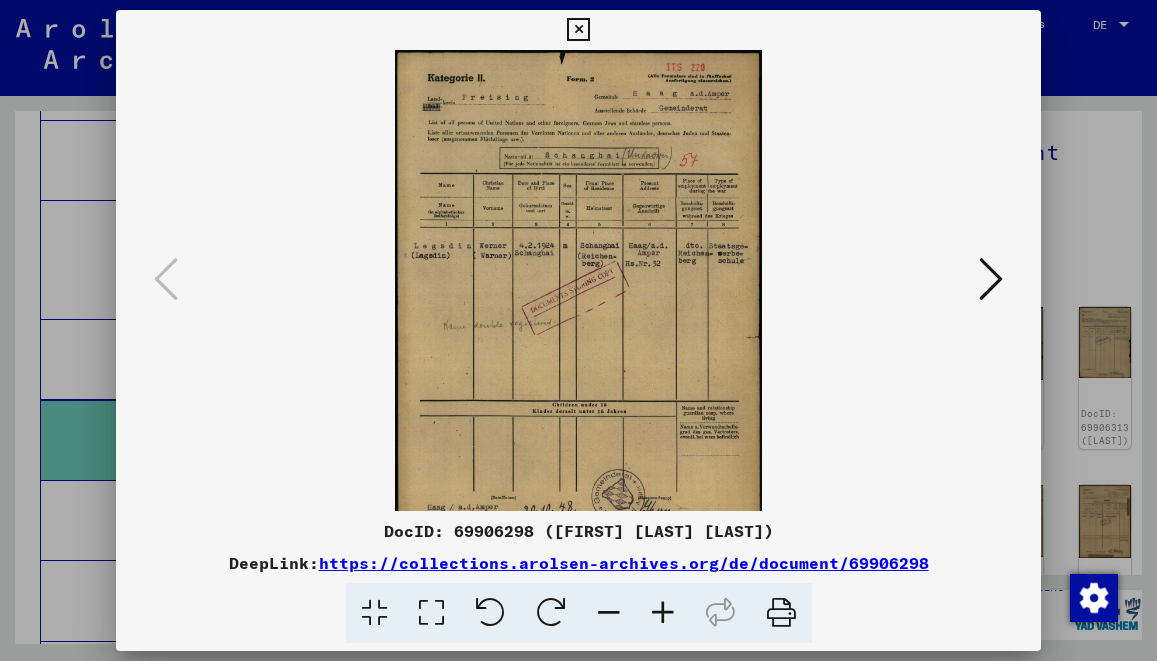 click at bounding box center [663, 613] 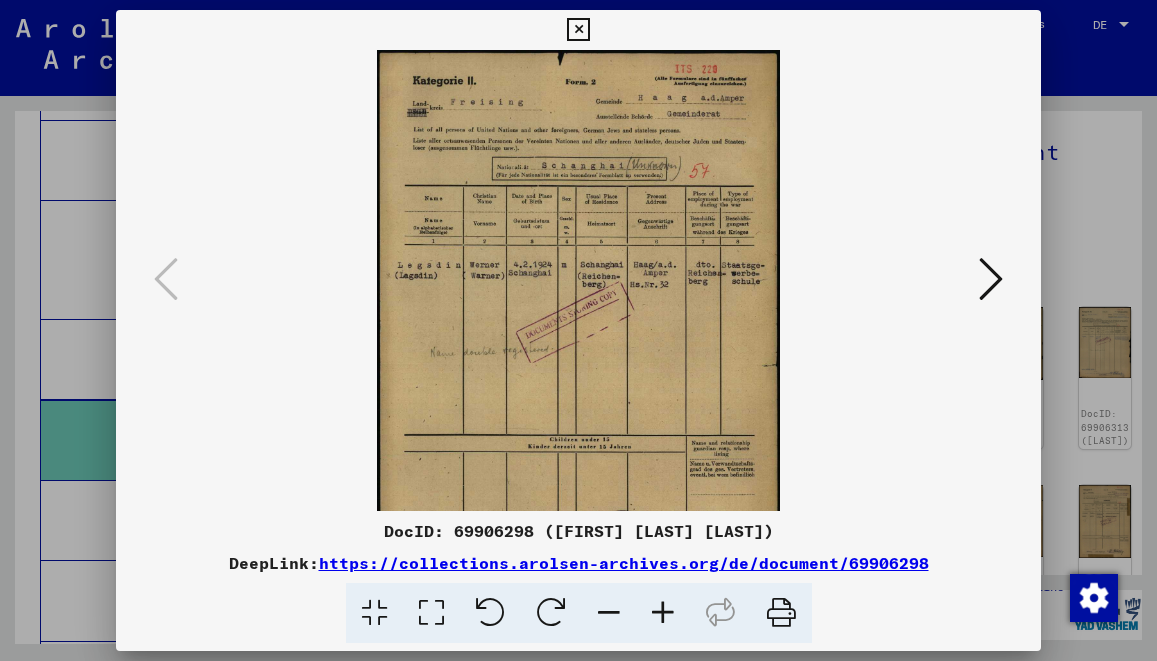 click at bounding box center (663, 613) 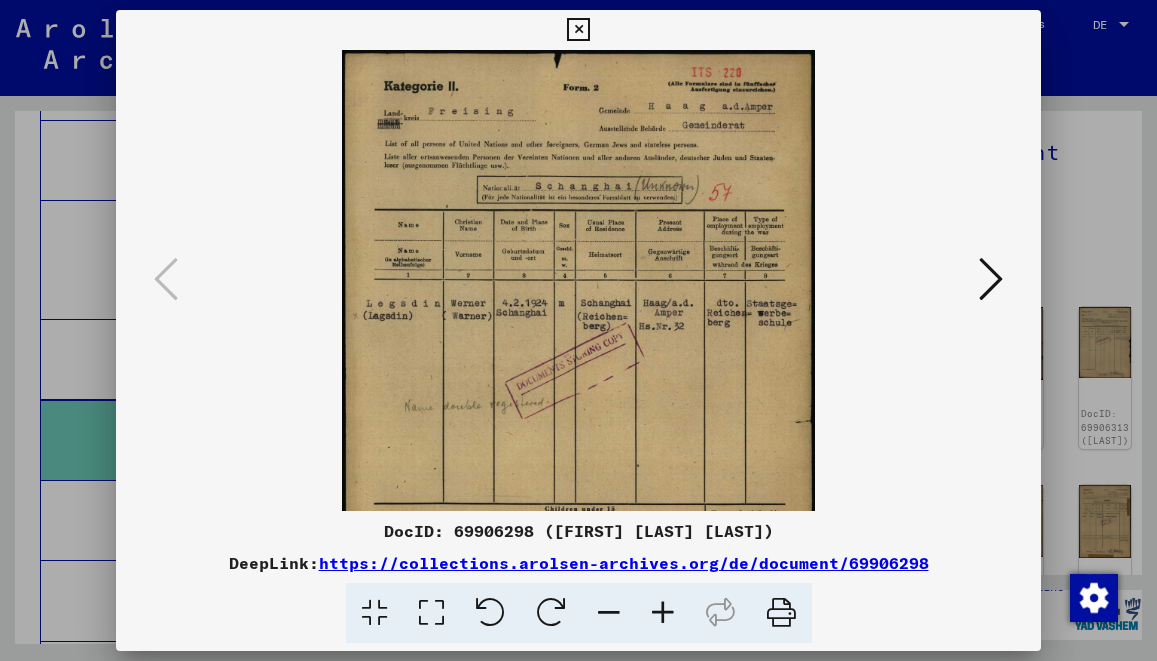 click at bounding box center [663, 613] 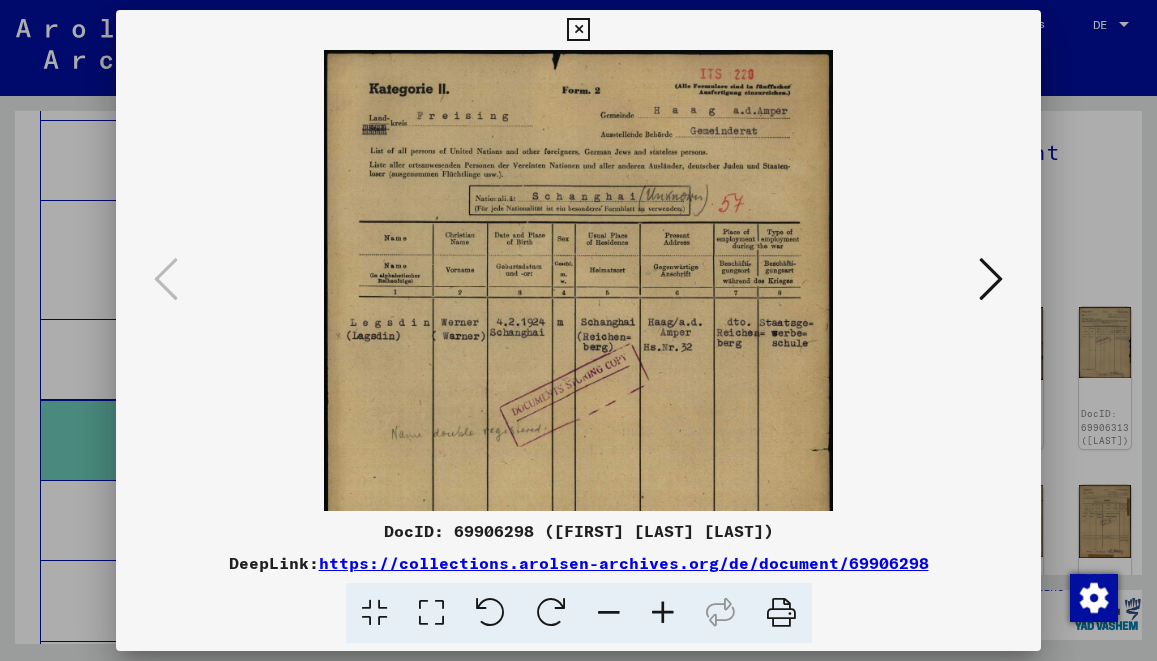 click at bounding box center (663, 613) 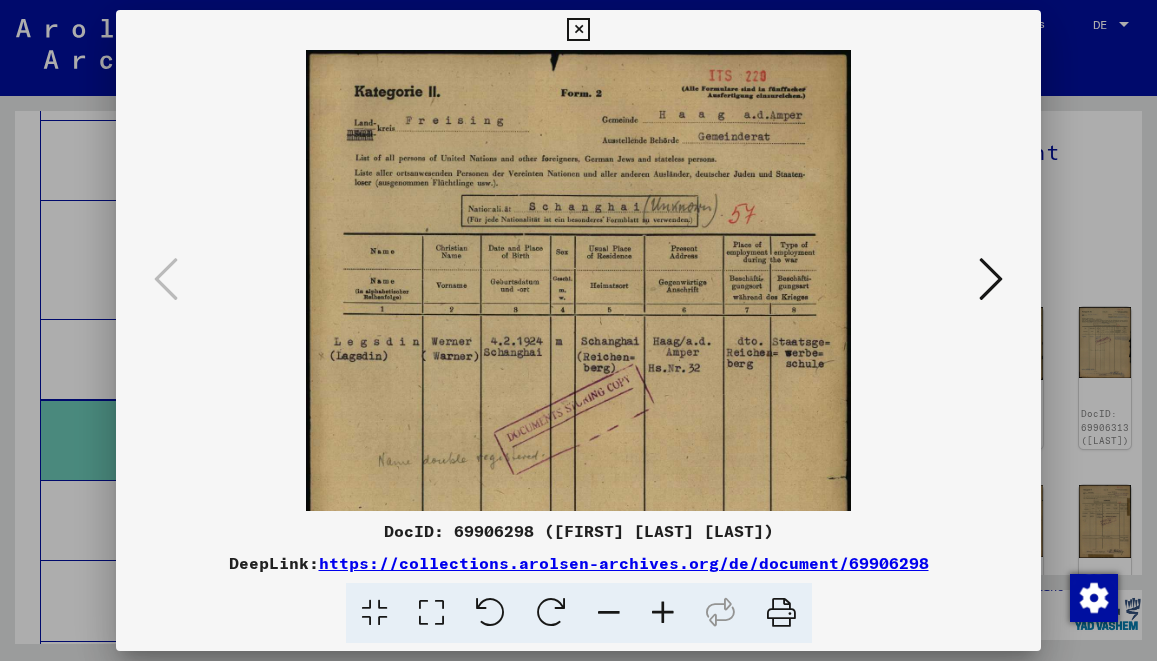 click at bounding box center (663, 613) 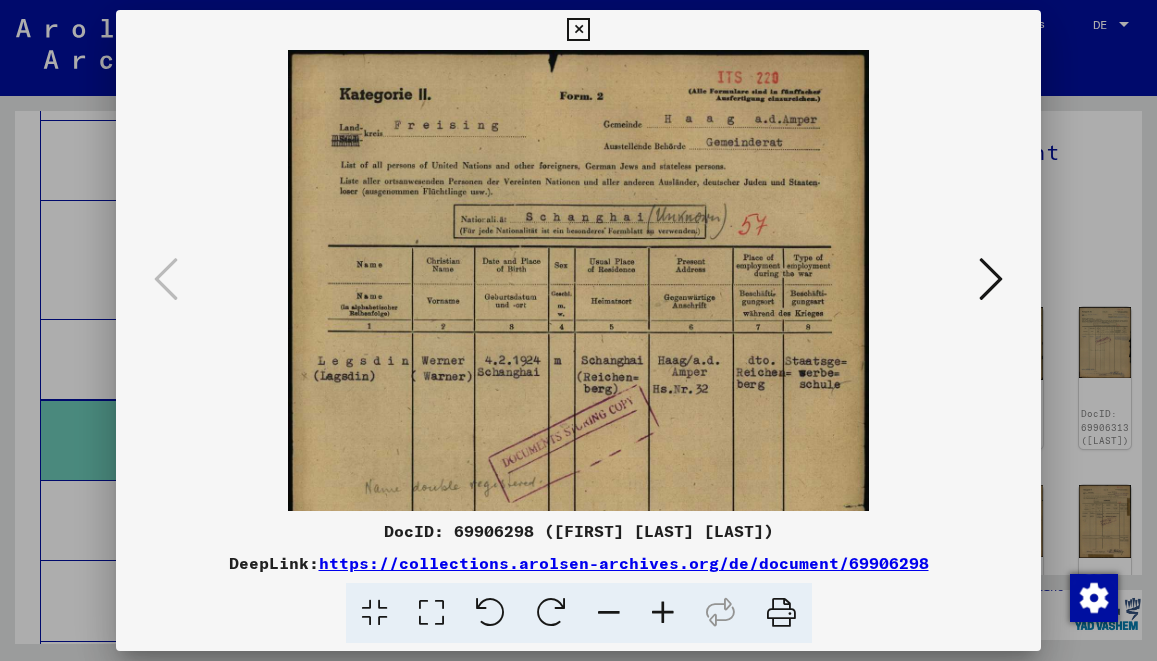 click at bounding box center [991, 279] 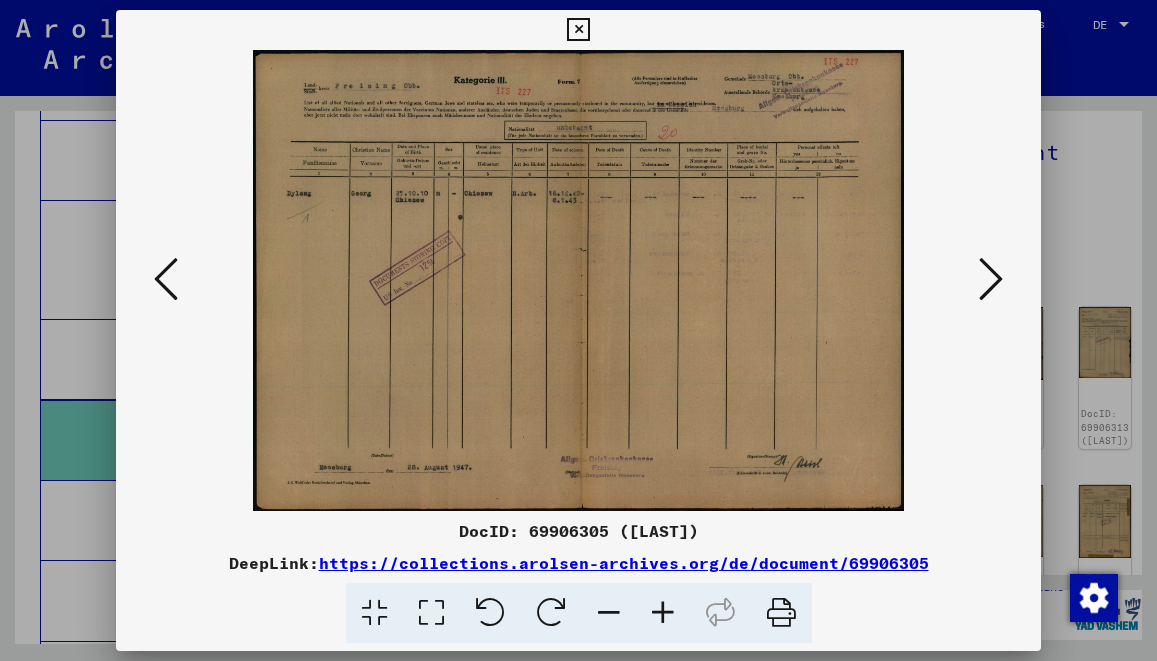 click at bounding box center (991, 279) 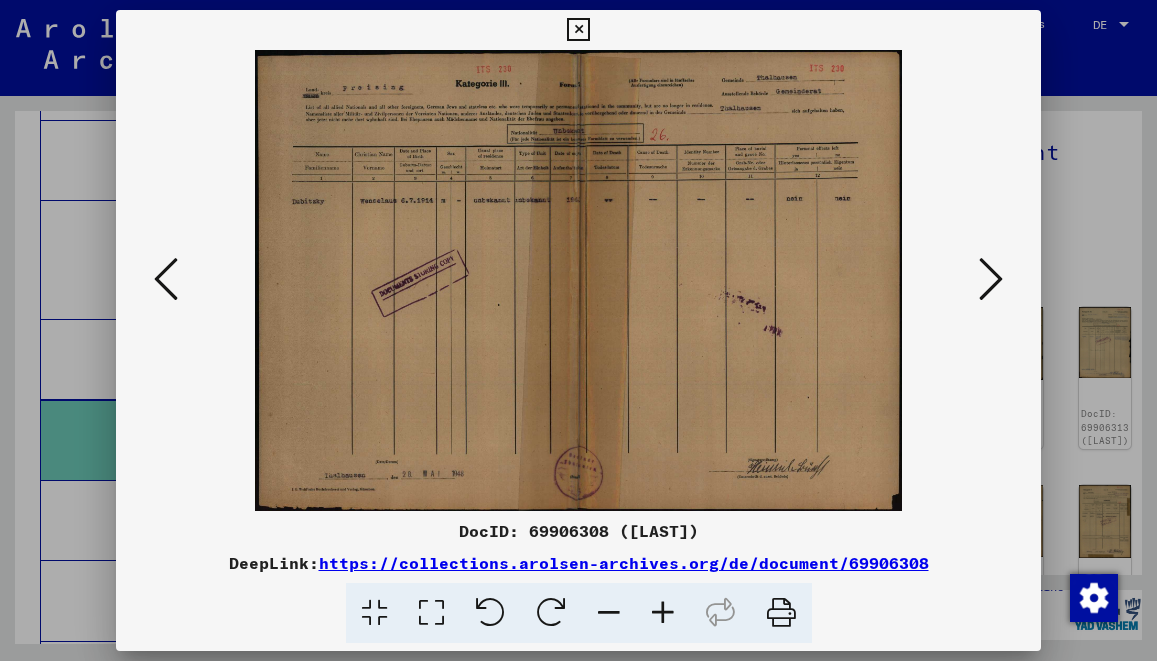 click at bounding box center [991, 279] 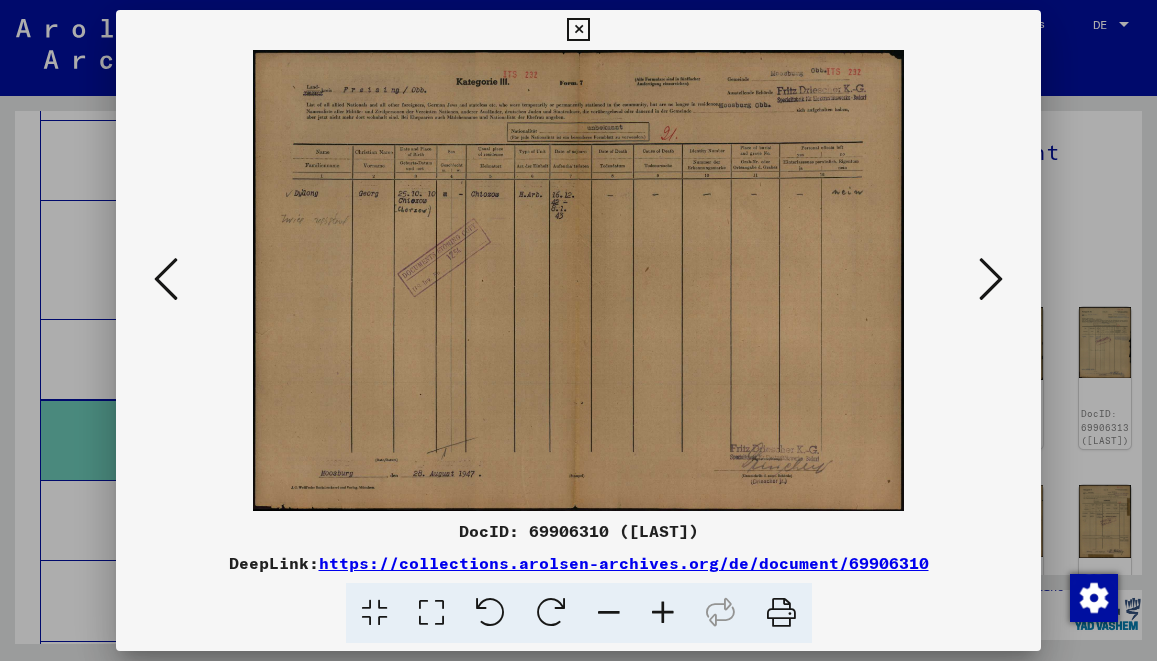 click at bounding box center [579, 280] 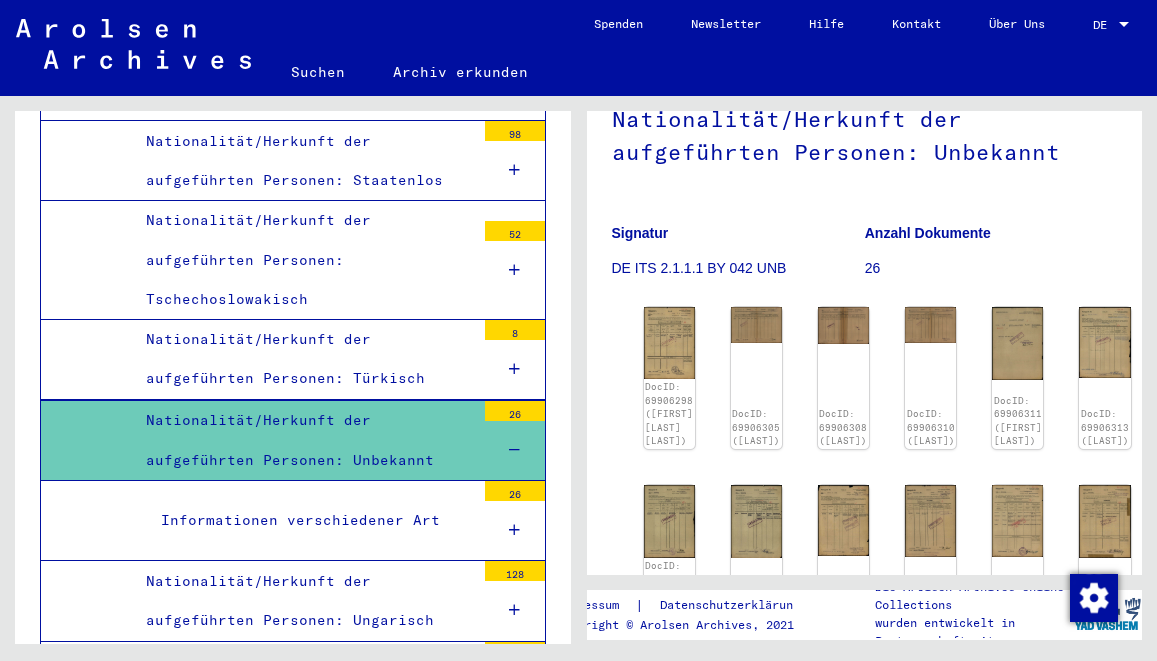 scroll, scrollTop: 316, scrollLeft: 0, axis: vertical 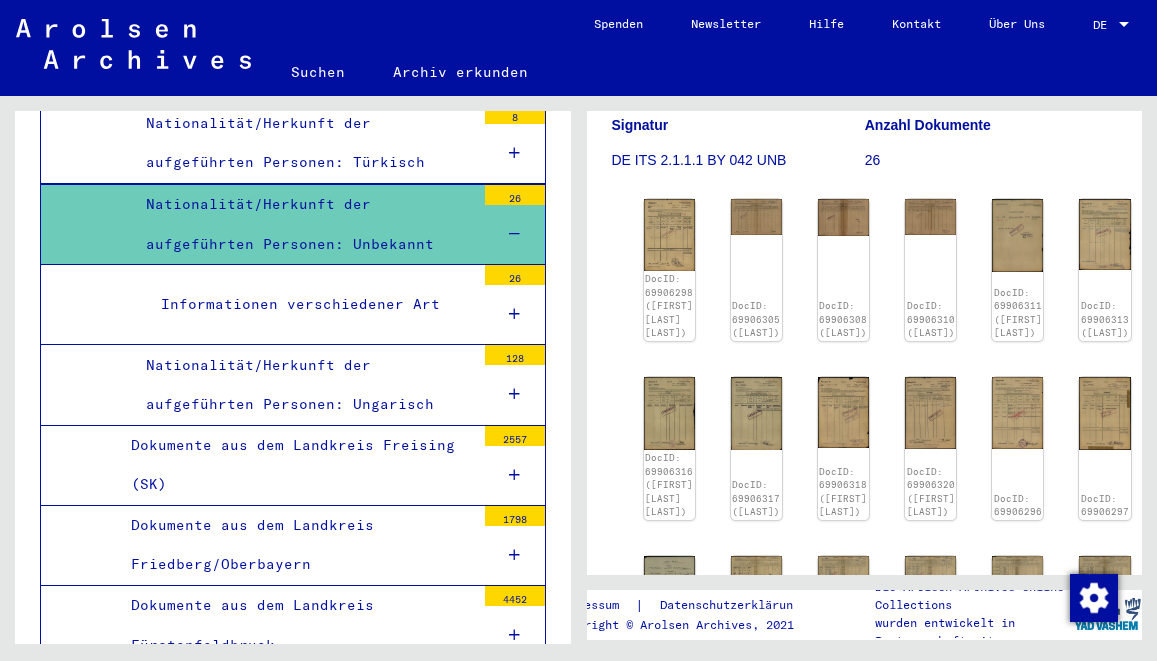 click on "Dokumente aus dem Landkreis Freising (SK)" at bounding box center [295, 465] 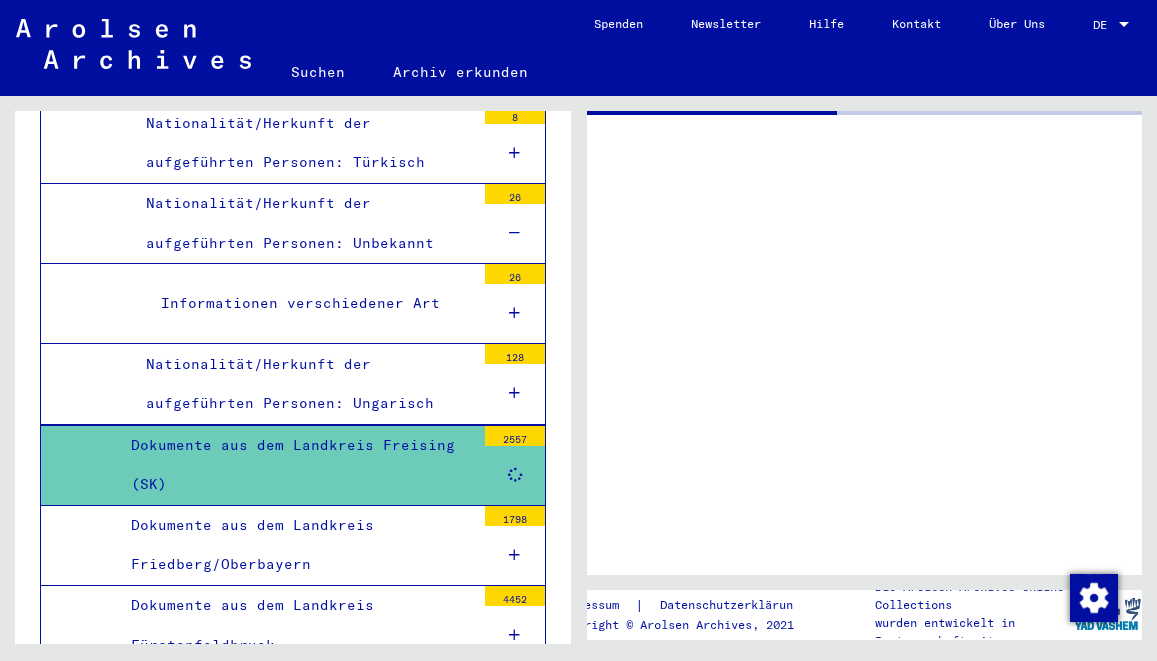 scroll, scrollTop: 0, scrollLeft: 0, axis: both 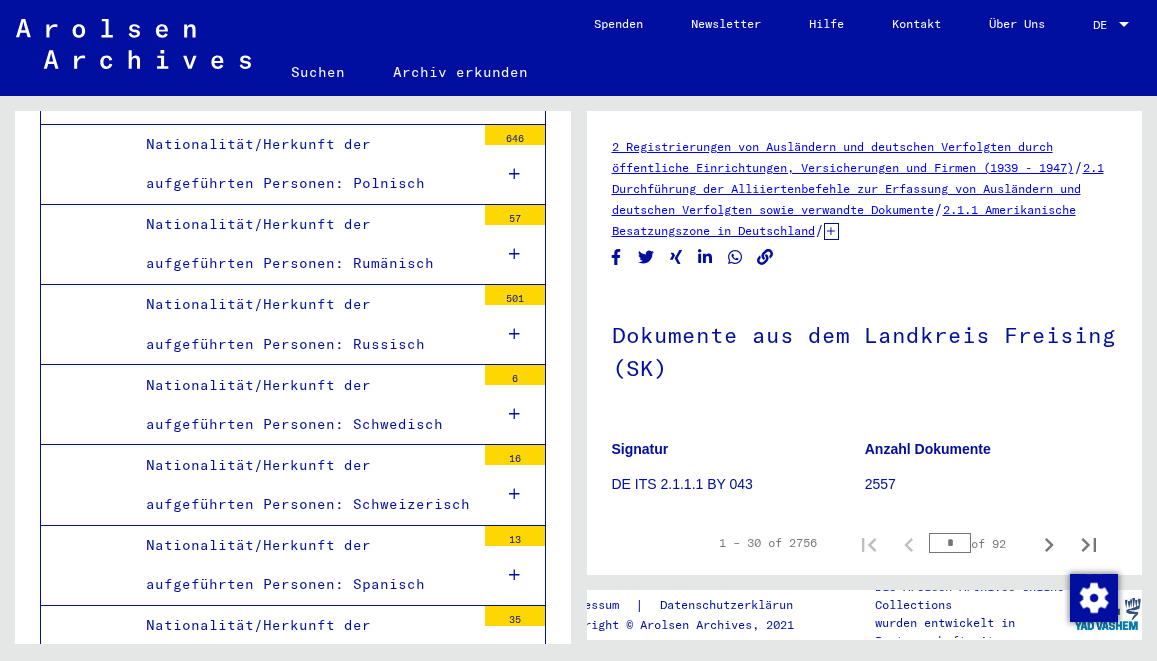 click on "Nationalität/Herkunft der aufgeführten Personen: Russisch" at bounding box center [303, 324] 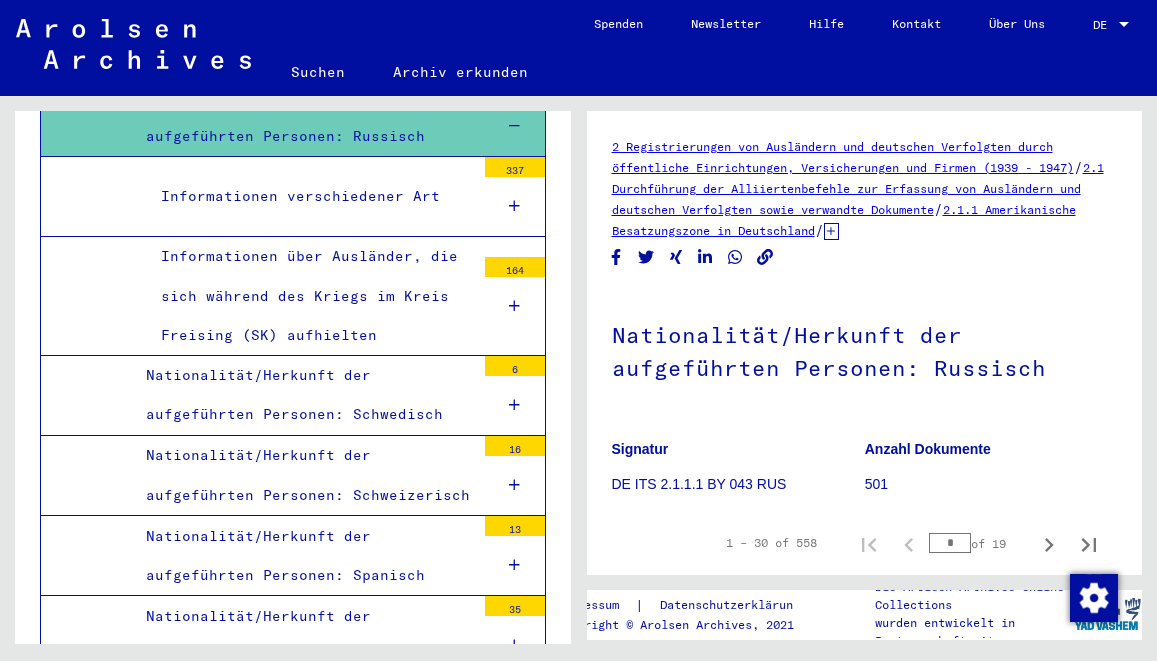 scroll, scrollTop: 10473, scrollLeft: 0, axis: vertical 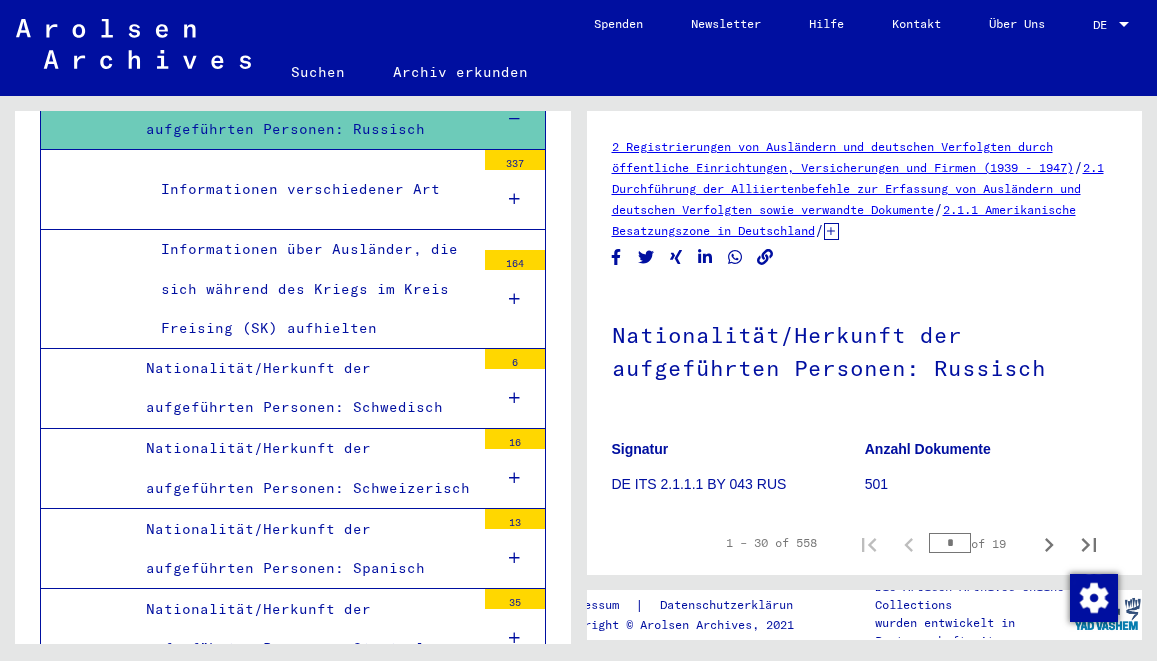 click on "Informationen verschiedener Art" at bounding box center [310, 189] 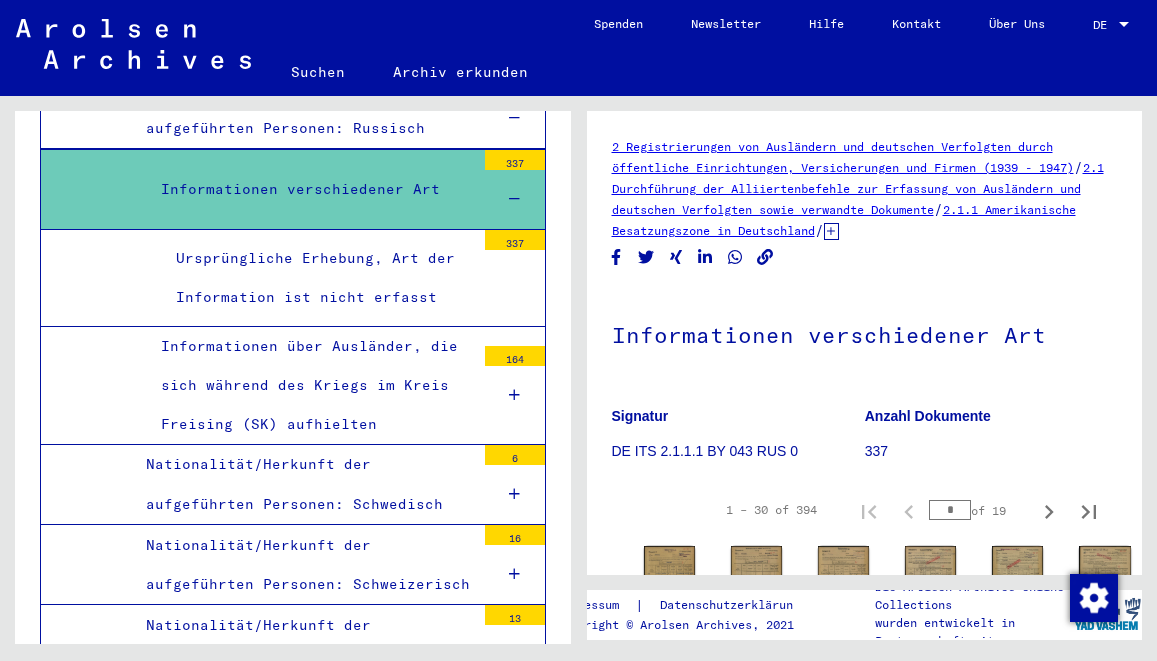 click on "Ursprüngliche Erhebung, Art der Information ist nicht erfasst" at bounding box center [318, 278] 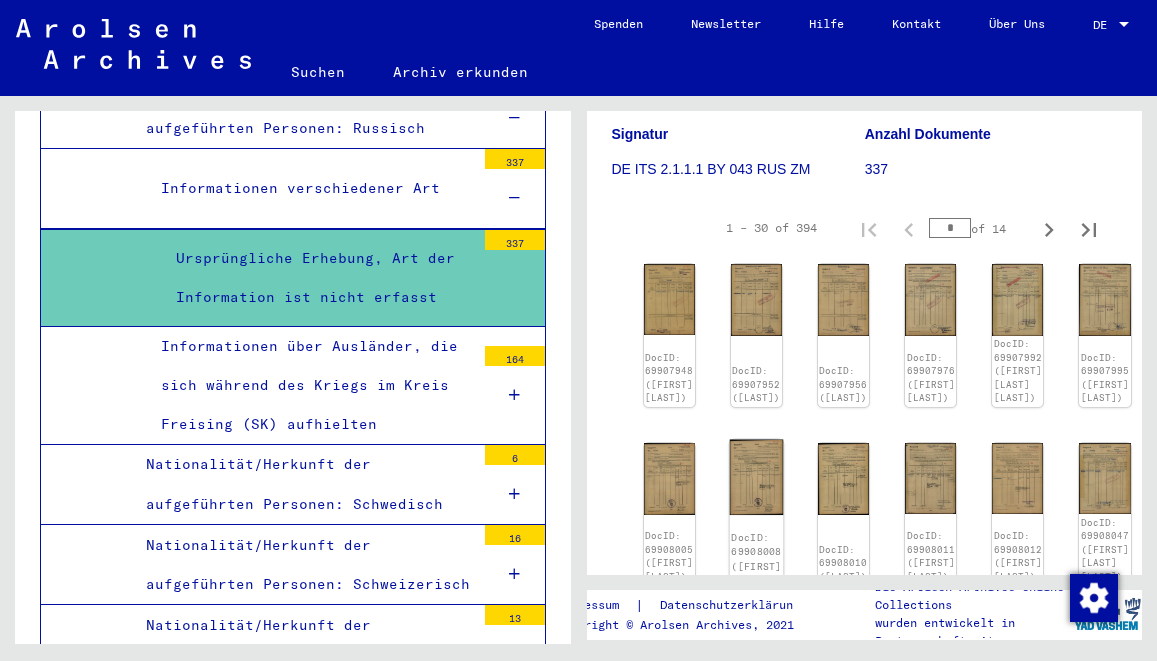 scroll, scrollTop: 324, scrollLeft: 0, axis: vertical 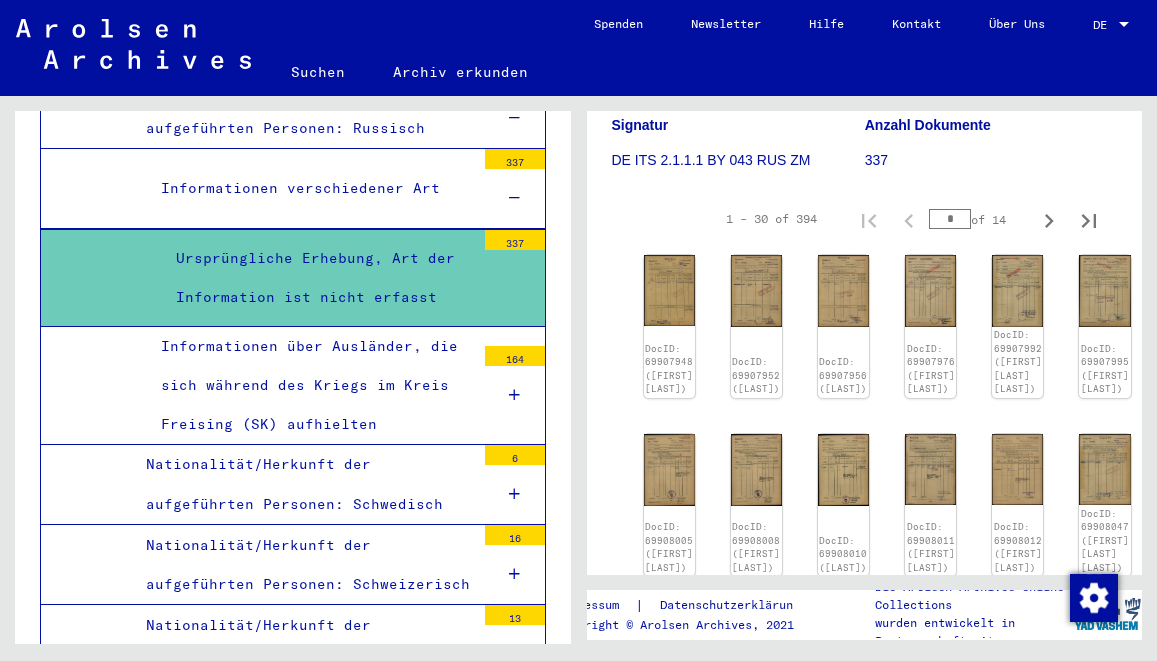 click on "Informationen über Ausländer, die sich während des Kriegs im Kreis Freising (SK) aufhielten" at bounding box center (310, 386) 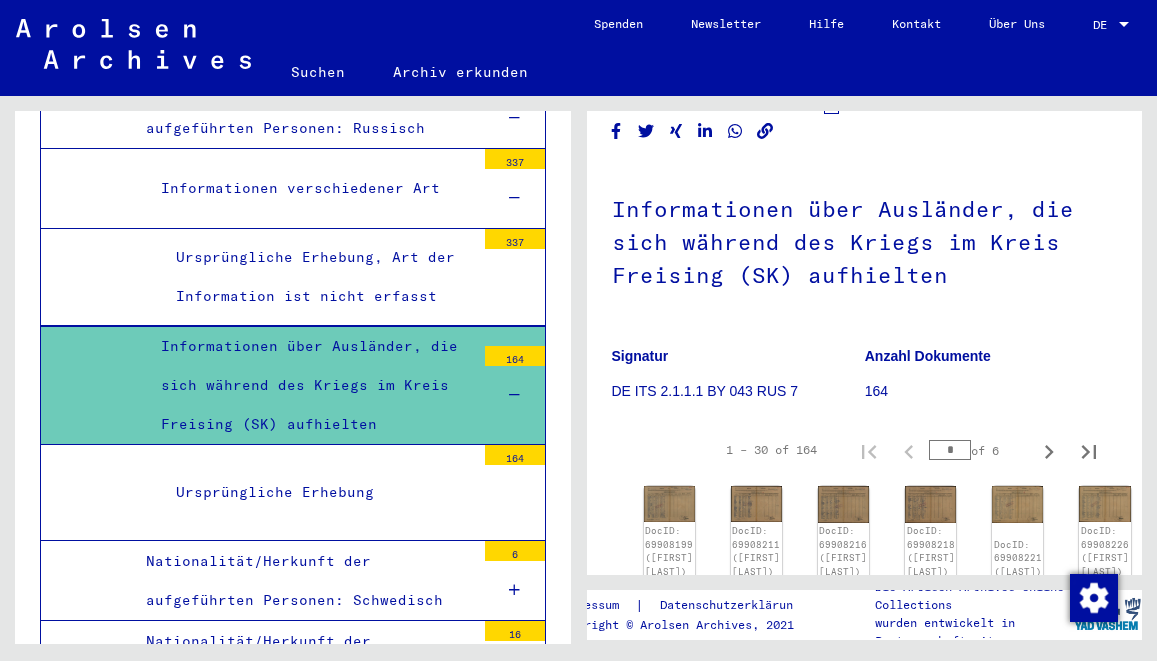 scroll, scrollTop: 216, scrollLeft: 0, axis: vertical 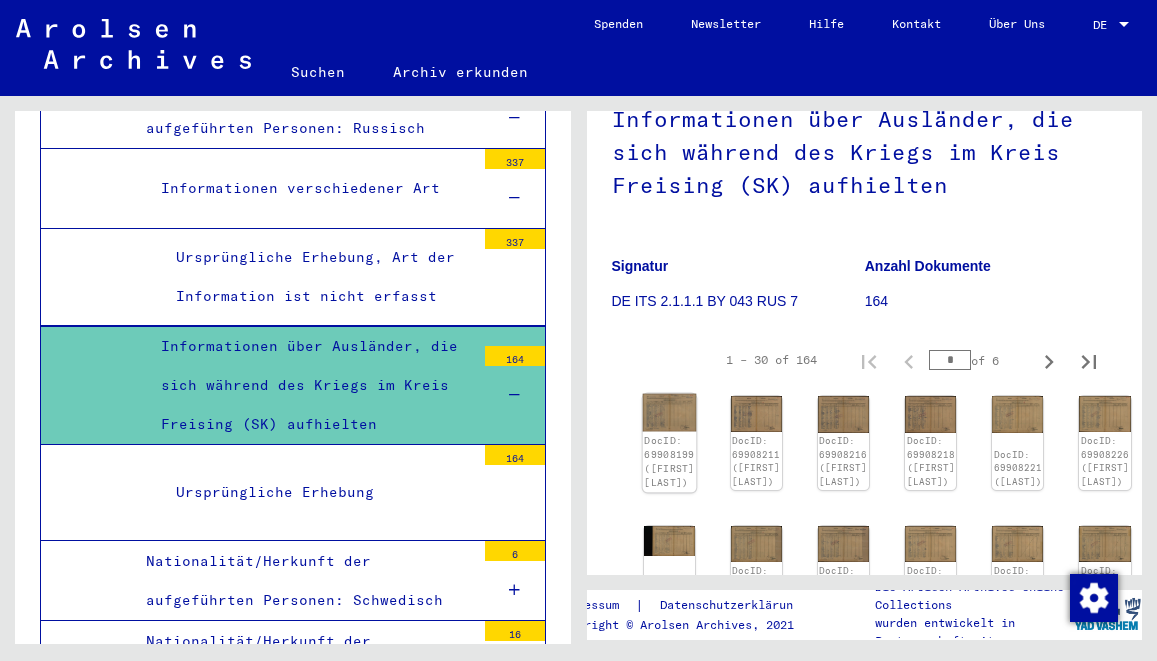 click 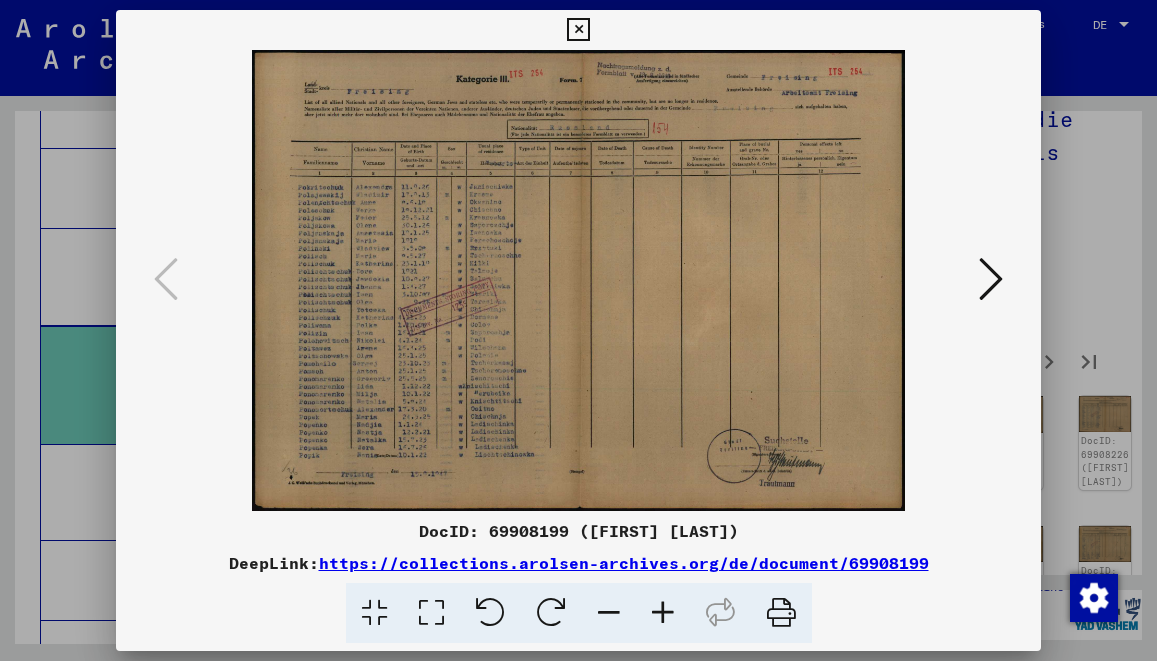 click at bounding box center [663, 613] 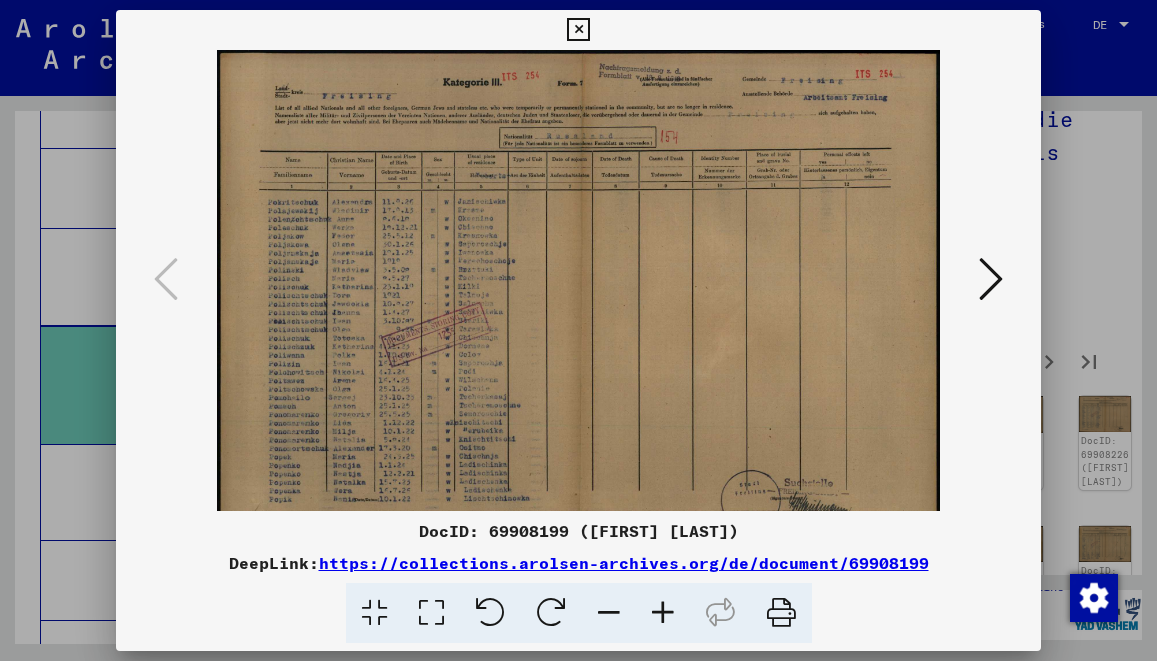 click at bounding box center [663, 613] 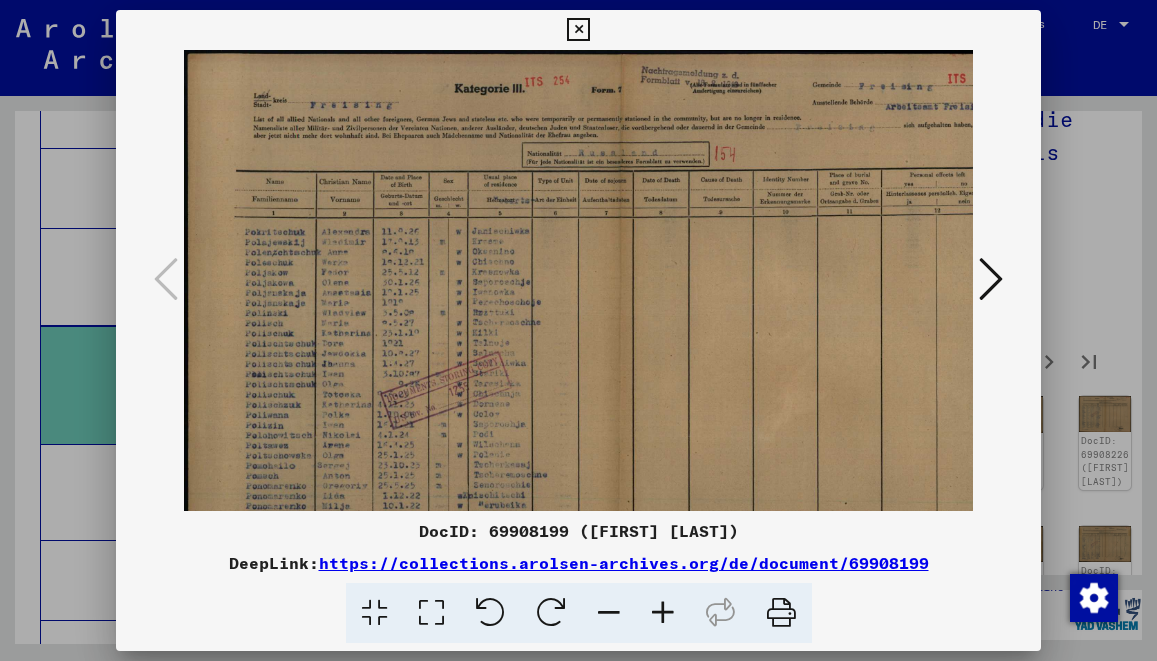 click at bounding box center (663, 613) 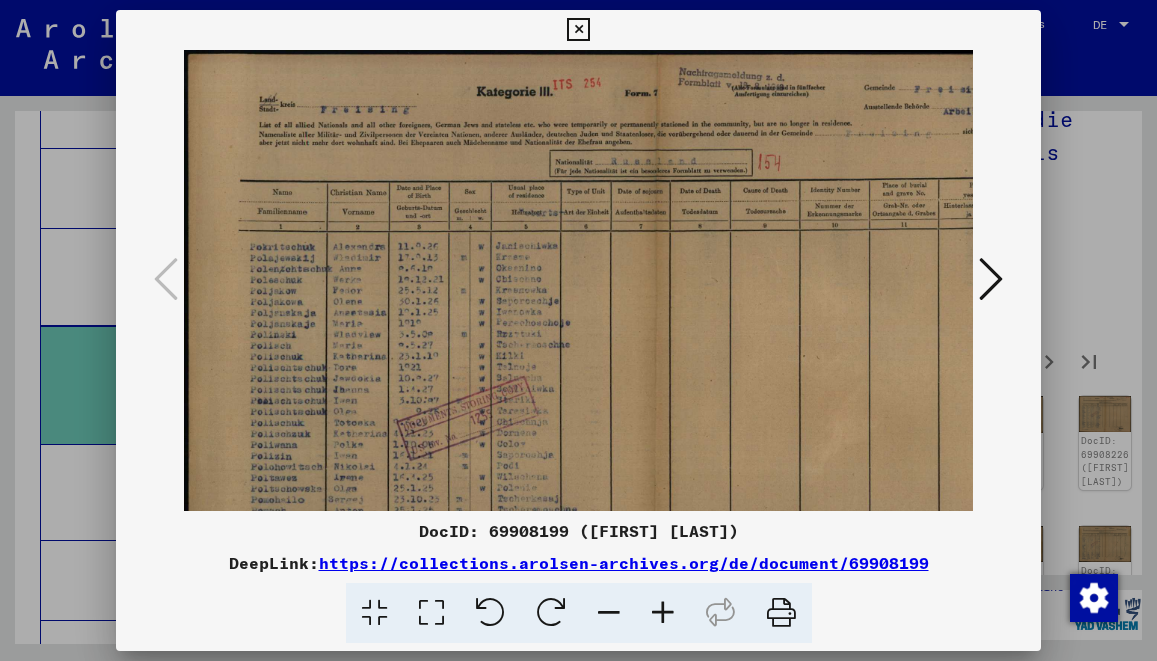 click at bounding box center [663, 613] 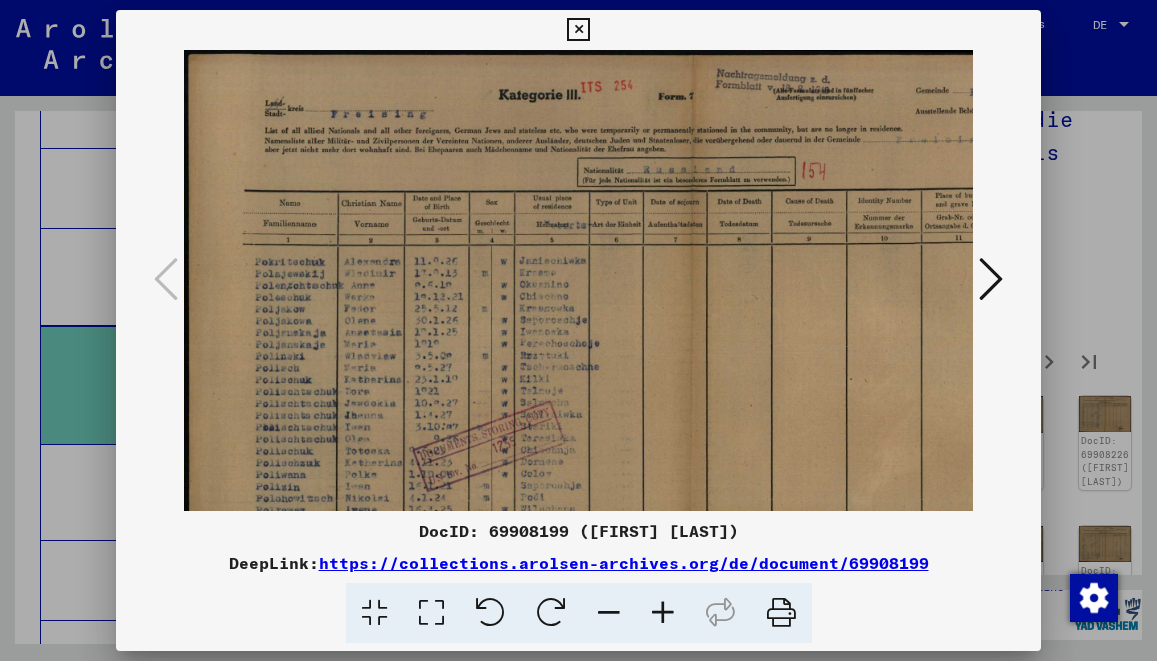 click at bounding box center (663, 613) 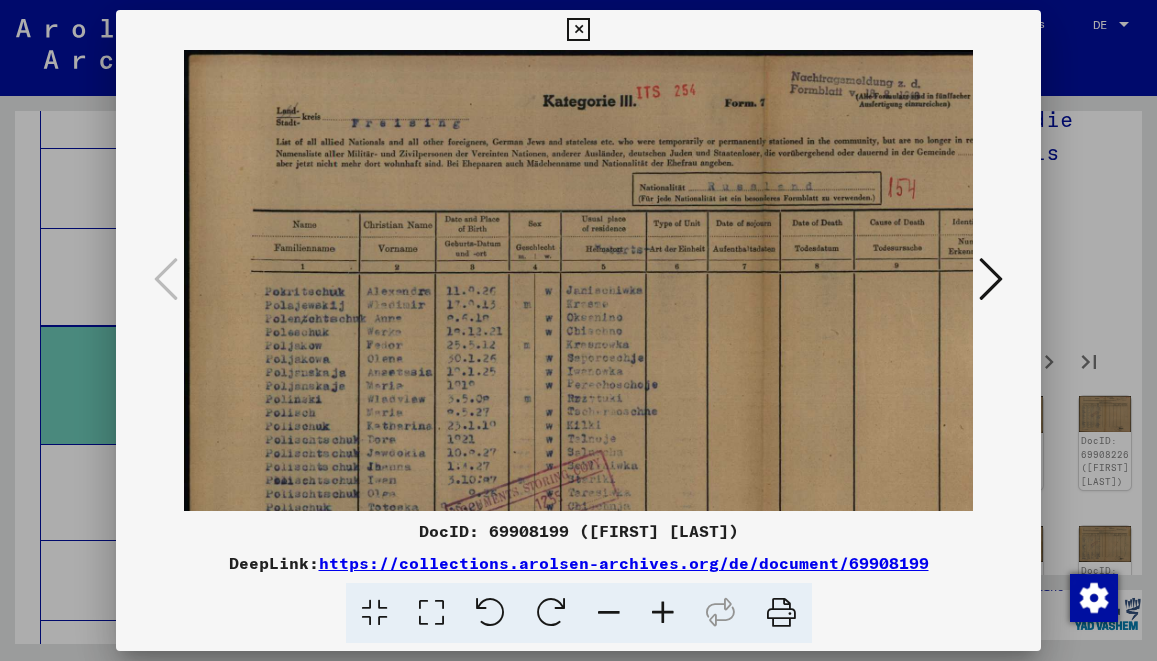 click at bounding box center (663, 613) 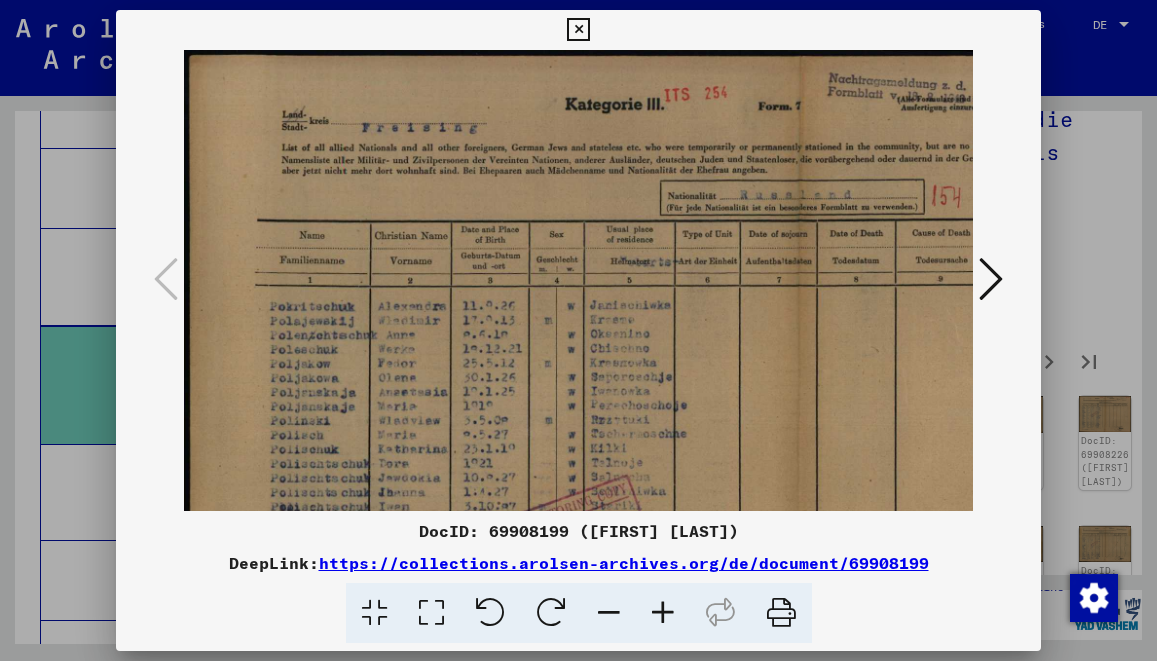 click at bounding box center (663, 613) 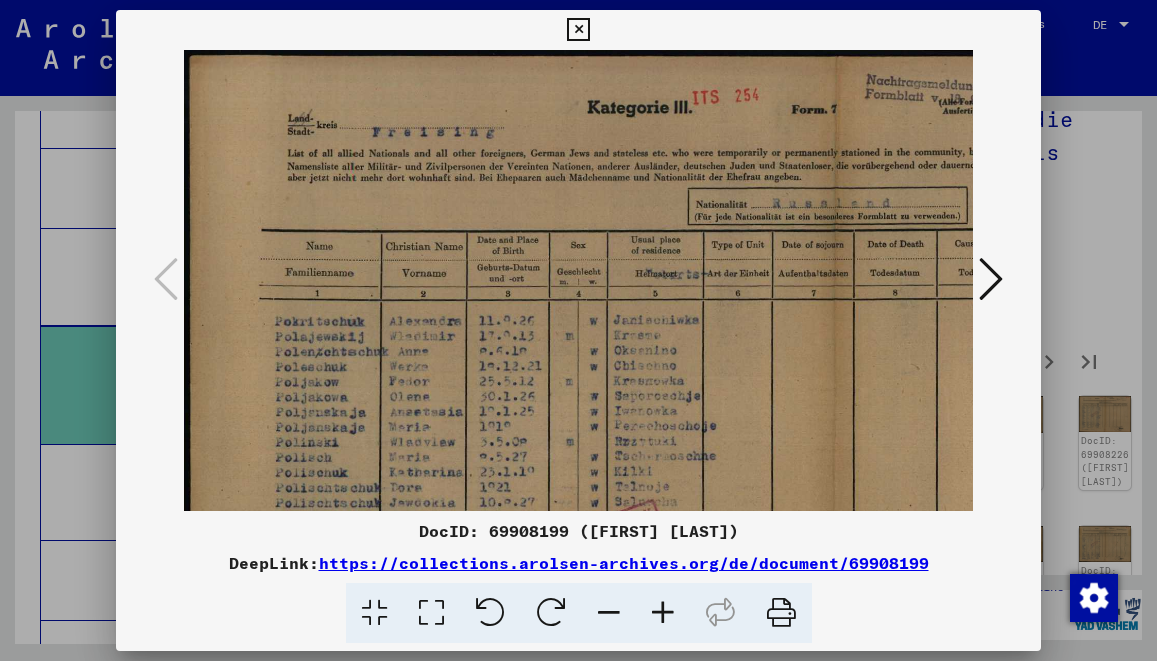 click at bounding box center [578, 330] 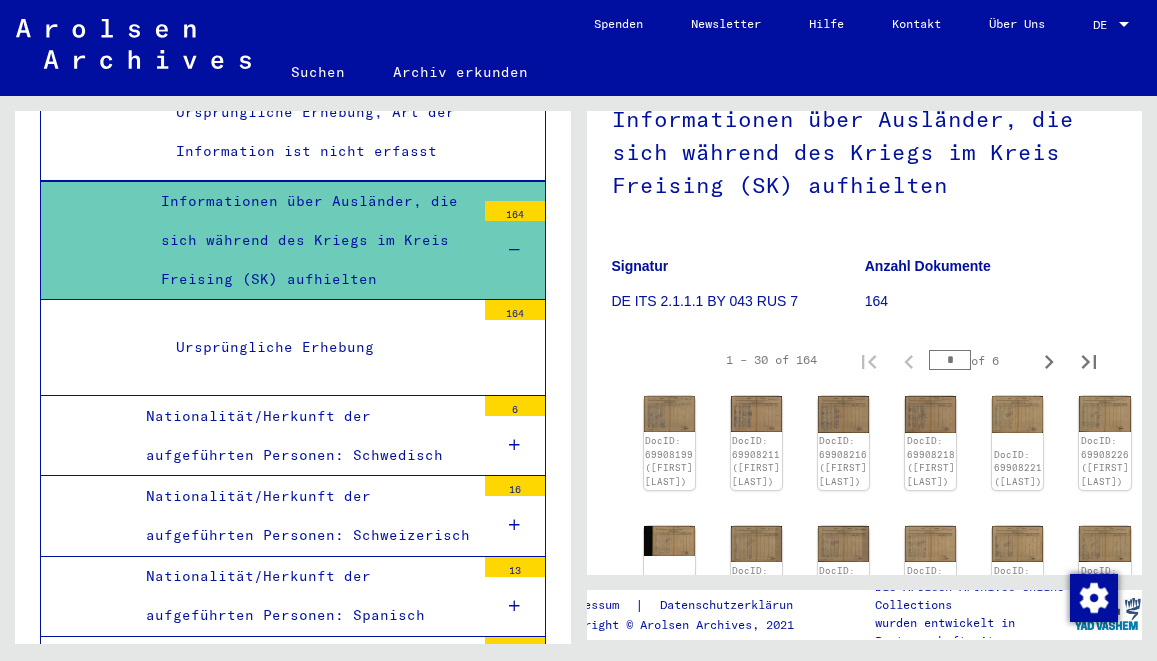 scroll, scrollTop: 10689, scrollLeft: 0, axis: vertical 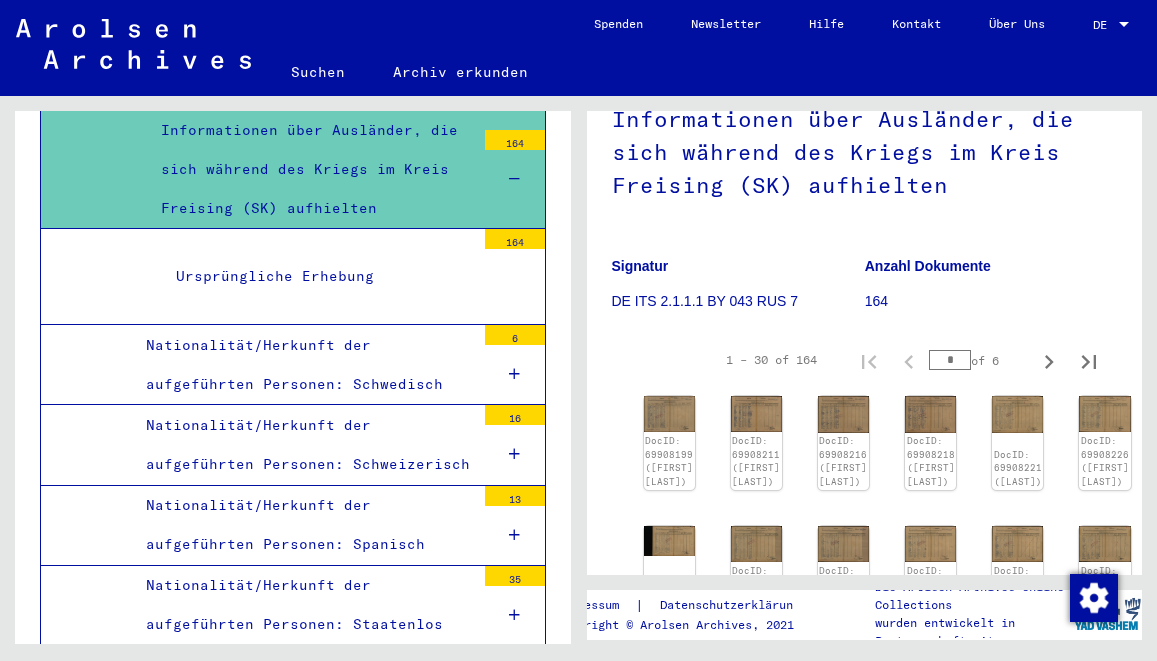 click on "Ursprüngliche Erhebung" at bounding box center [318, 276] 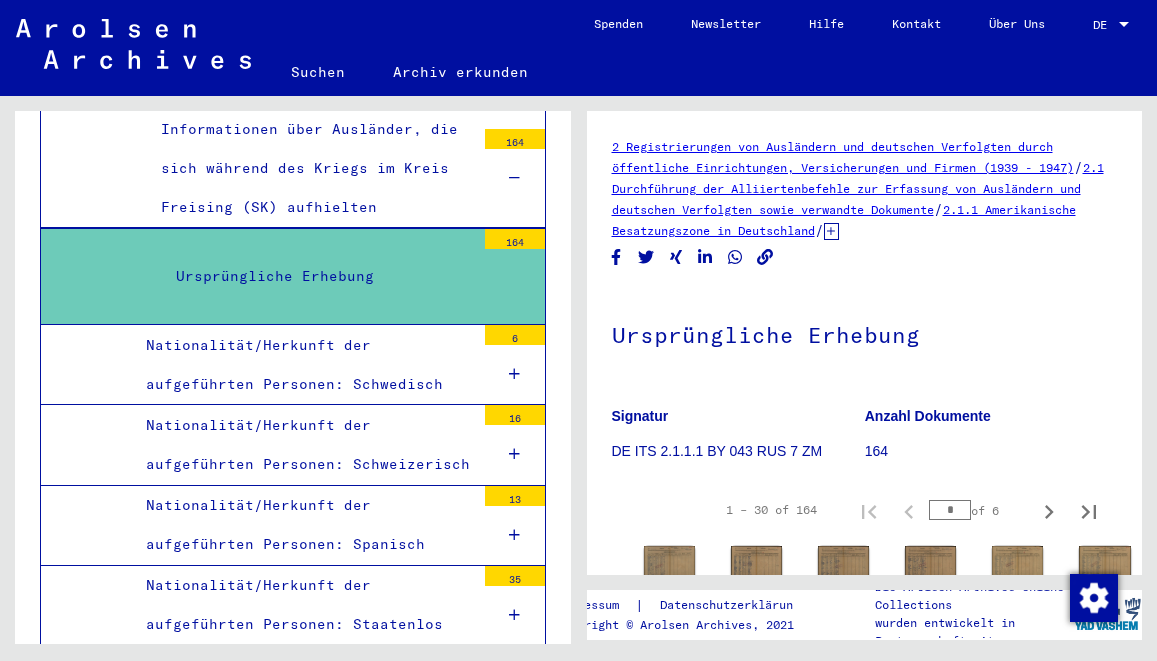 scroll, scrollTop: 432, scrollLeft: 0, axis: vertical 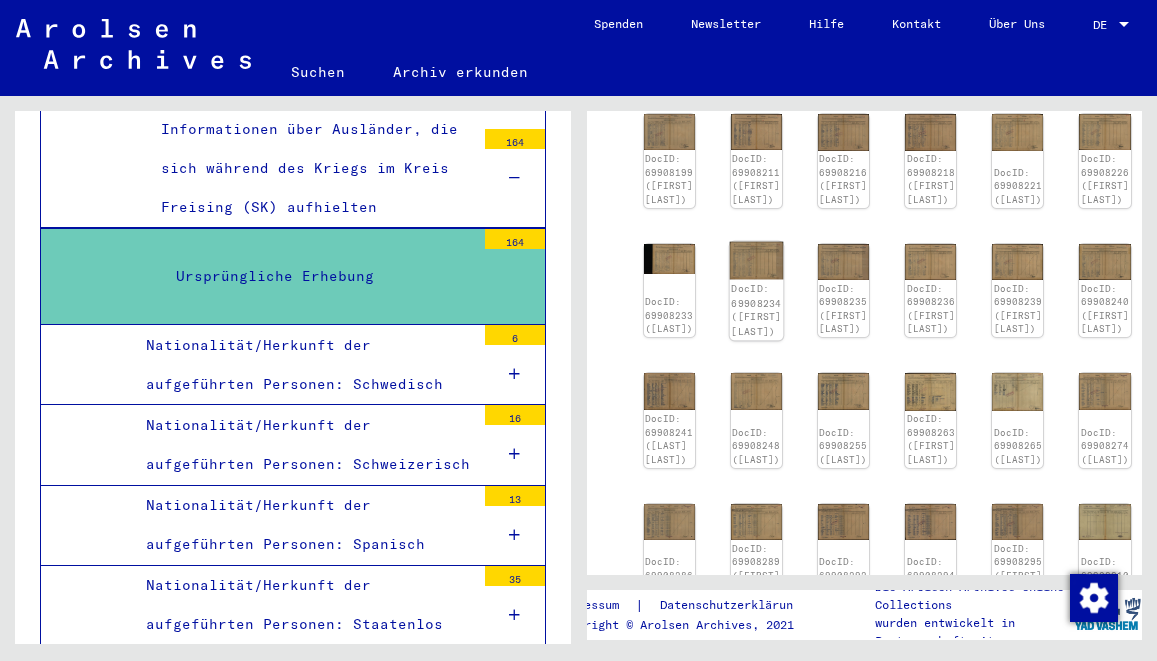 click 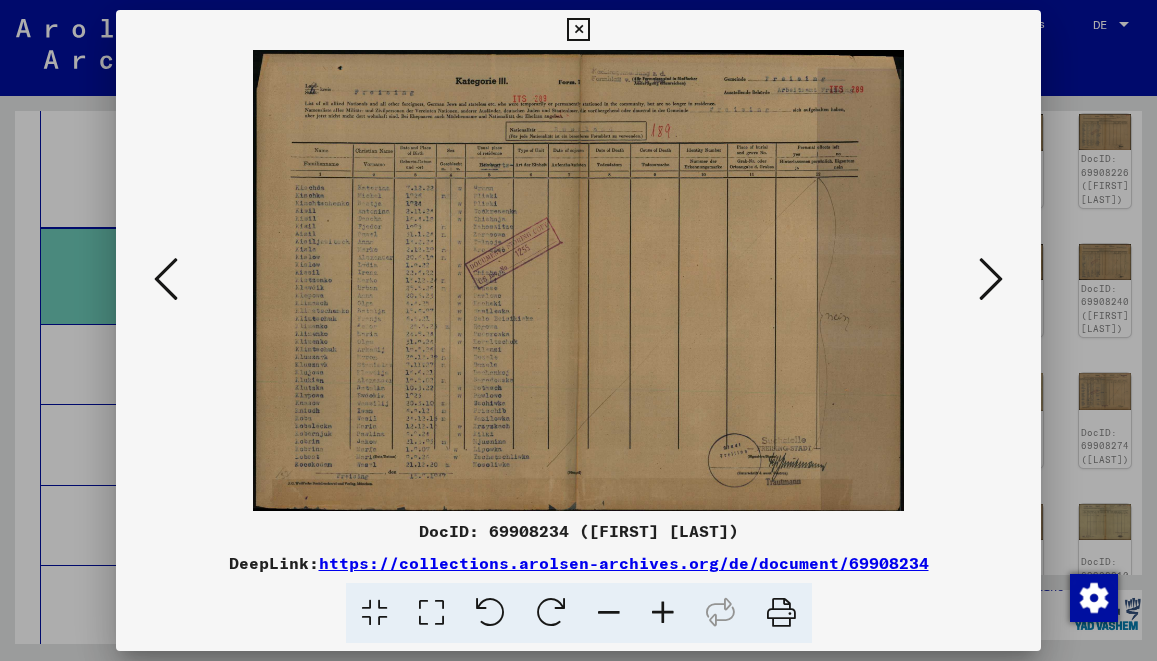 click at bounding box center (578, 330) 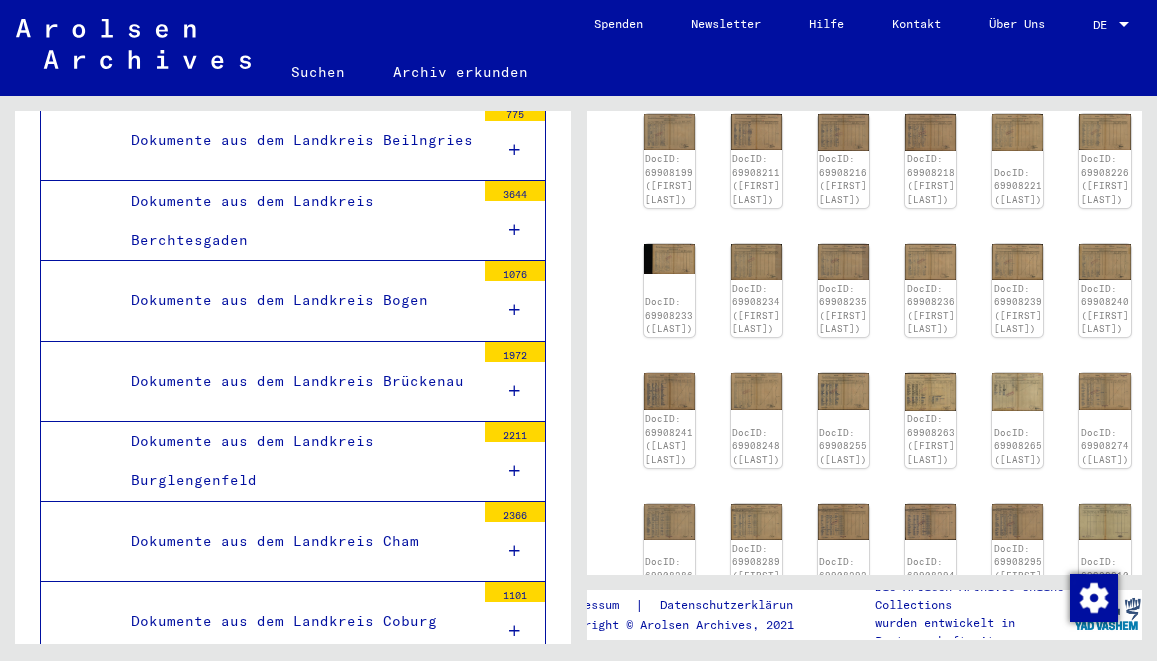 scroll, scrollTop: 1725, scrollLeft: 0, axis: vertical 